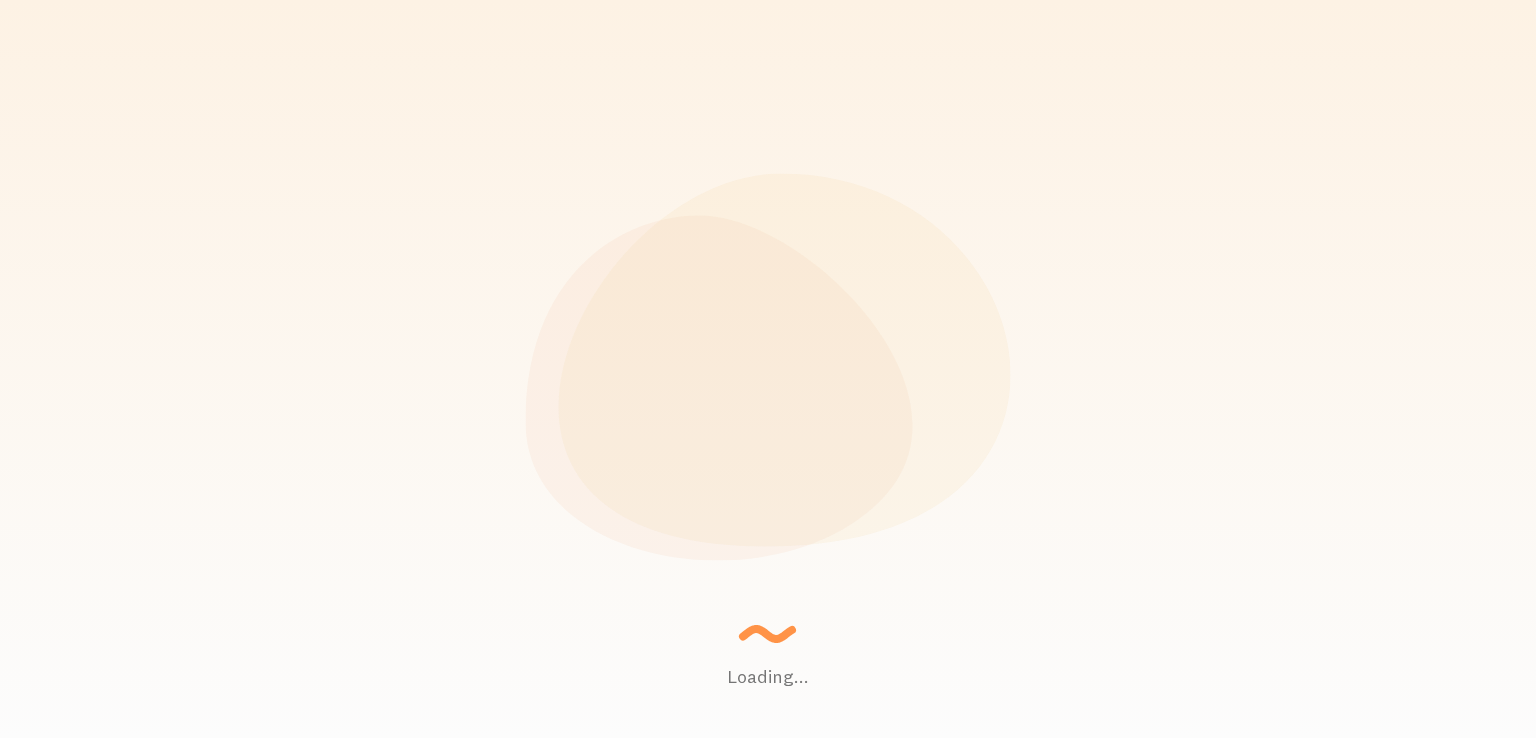 scroll, scrollTop: 0, scrollLeft: 0, axis: both 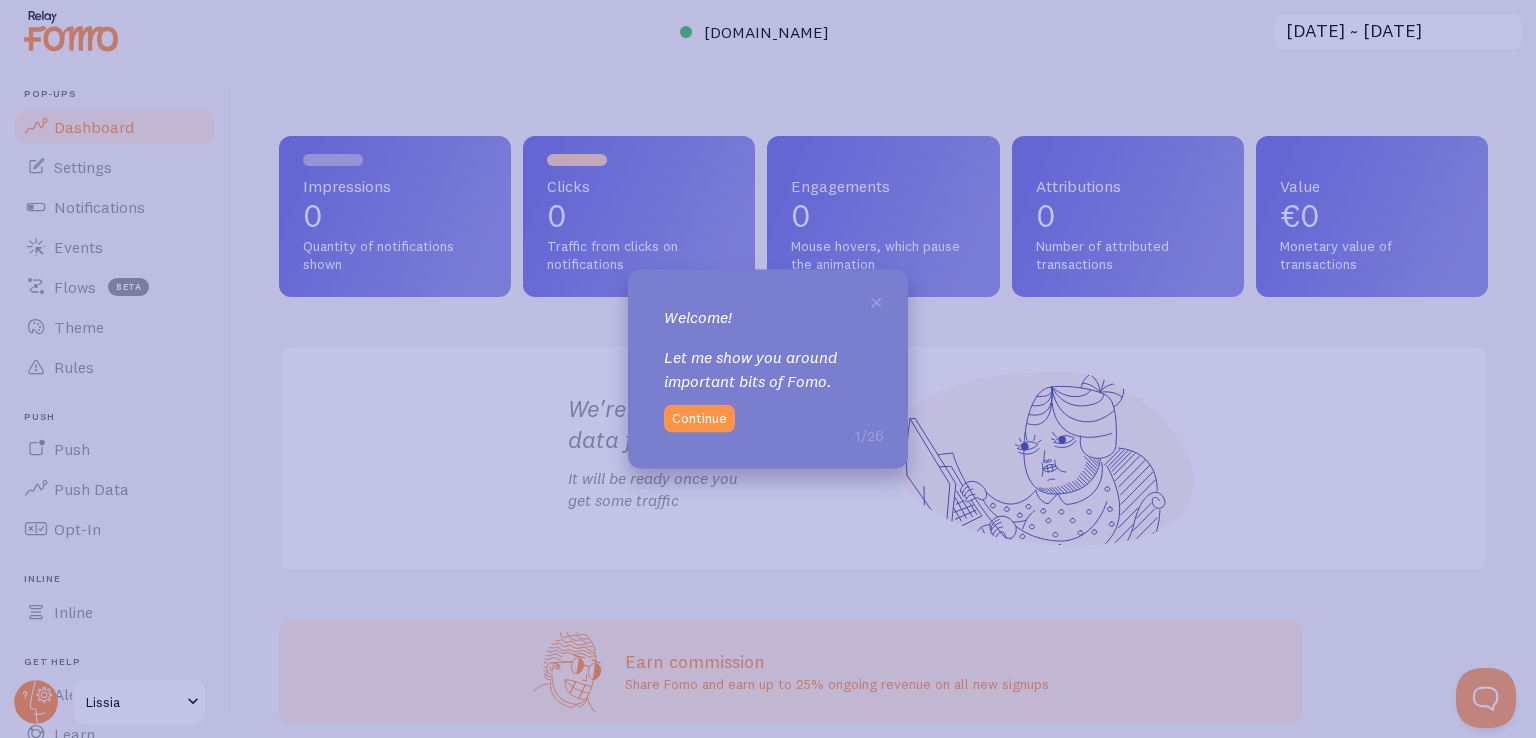 click on "Continue" at bounding box center (699, 418) 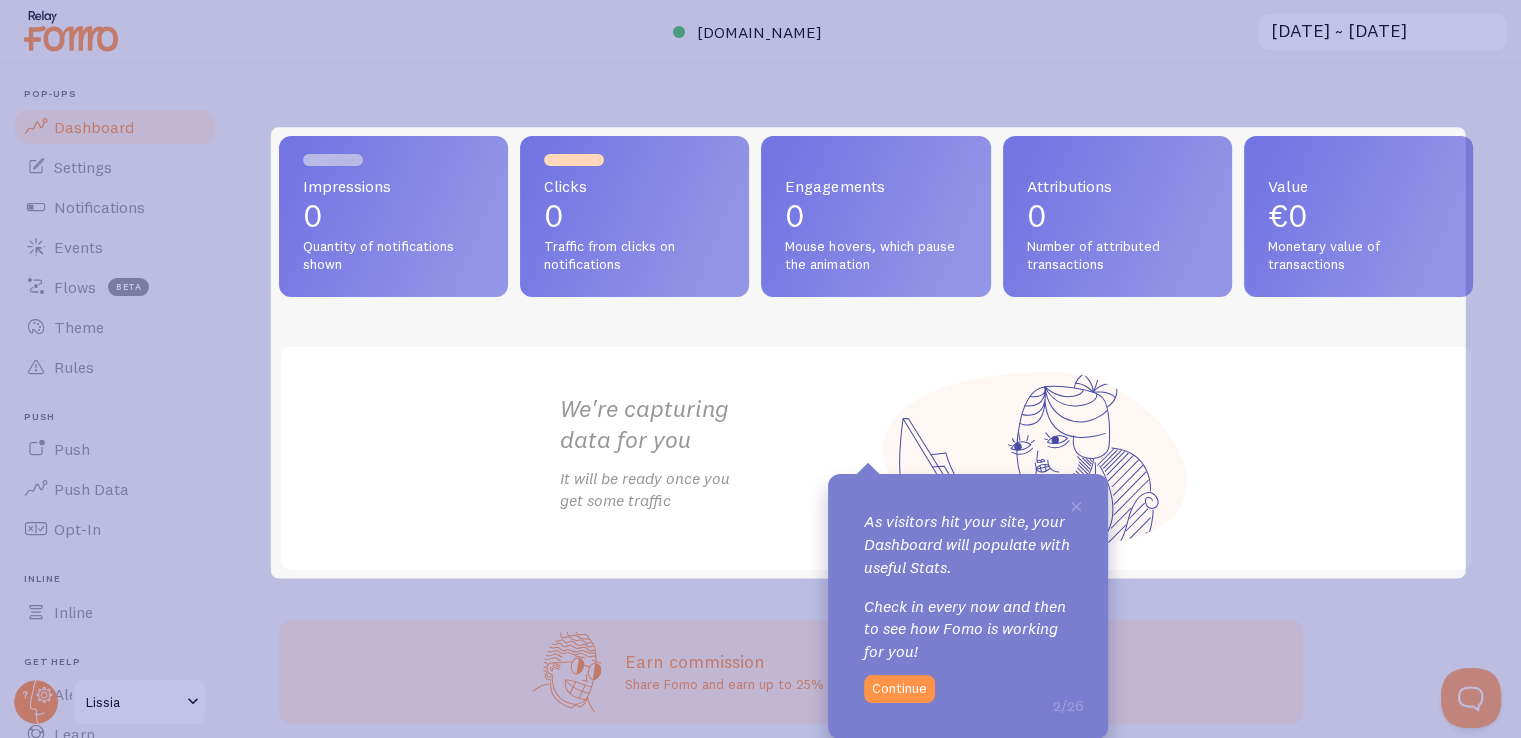 scroll, scrollTop: 0, scrollLeft: 0, axis: both 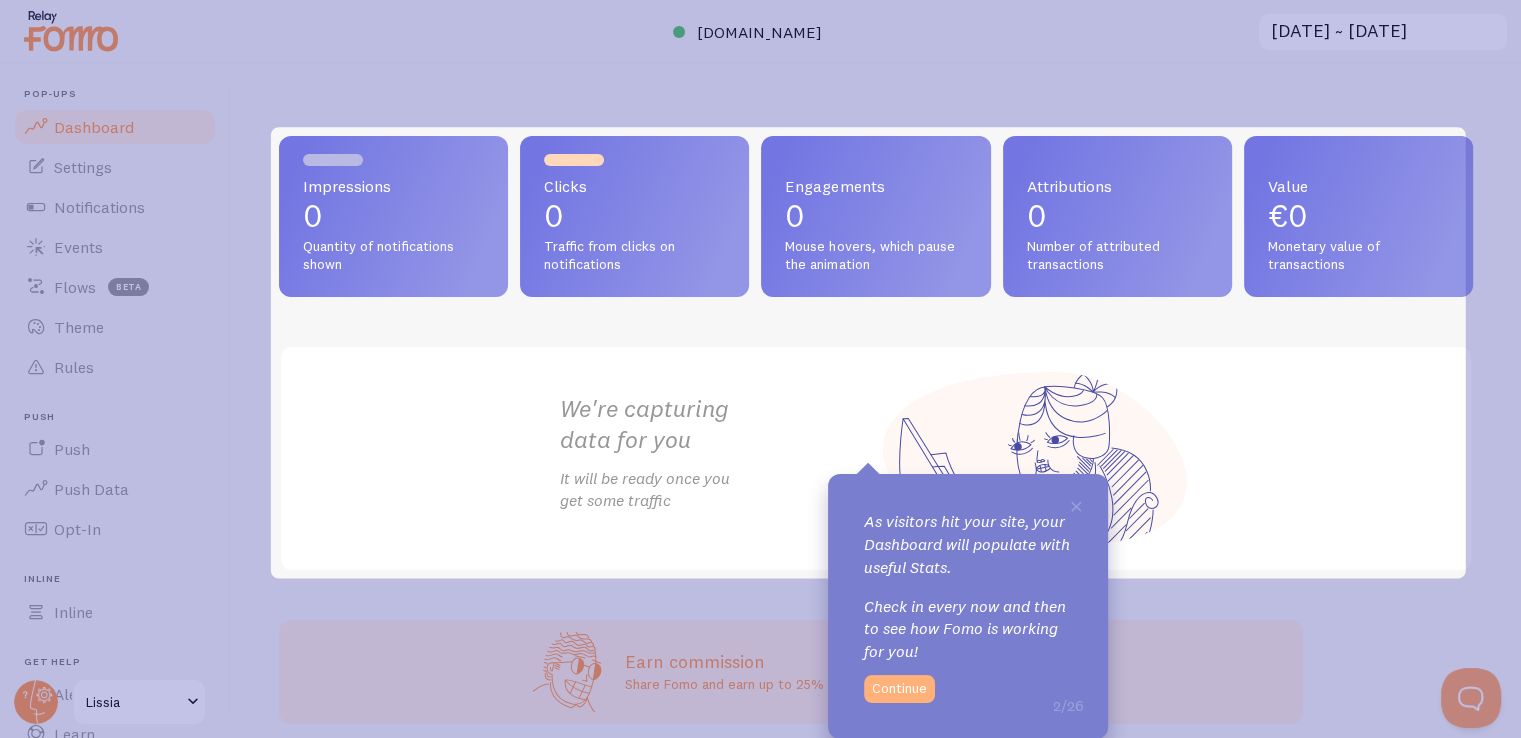 click on "Continue" at bounding box center (899, 689) 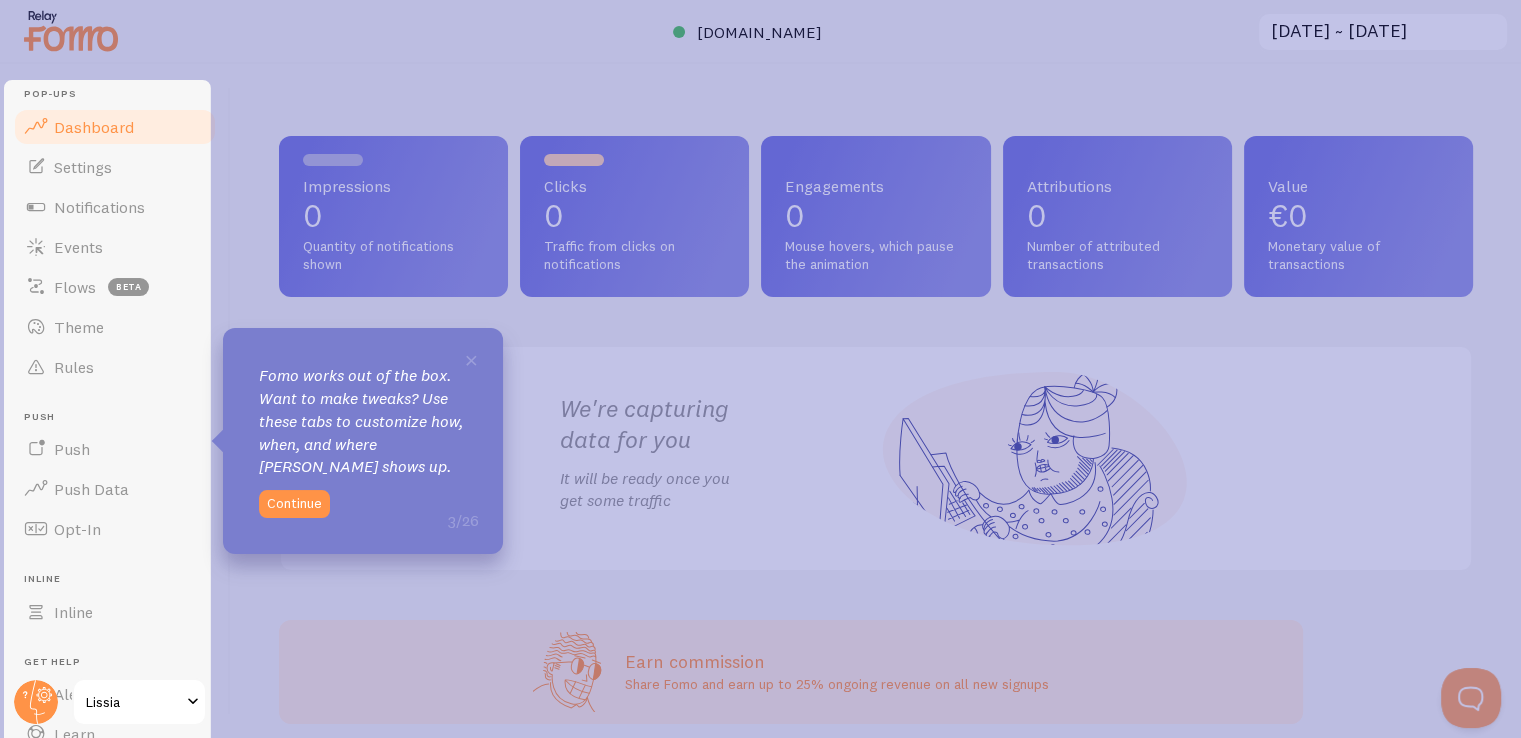 scroll, scrollTop: 0, scrollLeft: 0, axis: both 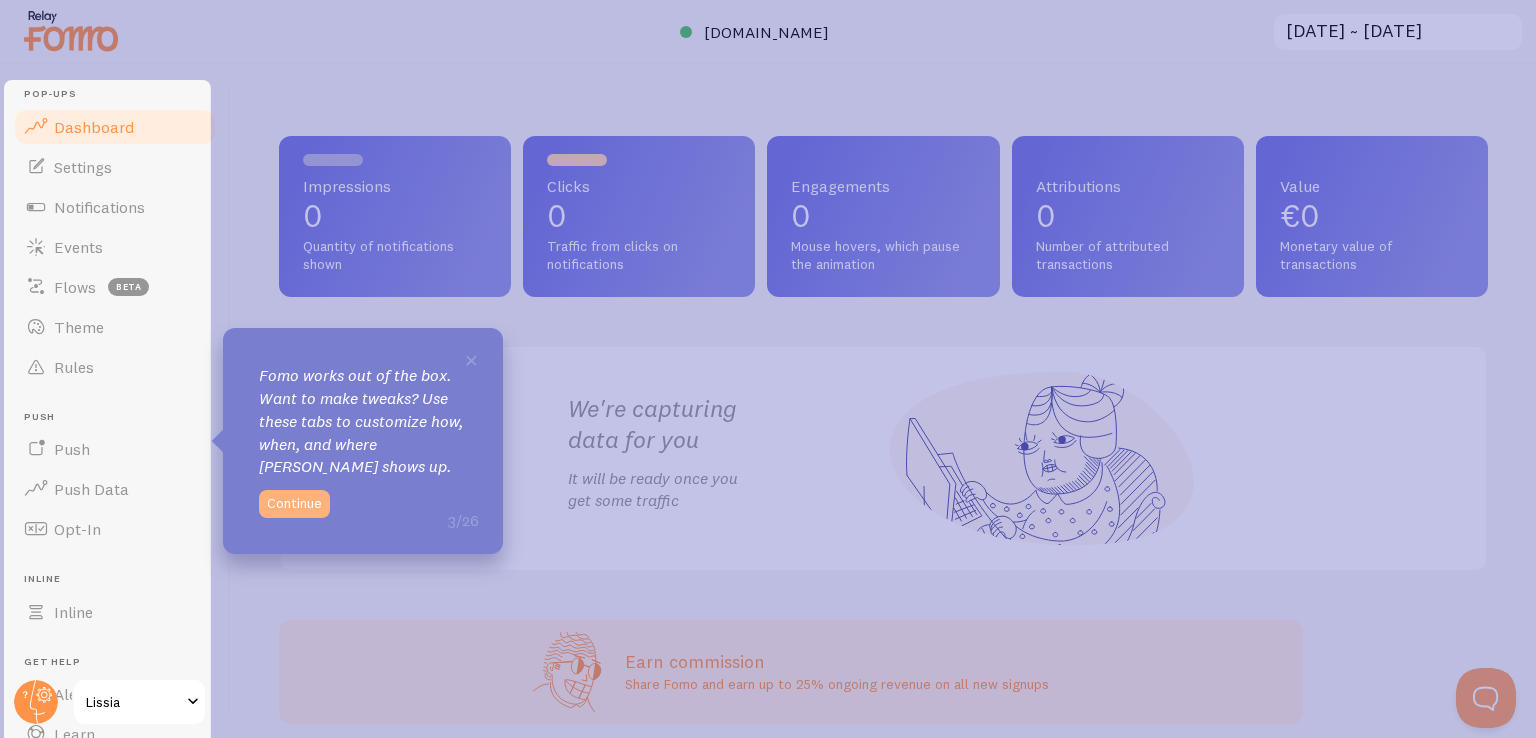 click on "Continue" at bounding box center (294, 504) 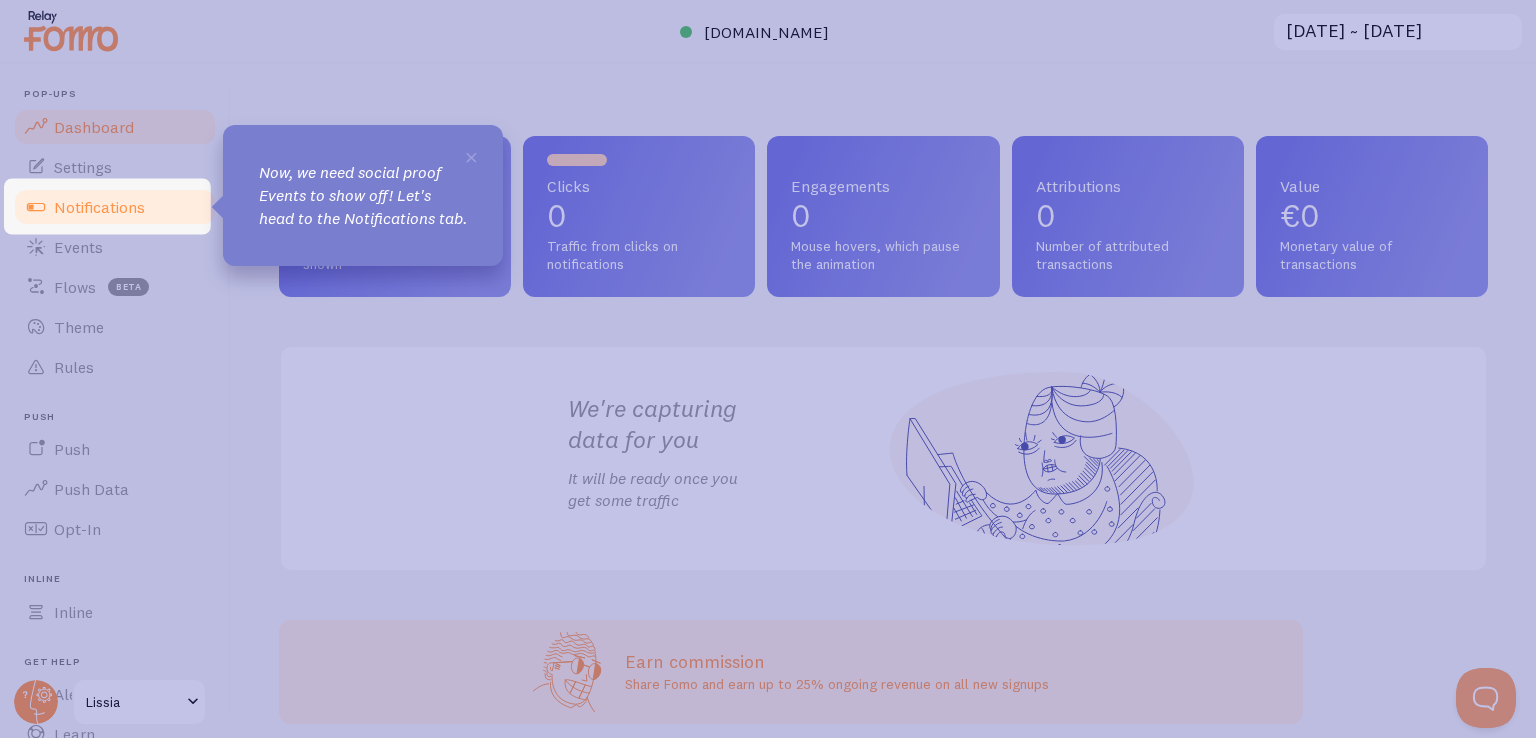 click on "Notifications" at bounding box center (115, 207) 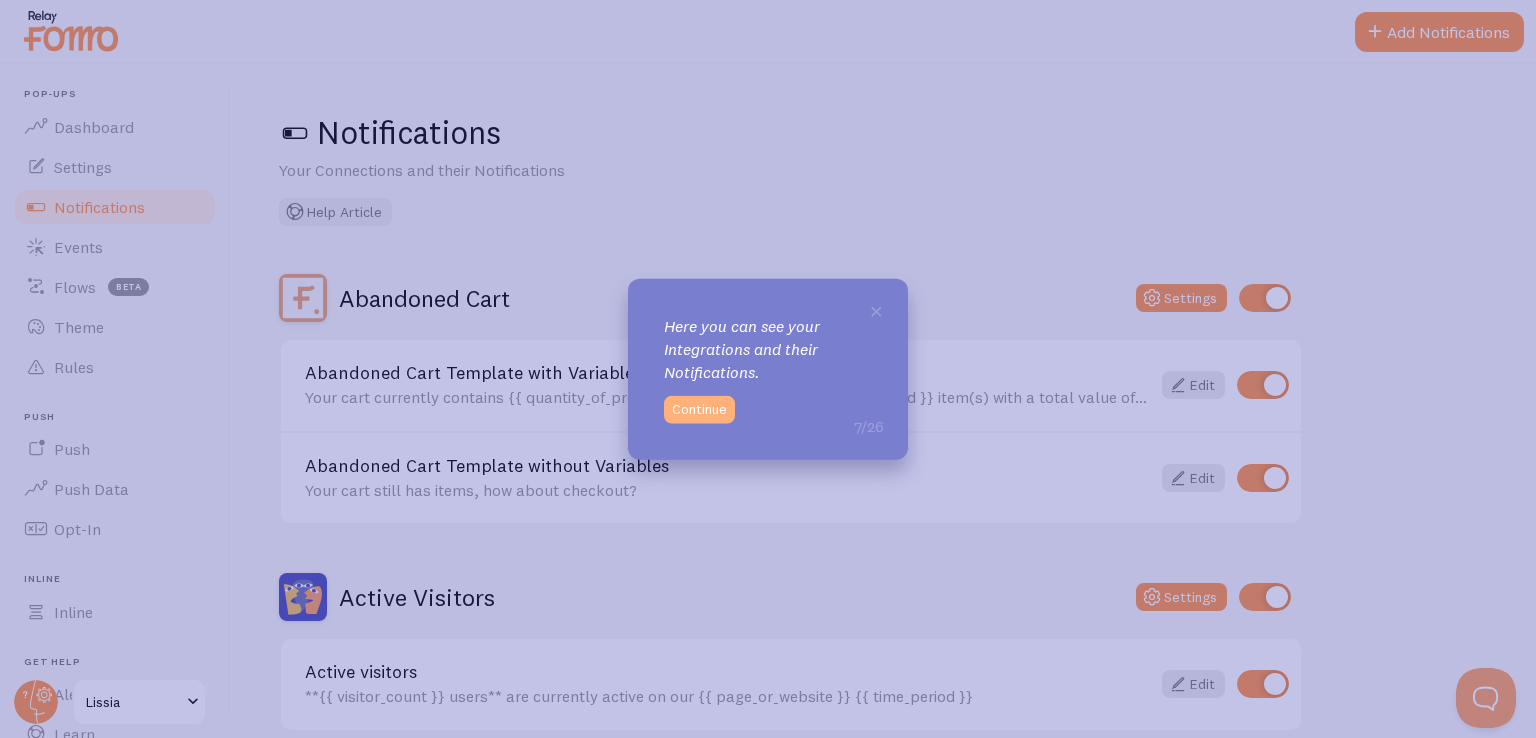 click on "Continue" at bounding box center [699, 409] 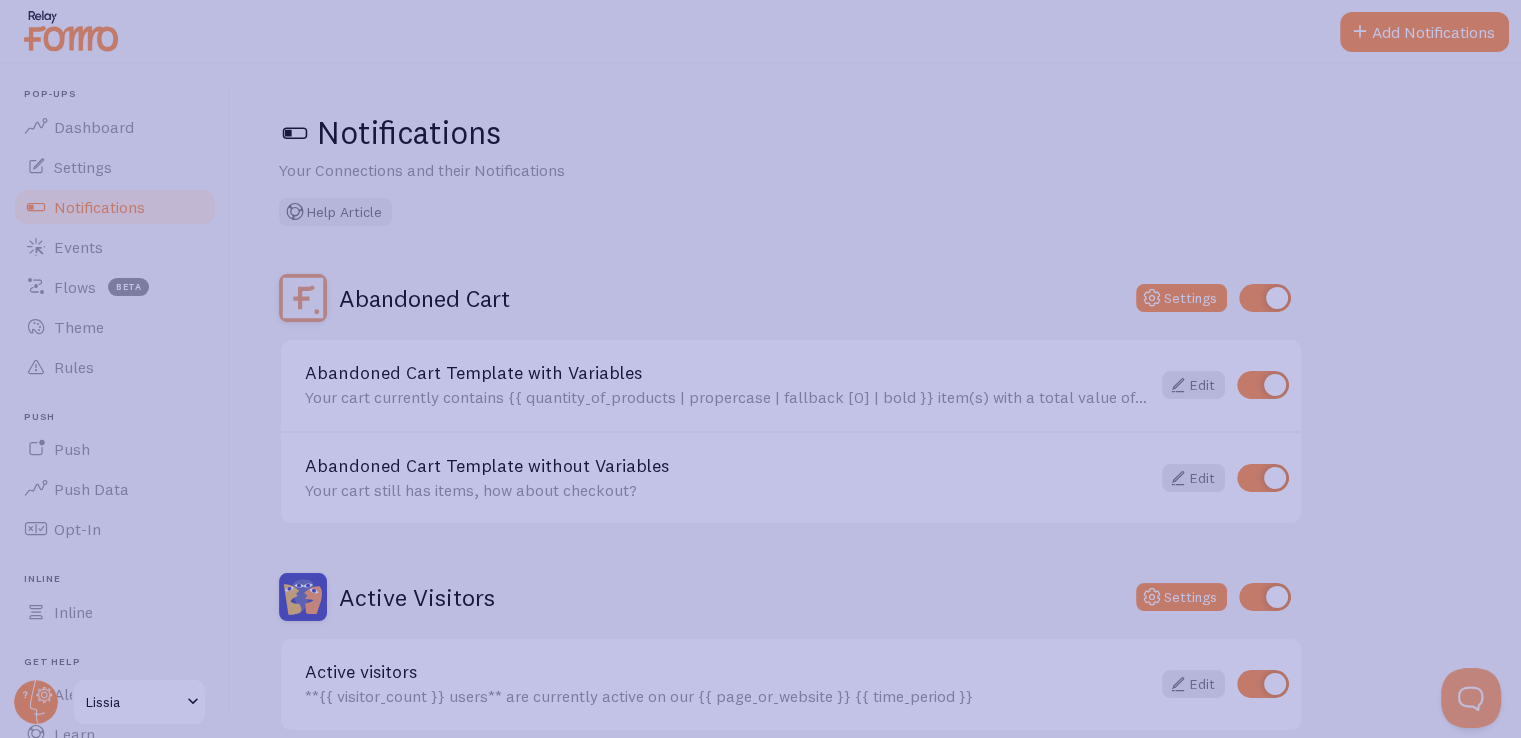 click 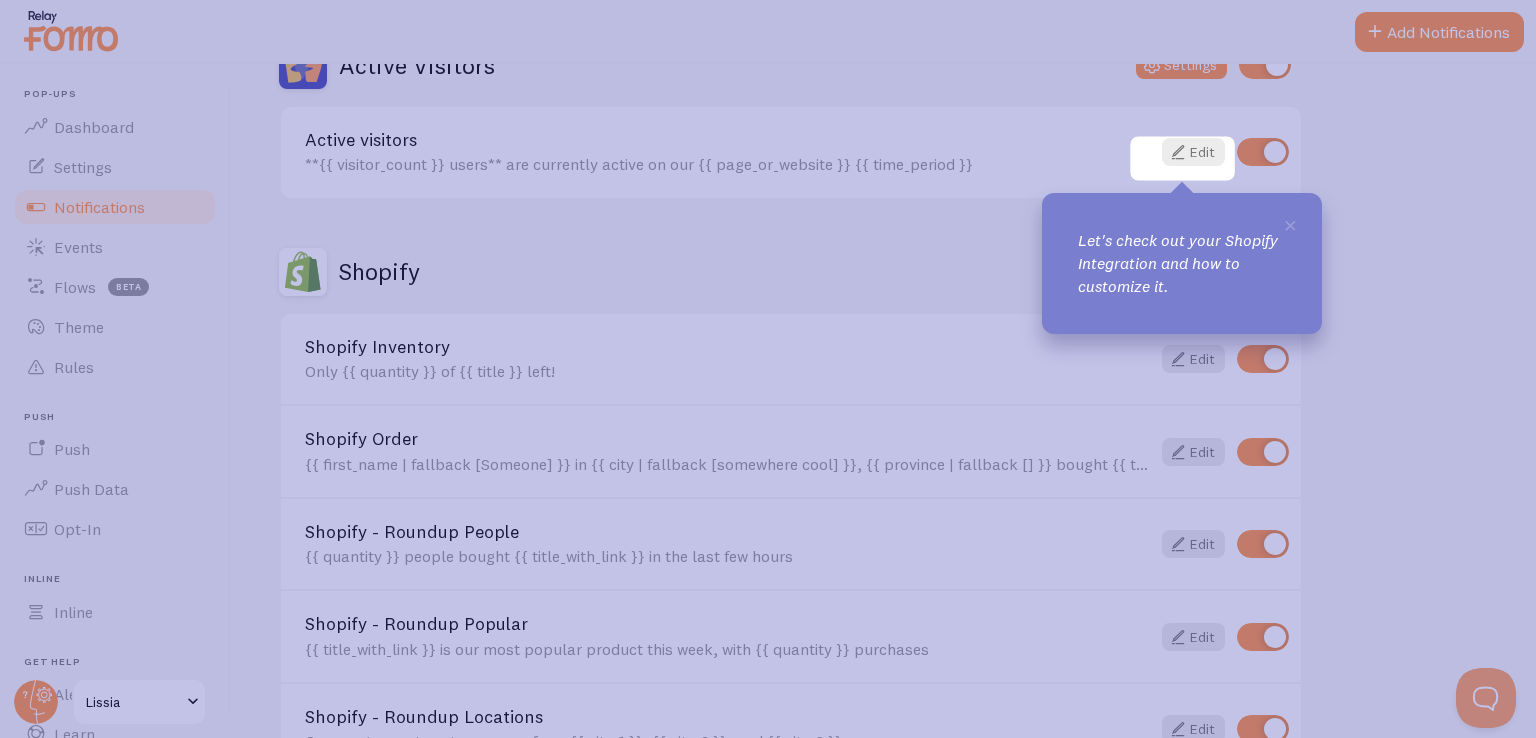 scroll, scrollTop: 468, scrollLeft: 0, axis: vertical 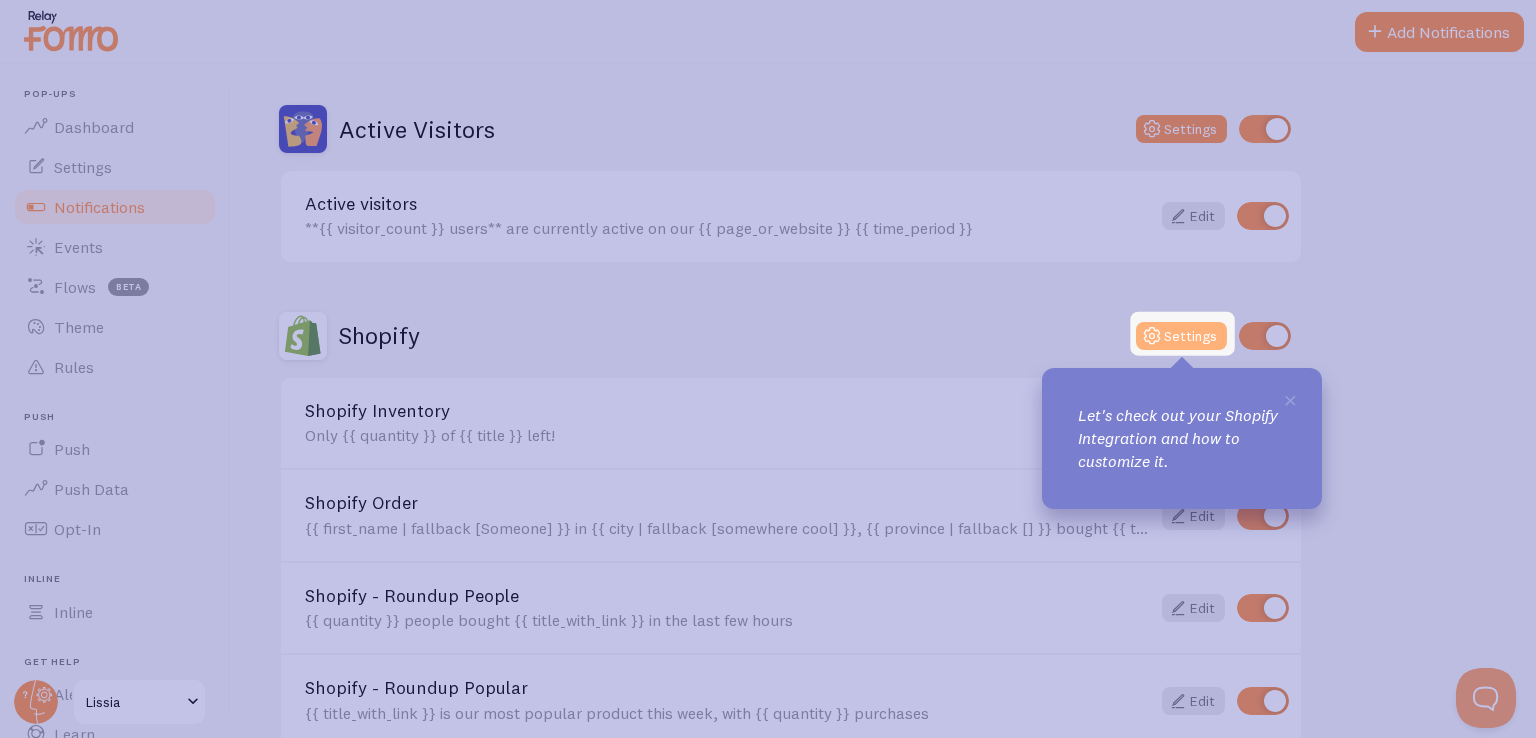 click on "Settings" at bounding box center (1181, 336) 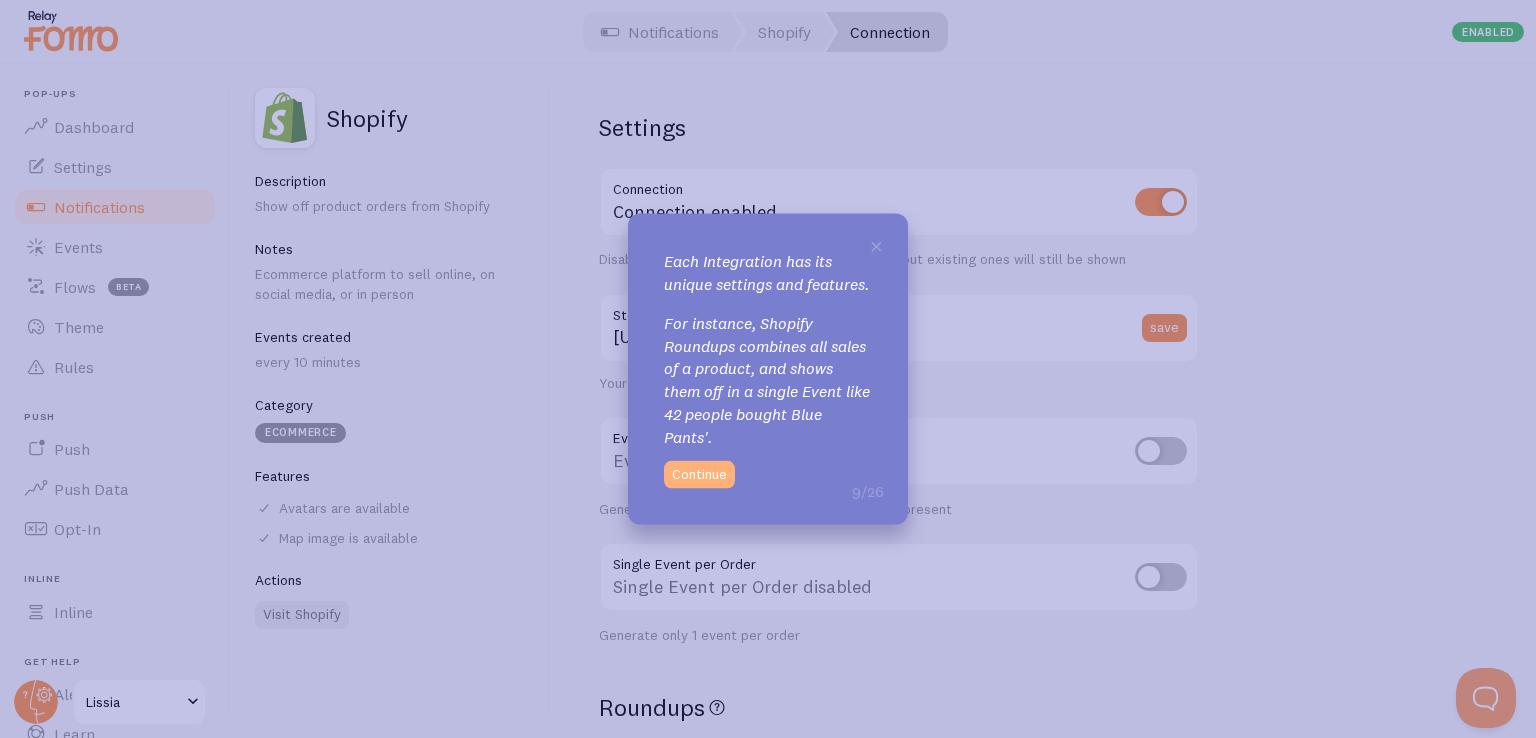 click on "Continue" at bounding box center [699, 474] 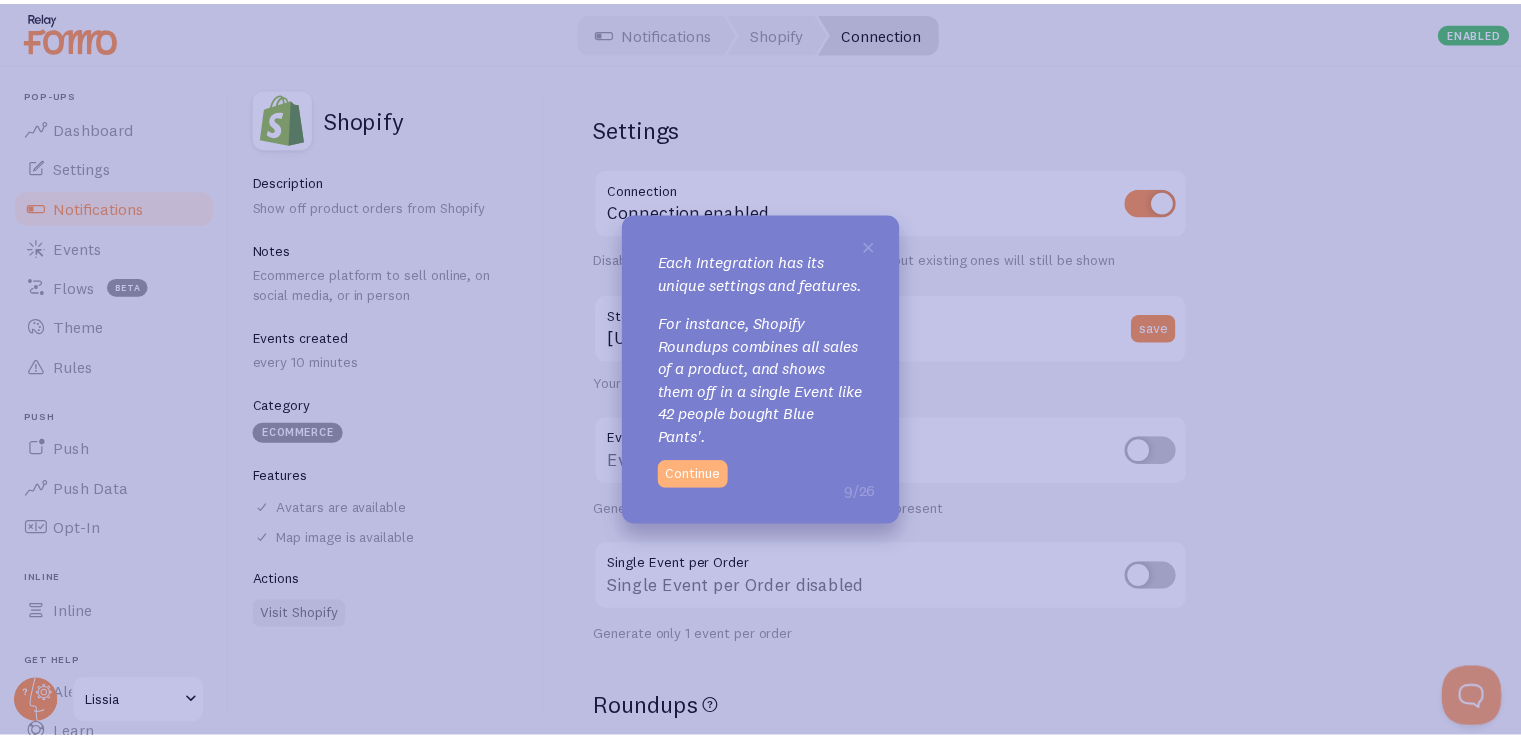 scroll, scrollTop: 10, scrollLeft: 0, axis: vertical 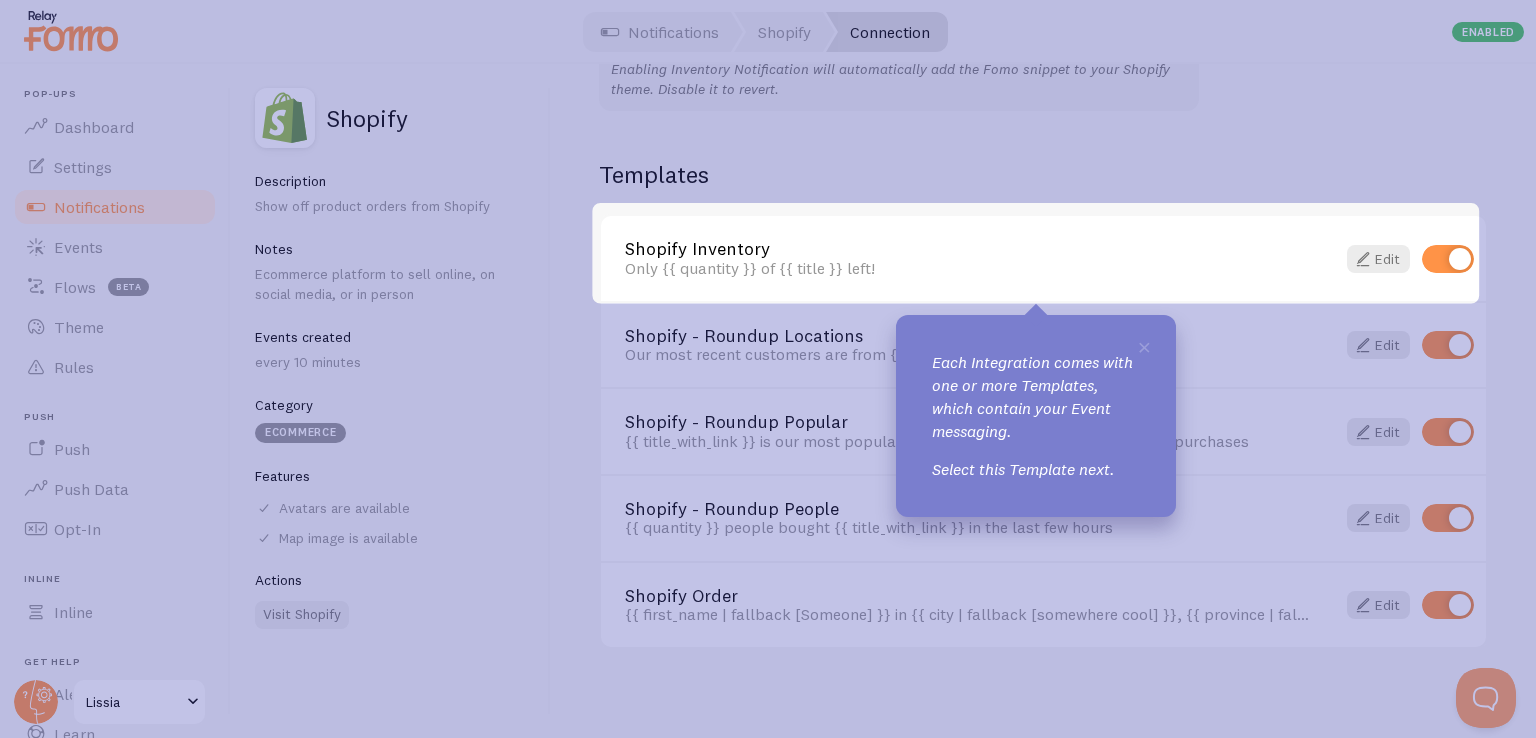click on "Shopify Inventory
Only {{ quantity }} of {{ title }} left!
Edit" at bounding box center (1043, 258) 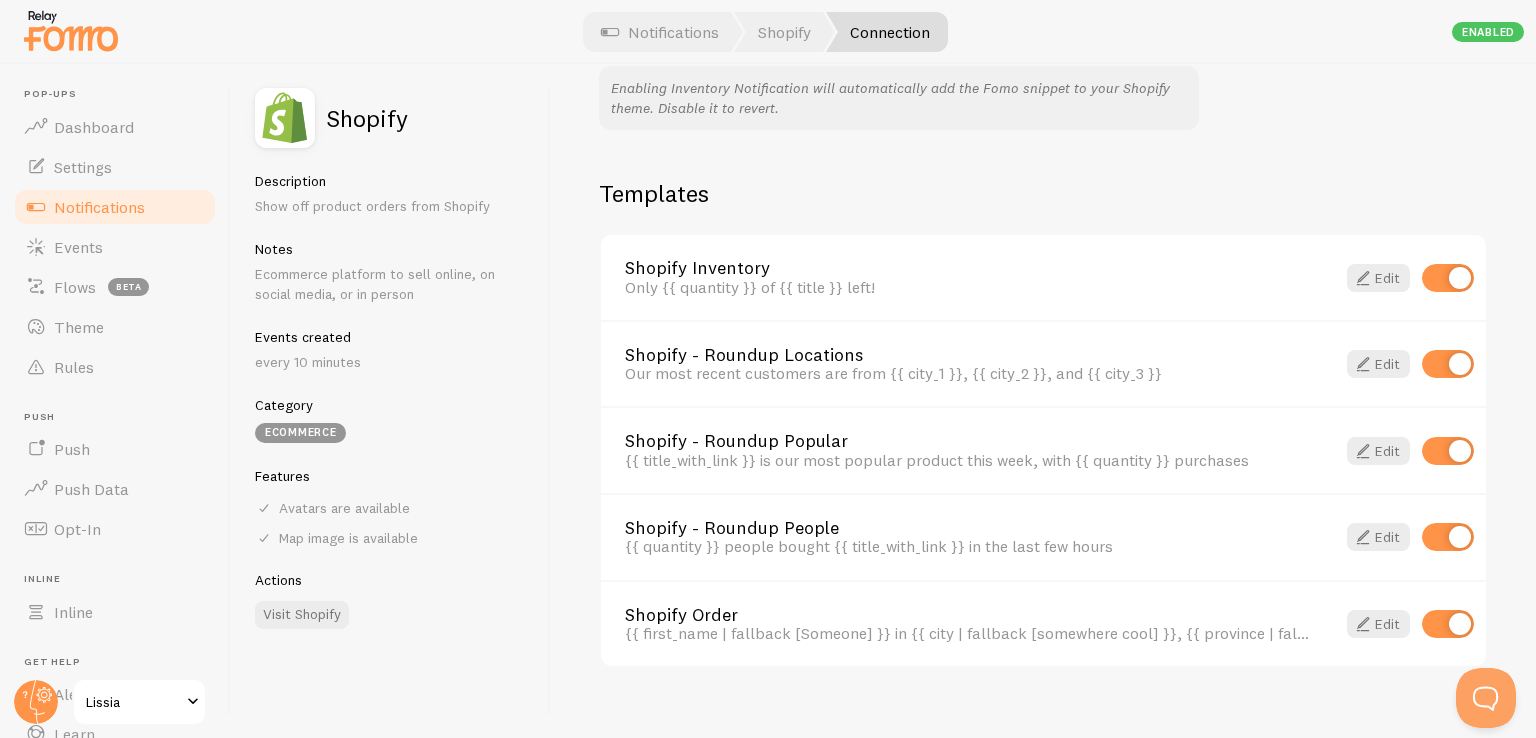 scroll, scrollTop: 1359, scrollLeft: 0, axis: vertical 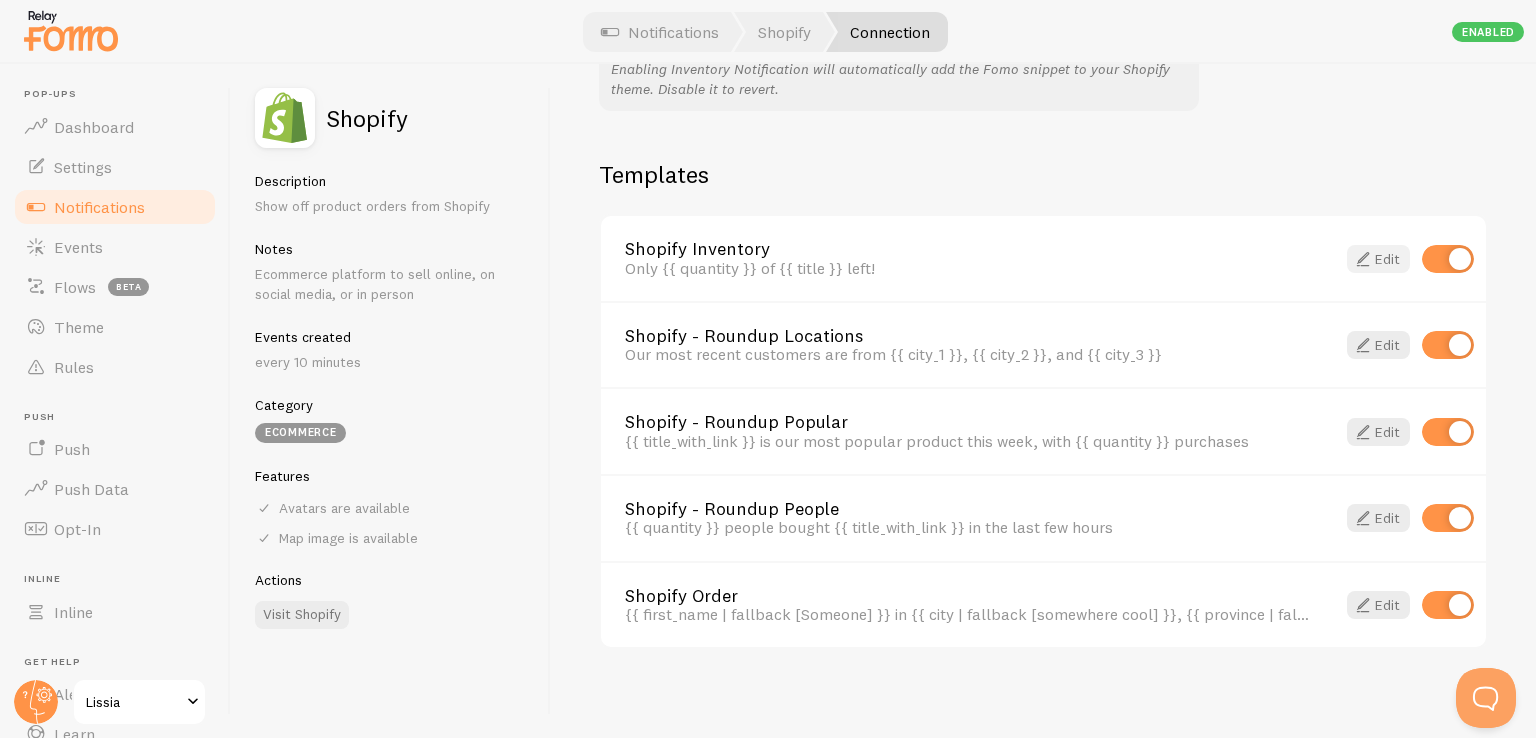 click at bounding box center [1363, 259] 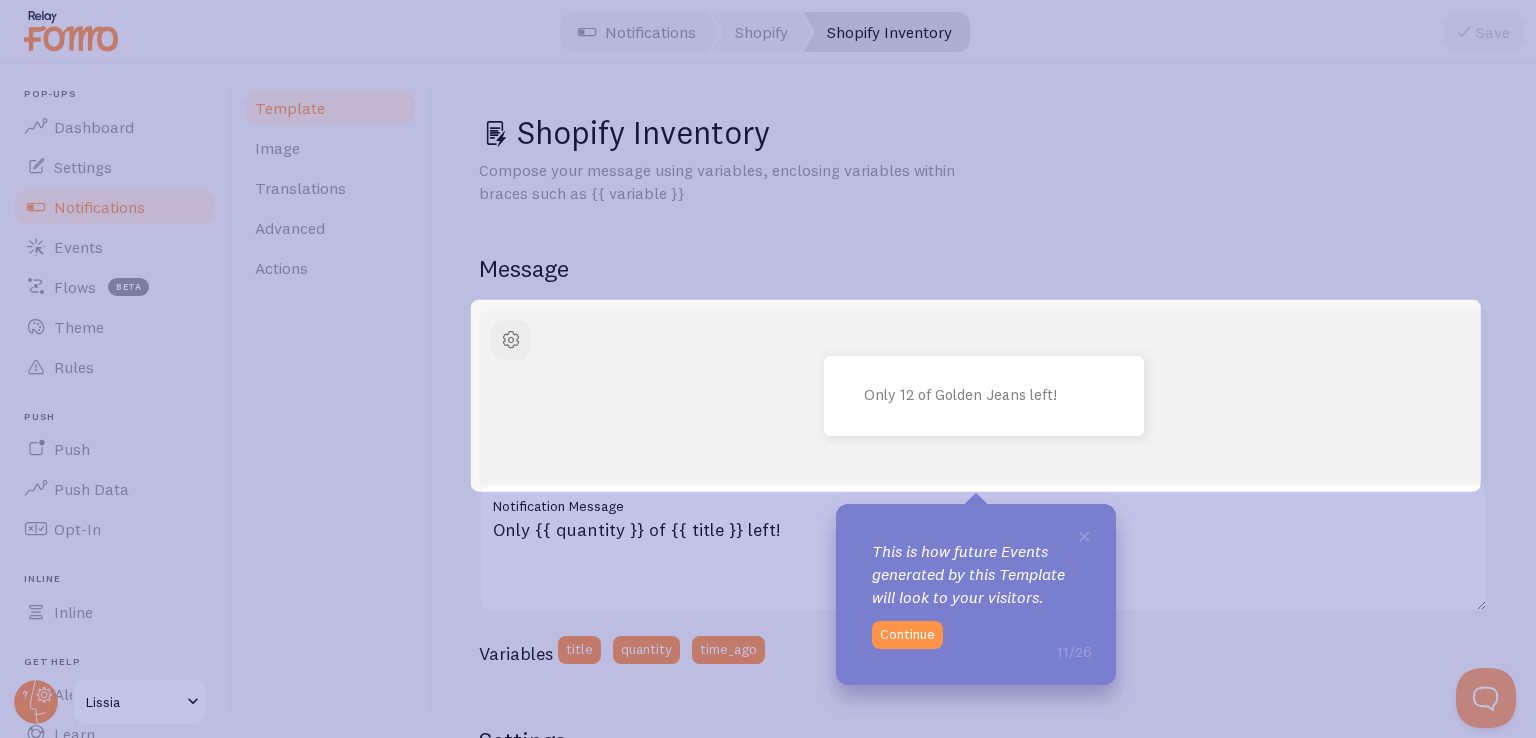 click 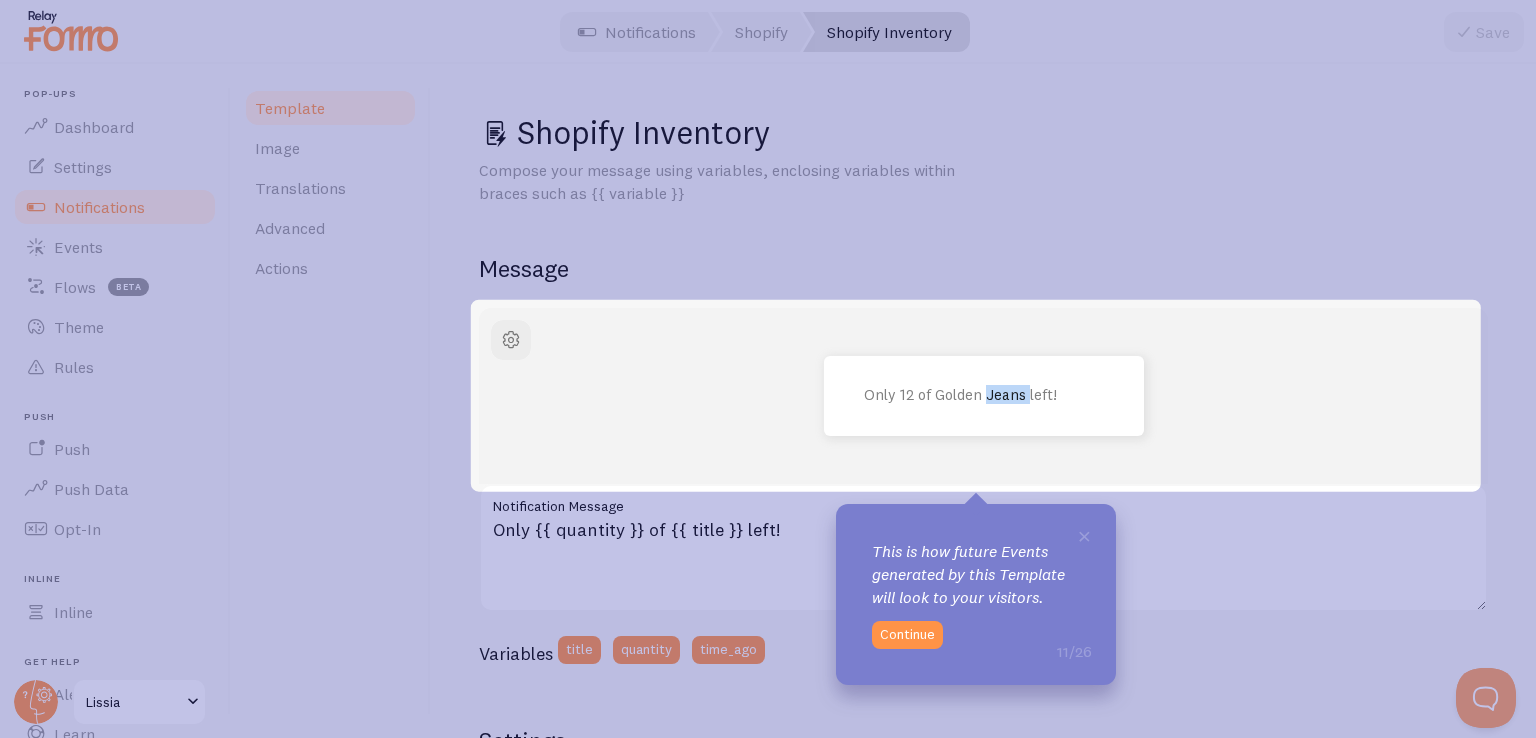 click on "Only 12 of Golden Jeans left!   Only {{ quantity }} of {{ title }} left!   Notification Message         Variables
title
quantity
time_ago" at bounding box center [983, 493] 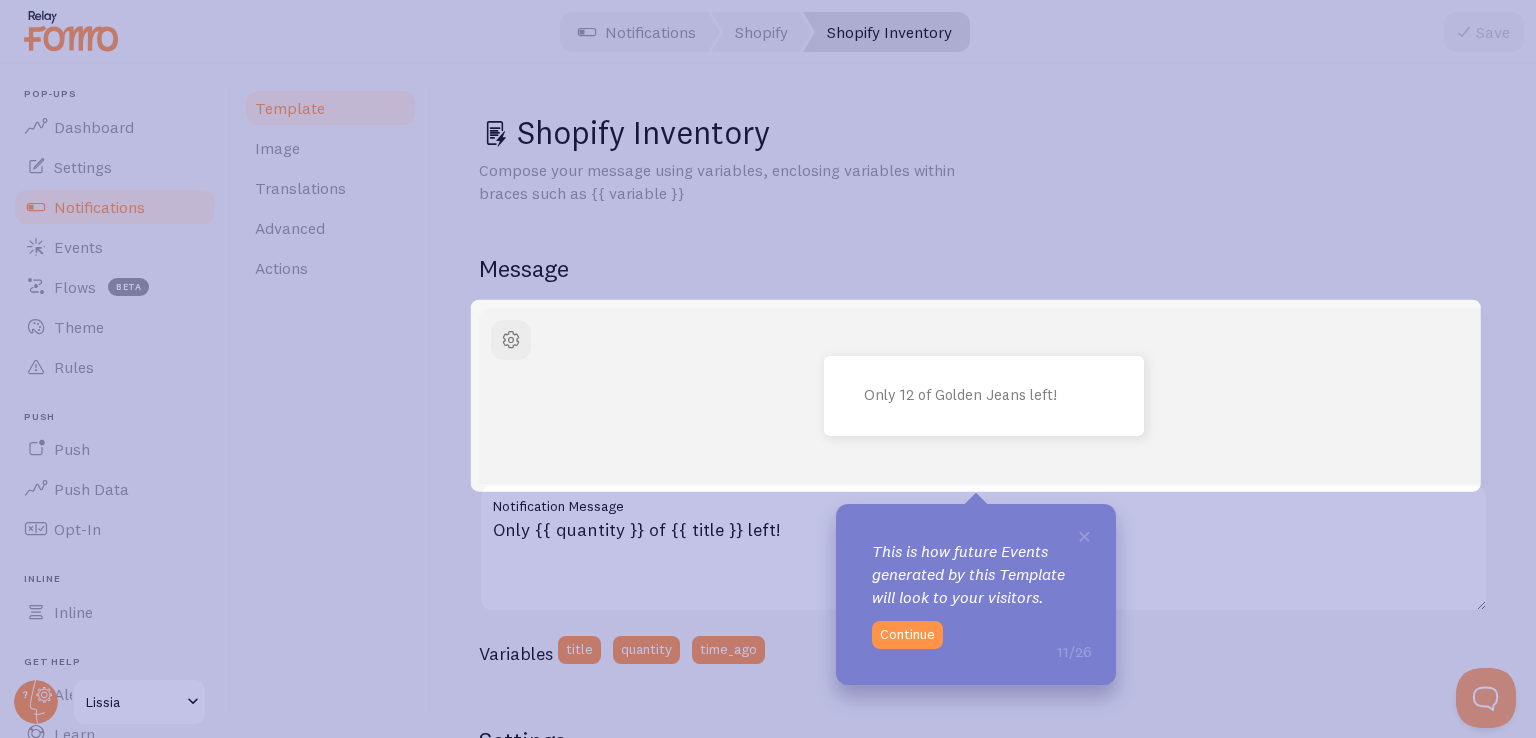 click on "Only 12 of Golden Jeans left!   Only {{ quantity }} of {{ title }} left!   Notification Message         Variables
title
quantity
time_ago" at bounding box center (983, 493) 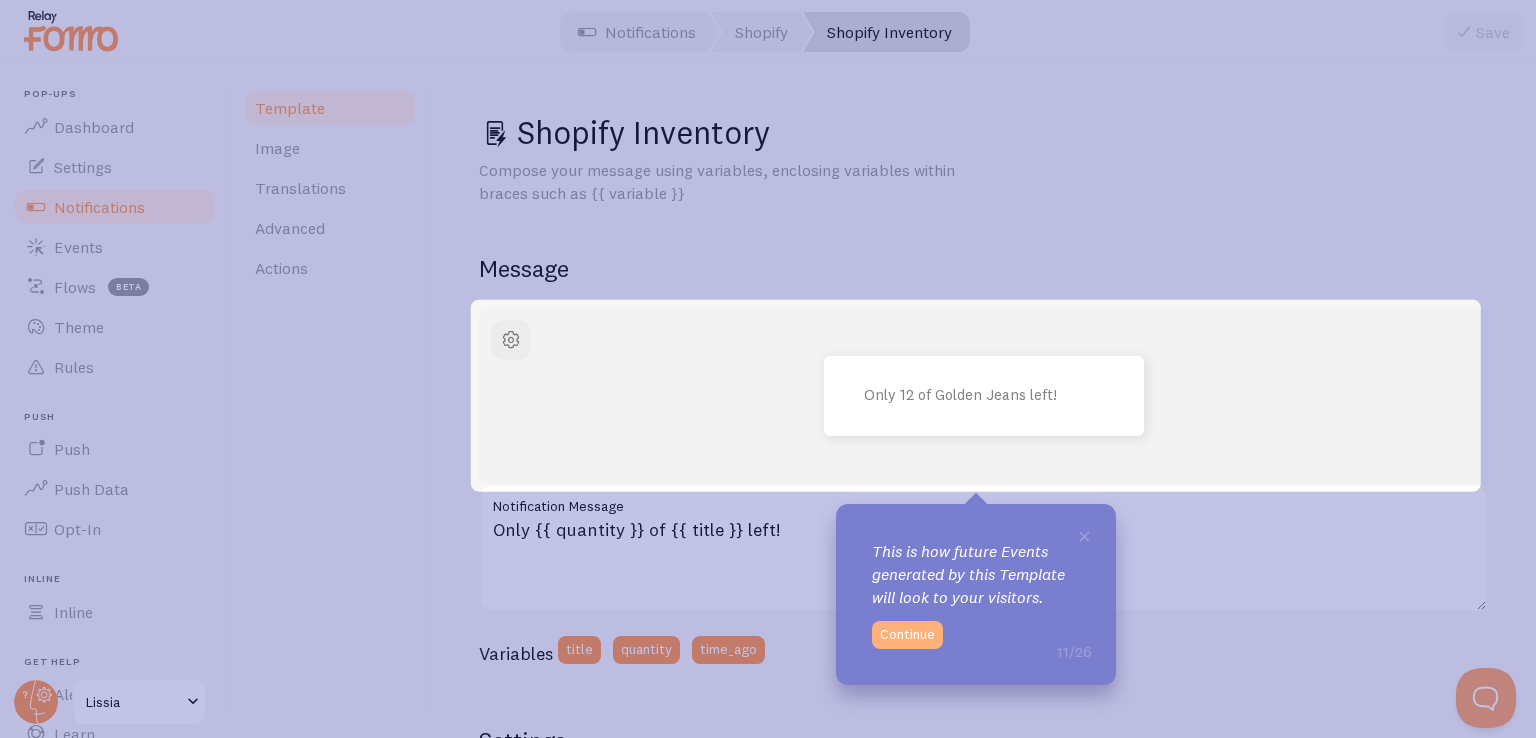 click on "Continue" at bounding box center (907, 635) 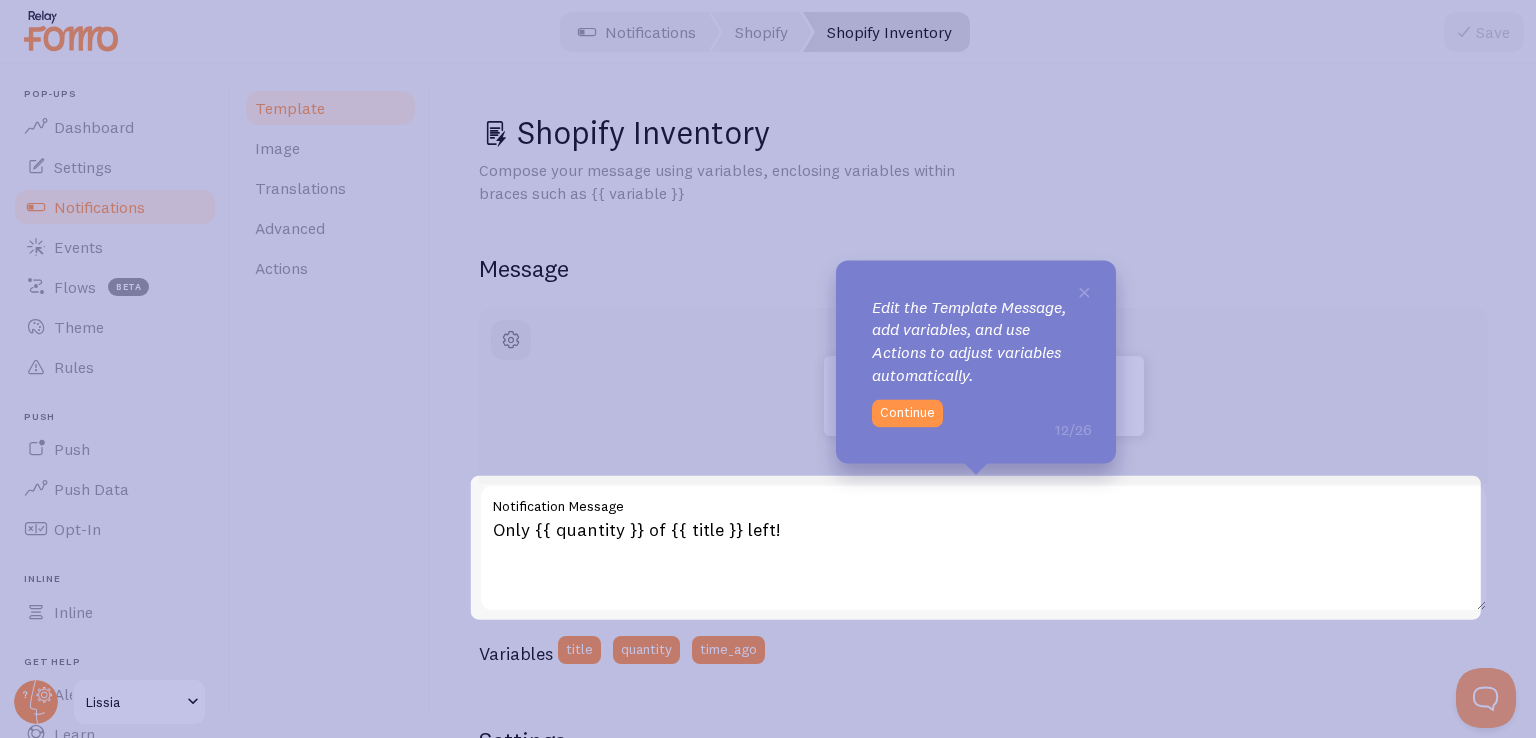 click on "Only {{ quantity }} of {{ title }} left!   Notification Message" at bounding box center (983, 548) 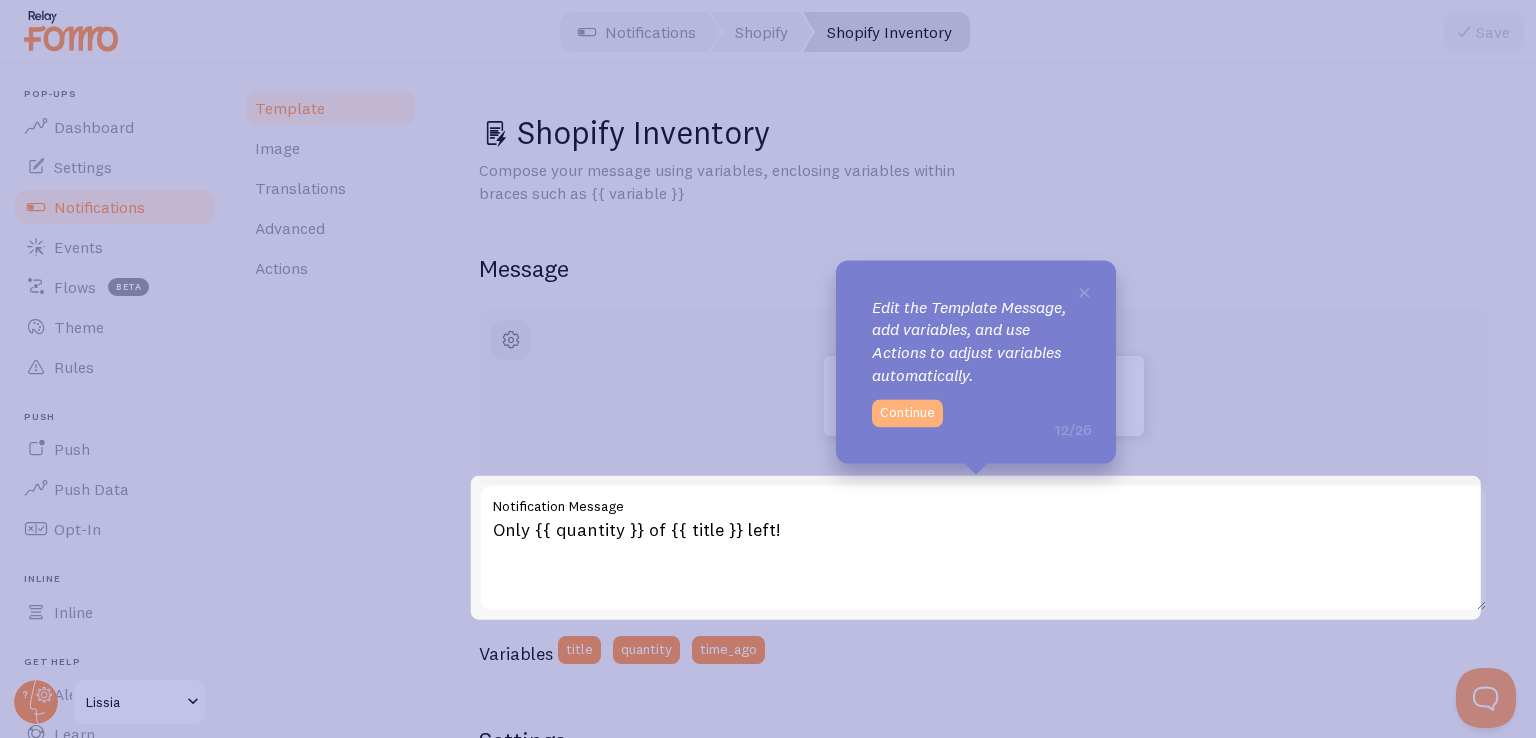 click on "Continue" at bounding box center (907, 413) 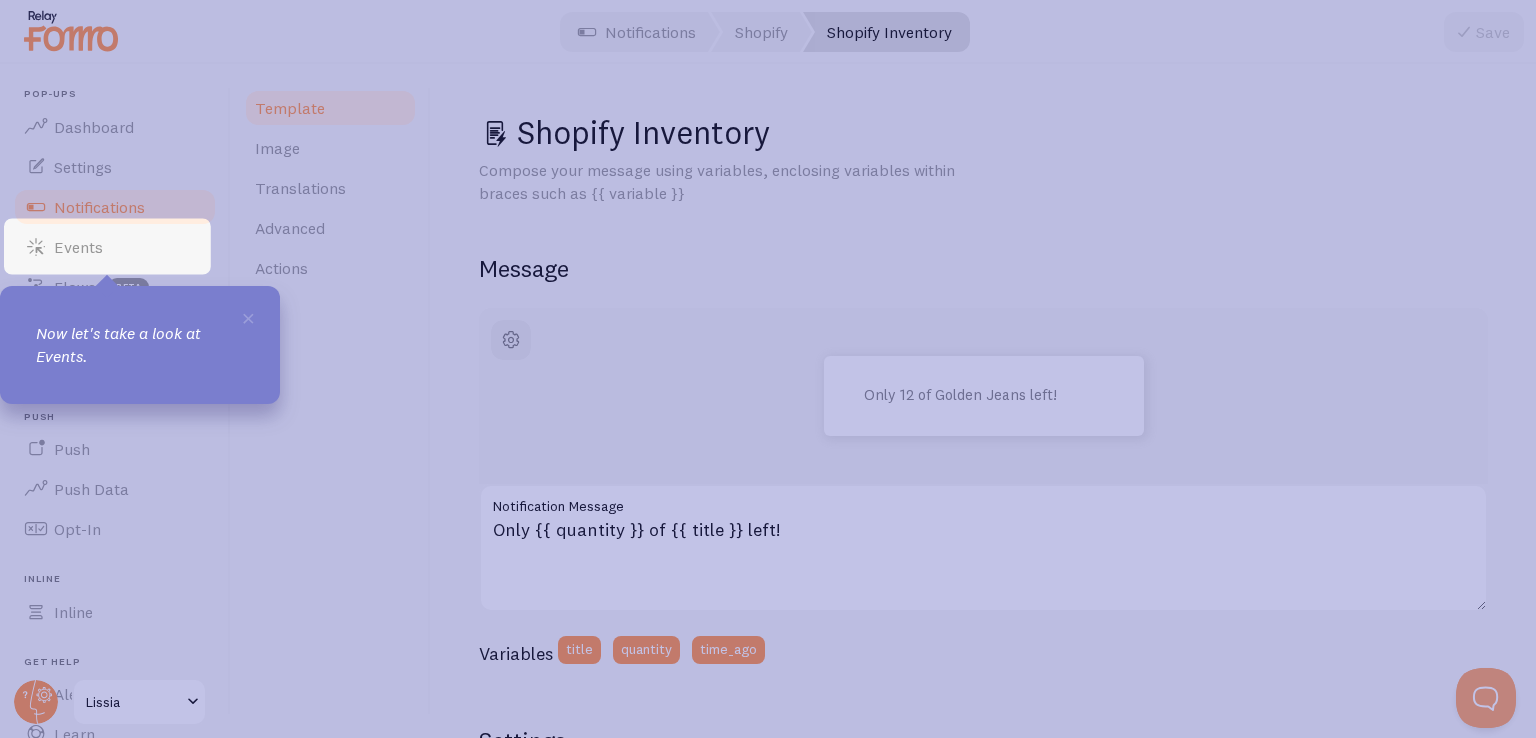 scroll, scrollTop: 128, scrollLeft: 0, axis: vertical 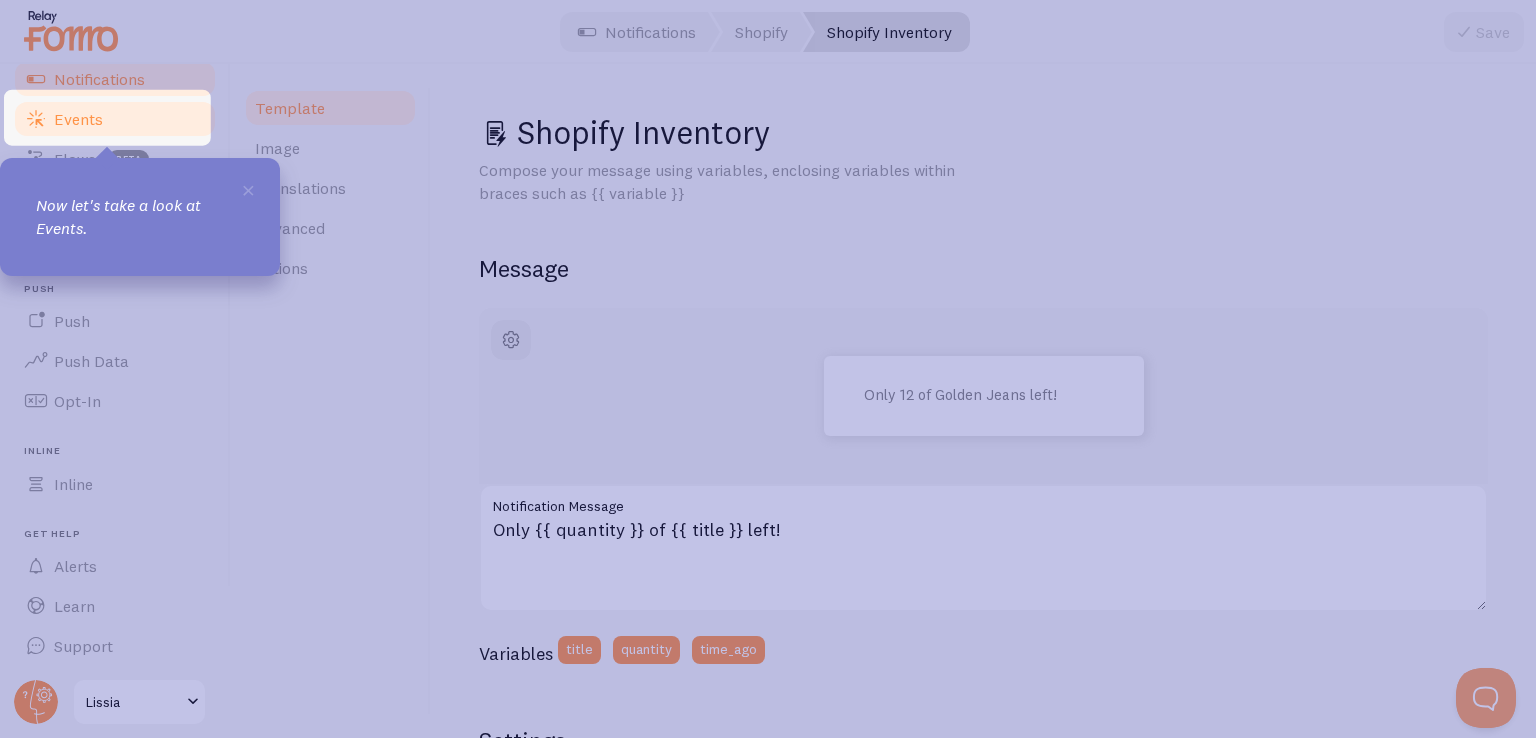 click on "Events" at bounding box center (115, 119) 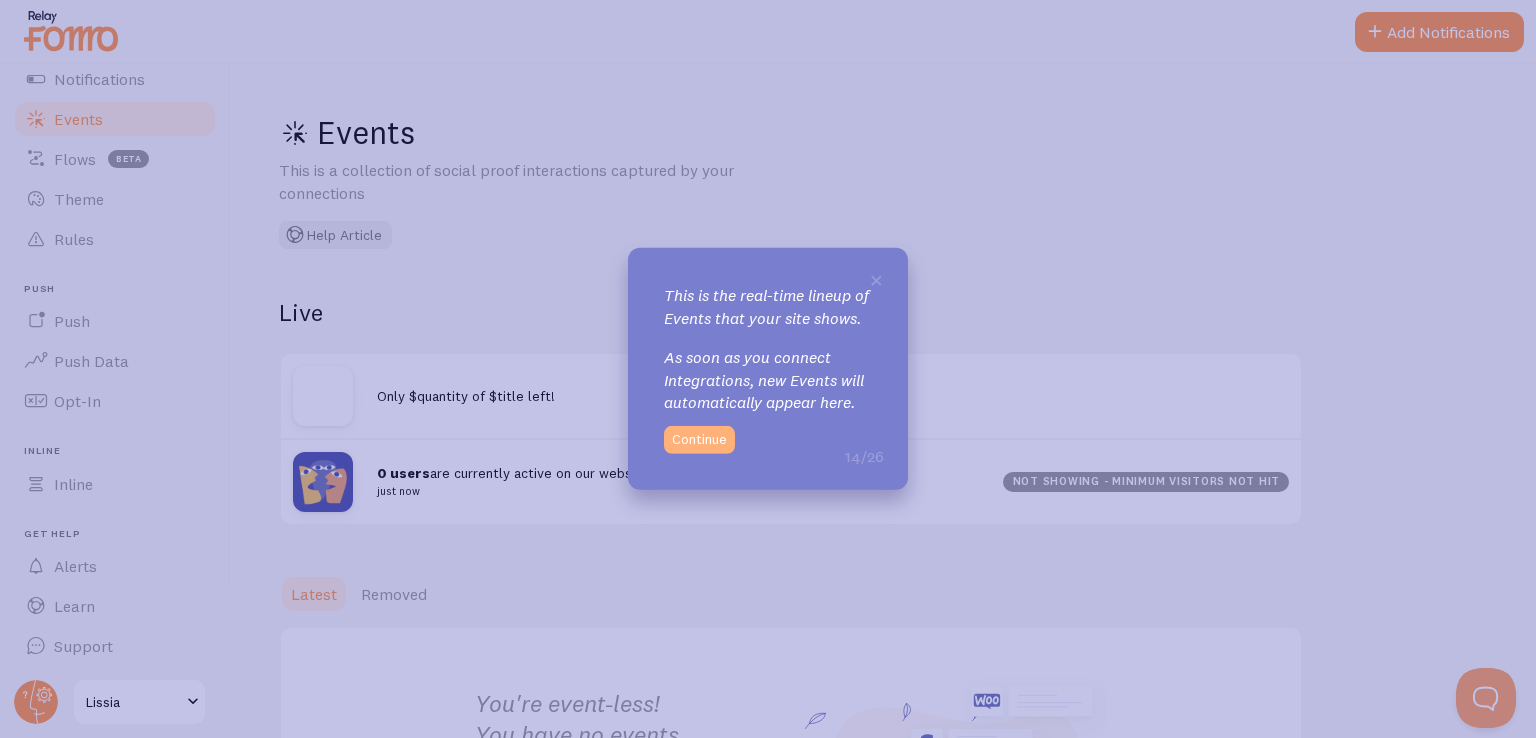click on "Continue" at bounding box center [699, 440] 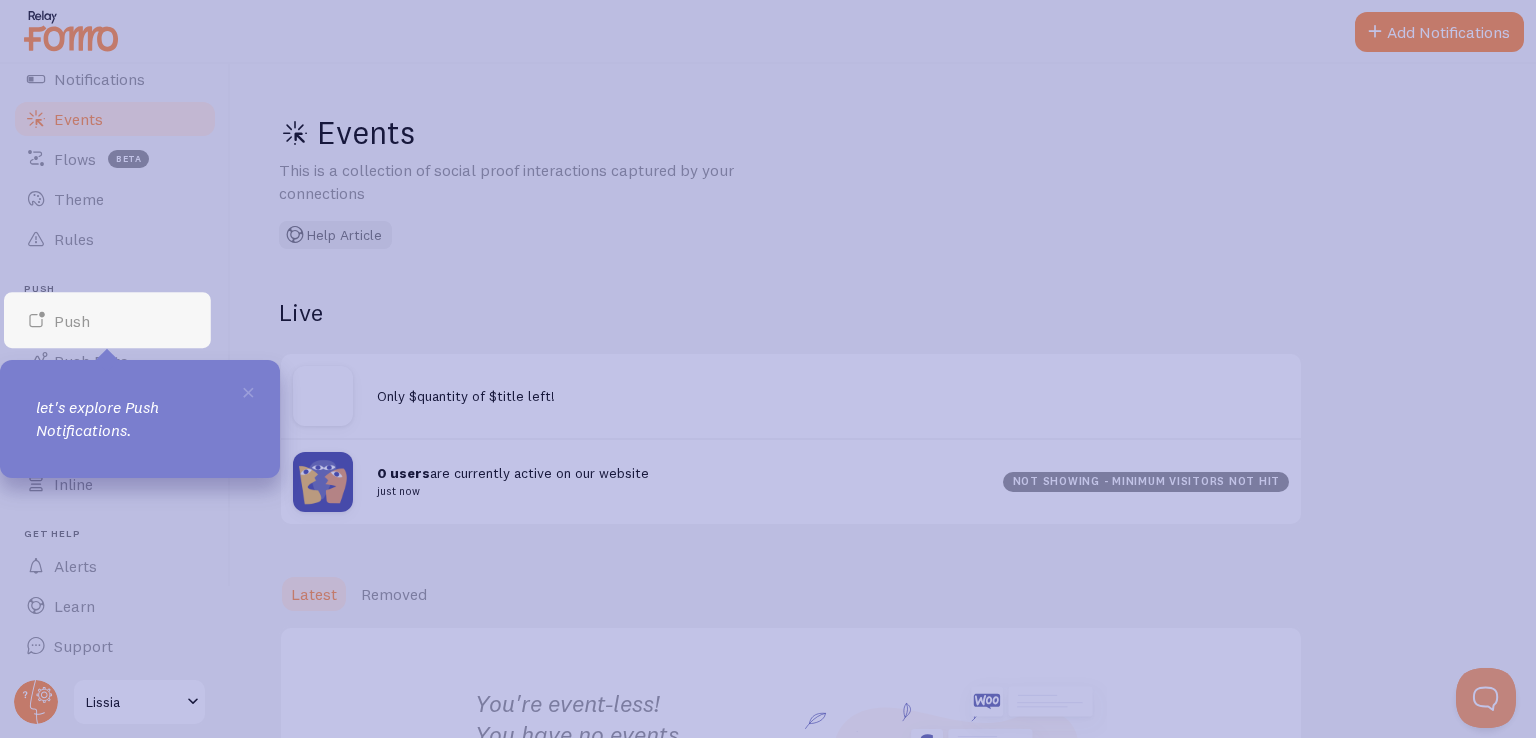 click 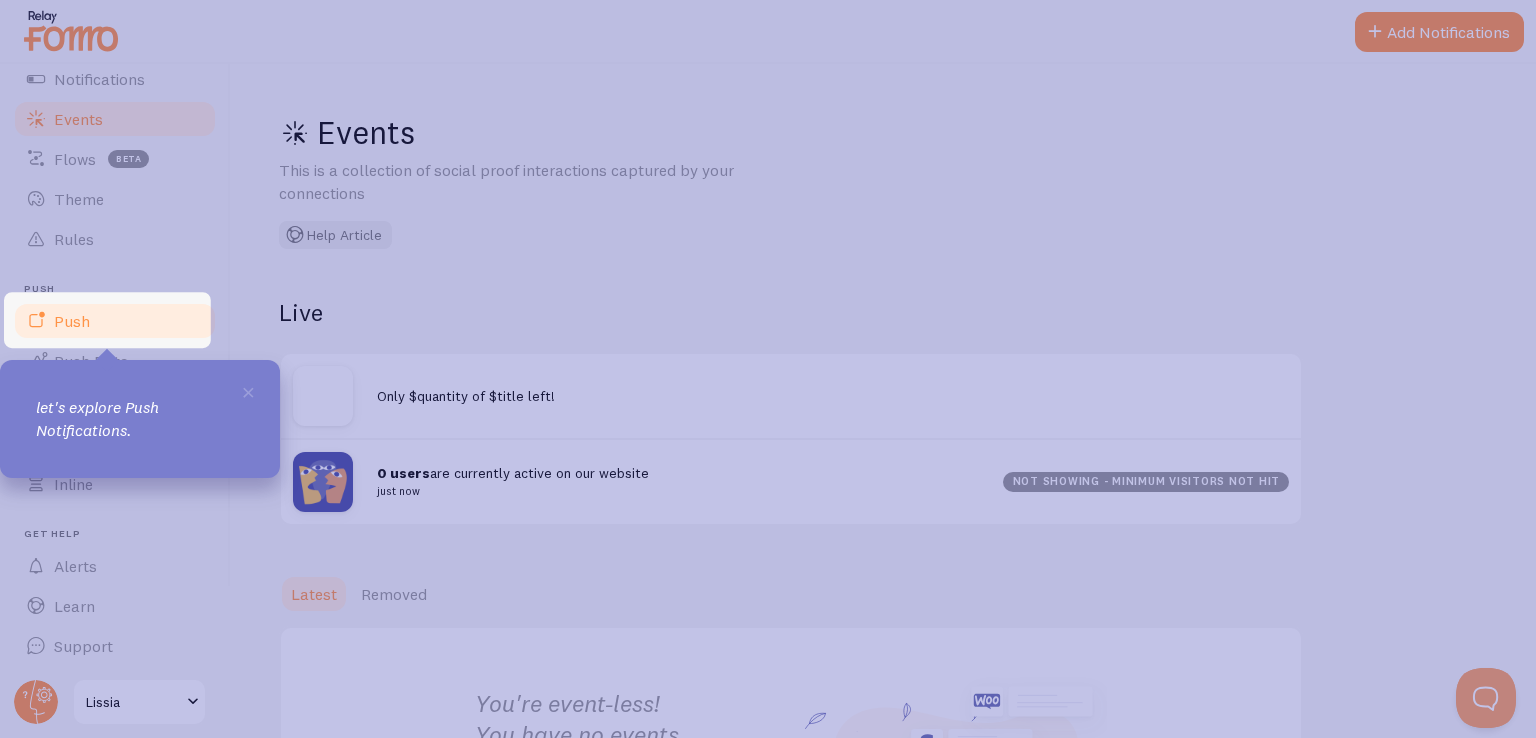 click on "Push" at bounding box center [115, 321] 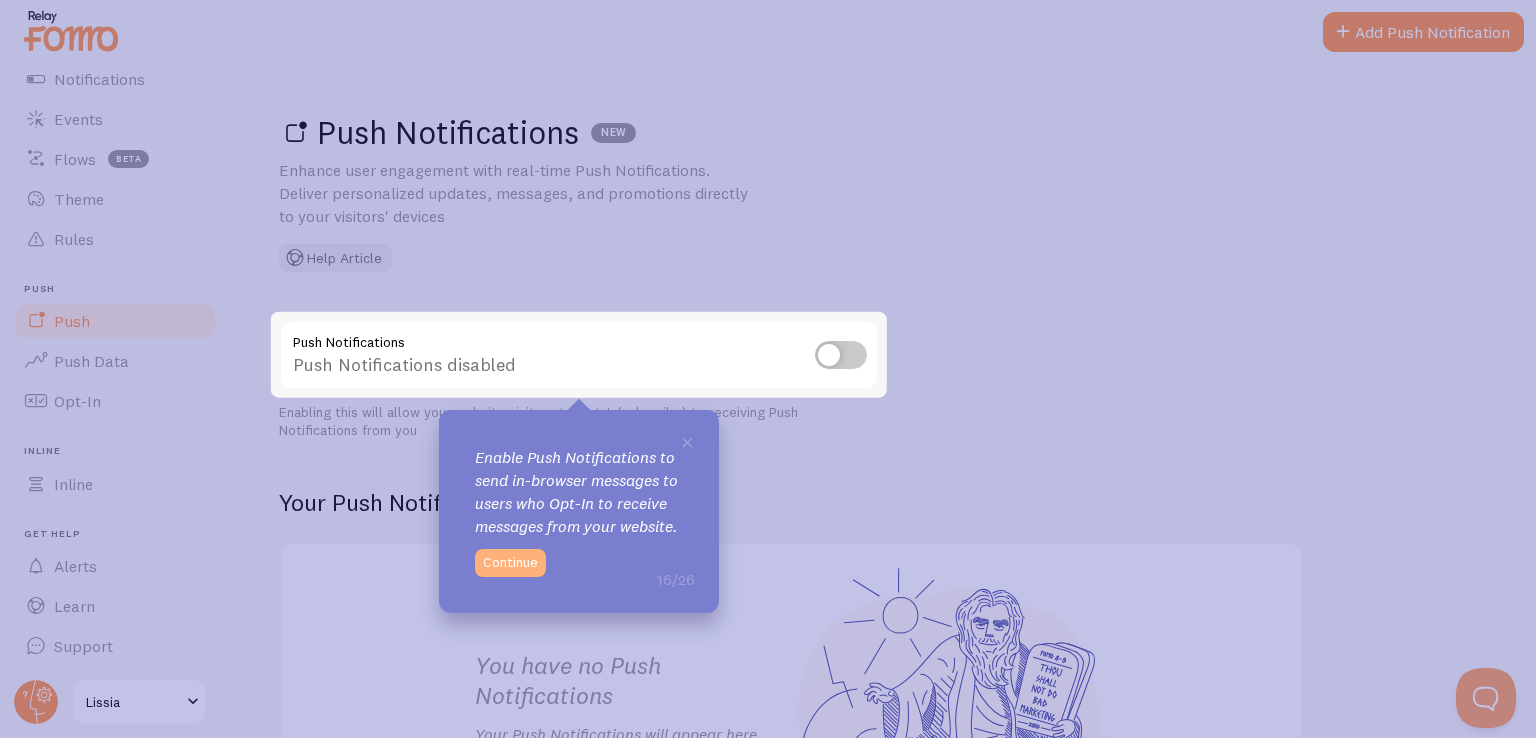 click on "Continue" at bounding box center (510, 563) 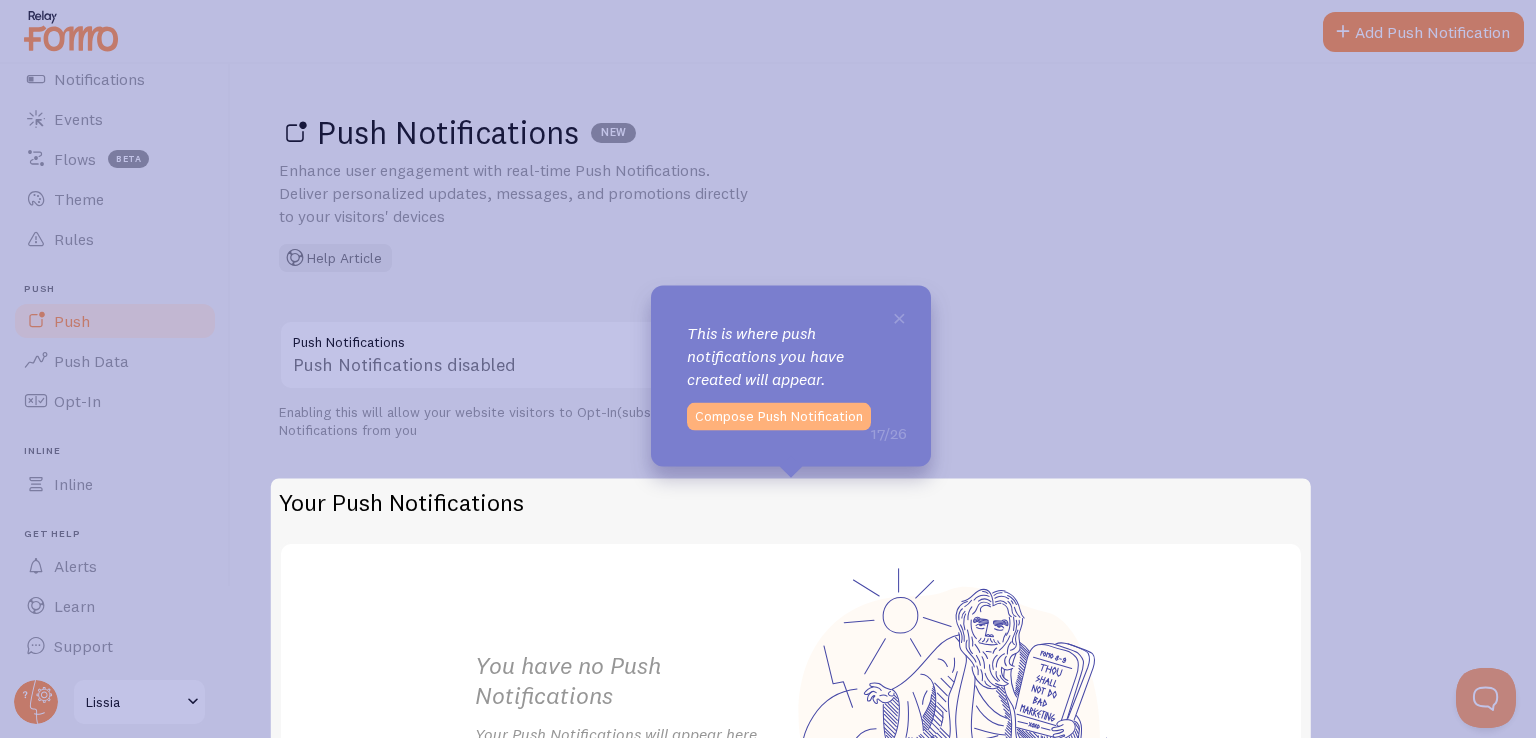 click on "Compose Push Notification" at bounding box center (779, 417) 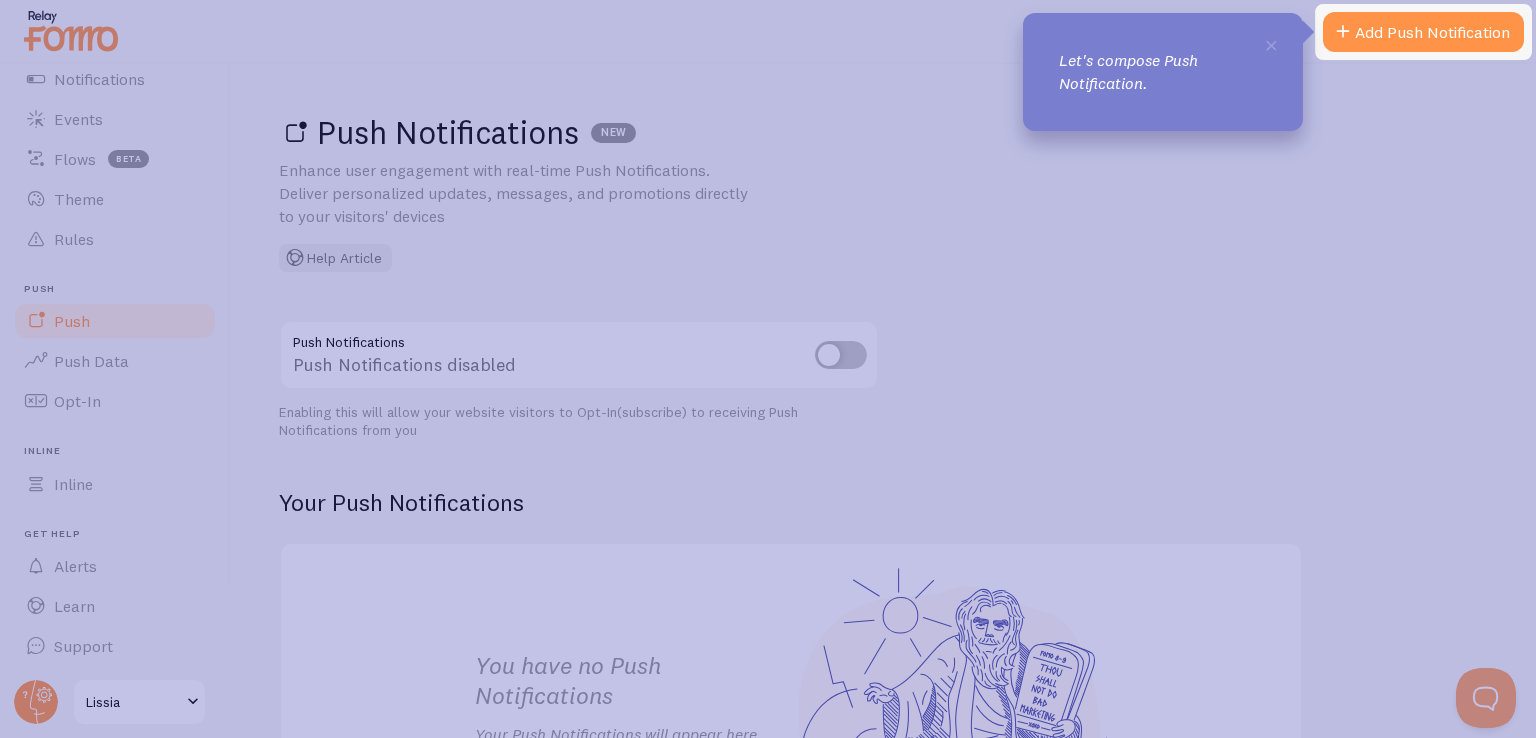 click on "Add Push Notification" at bounding box center (1423, 32) 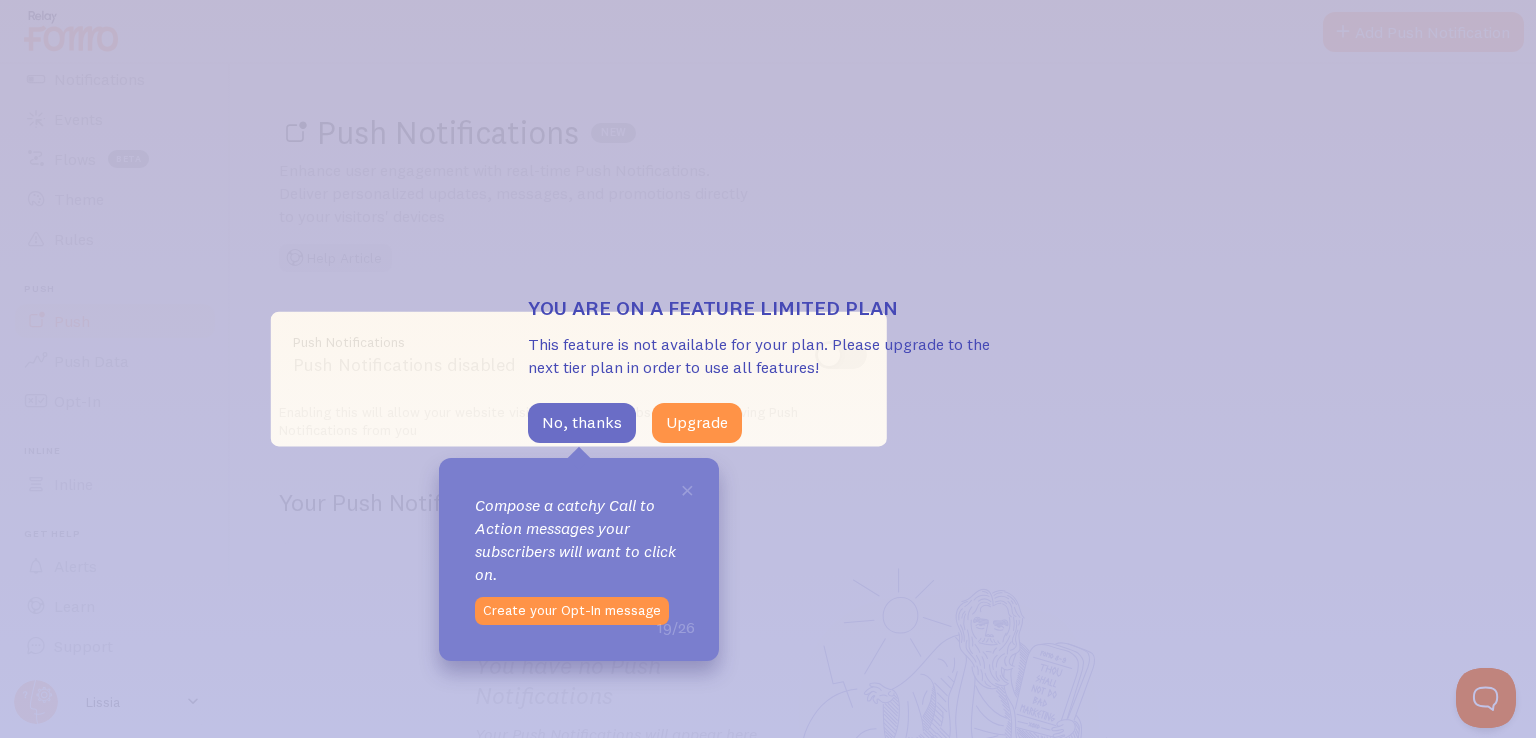 click on "No, thanks" at bounding box center [582, 423] 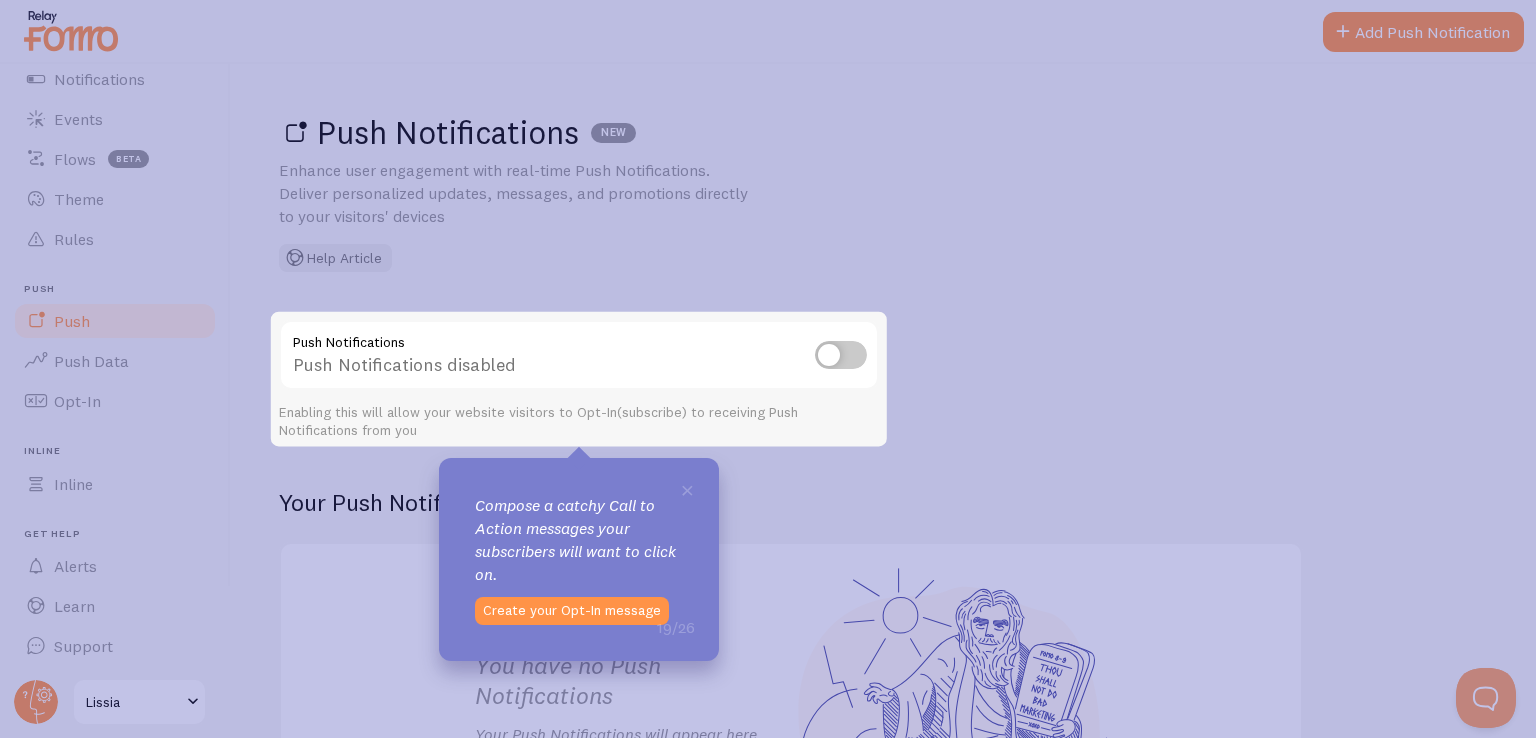 click at bounding box center [841, 355] 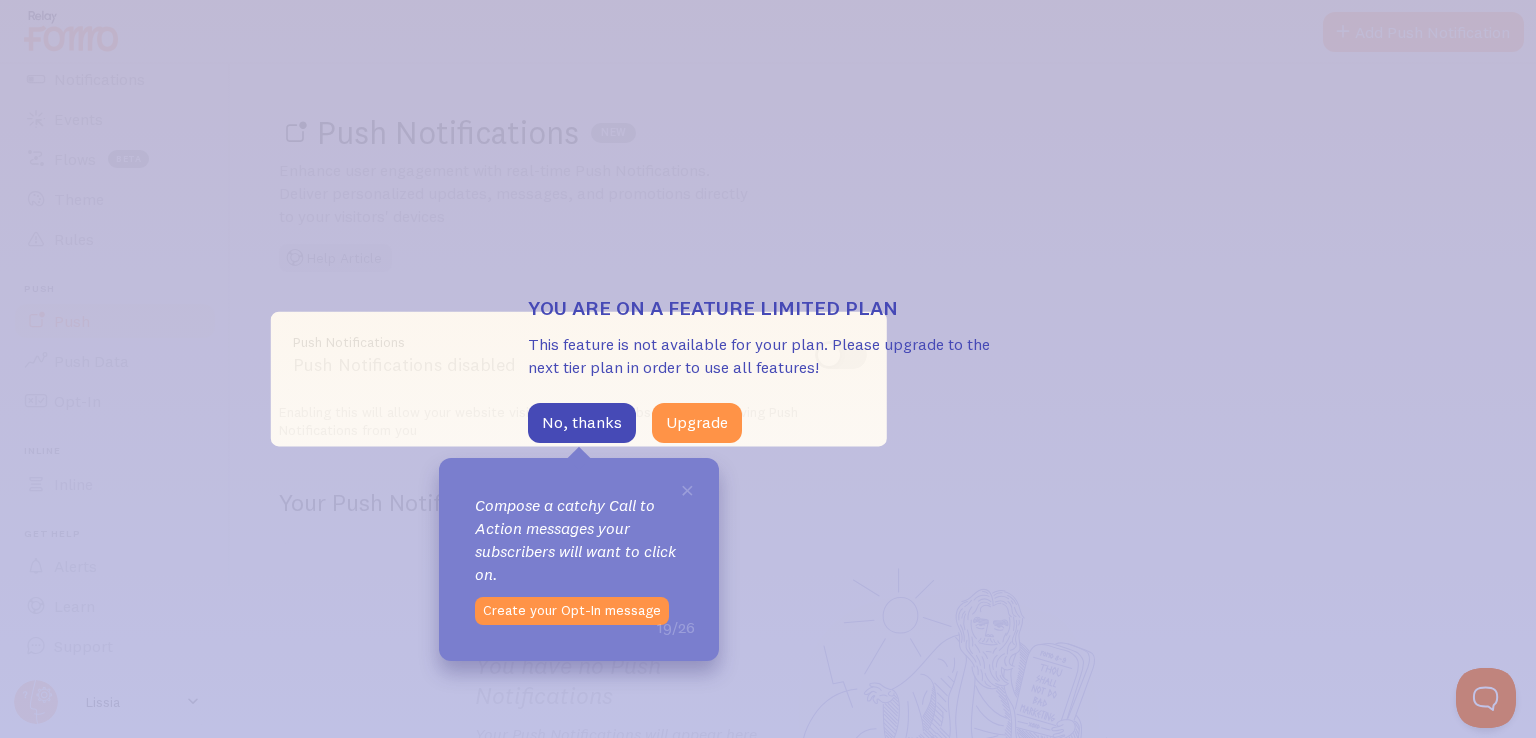 click on "You are on a feature limited plan   This feature is not available for your plan. Please upgrade to the next tier plan in order to use all features!   No, thanks
Upgrade" at bounding box center (768, 368) 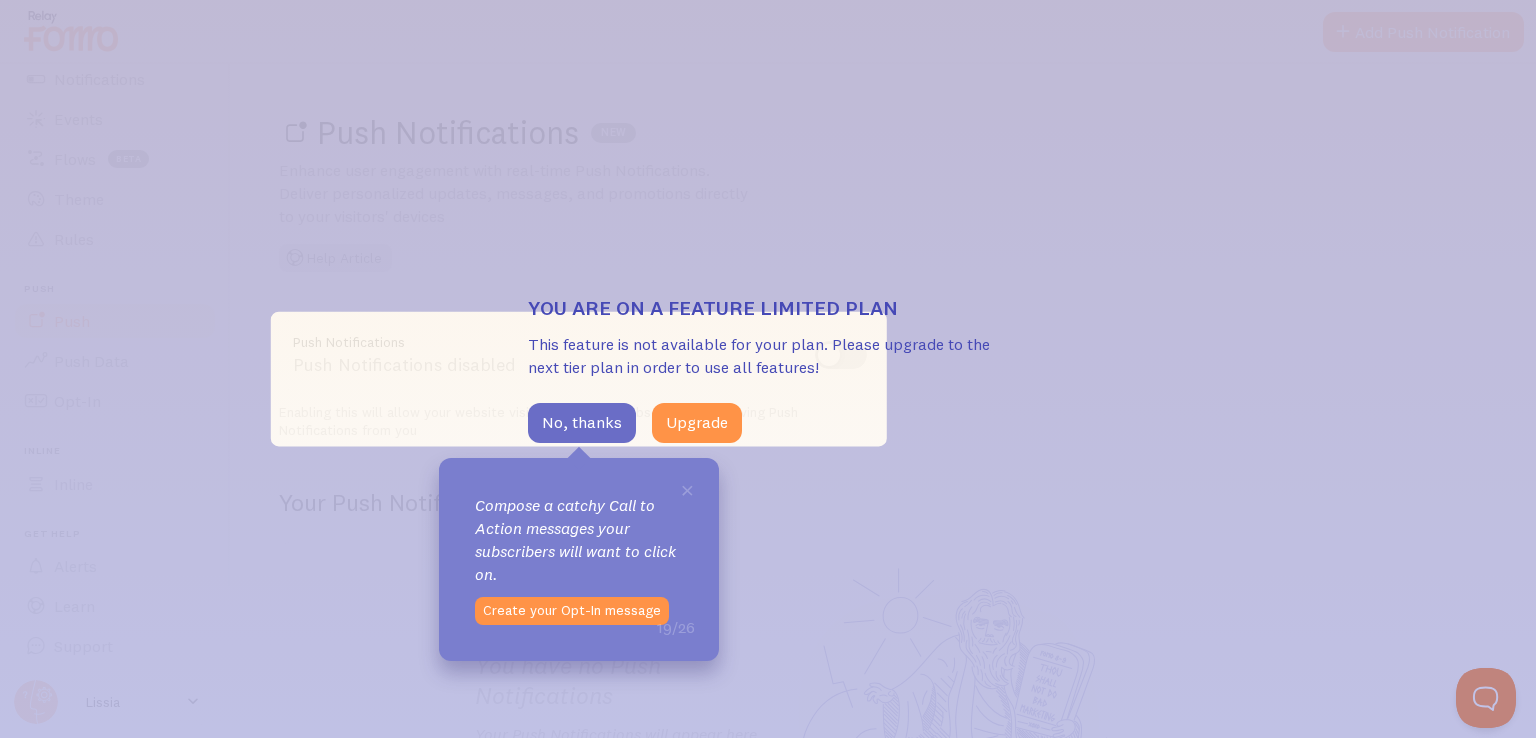 click on "No, thanks" at bounding box center [582, 423] 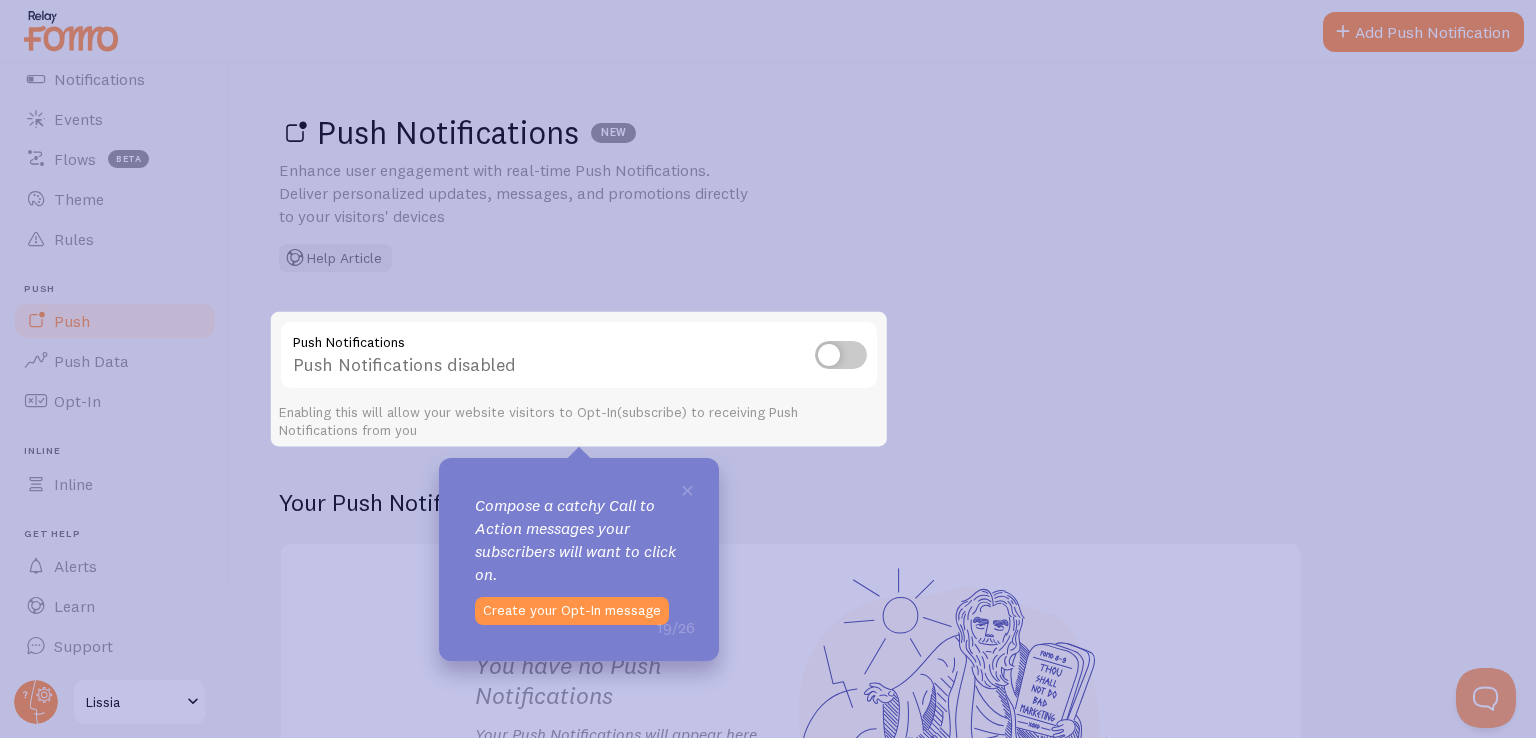 click on "Enabling this will allow your website visitors to Opt-In(subscribe) to receiving Push Notifications from you" at bounding box center [579, 421] 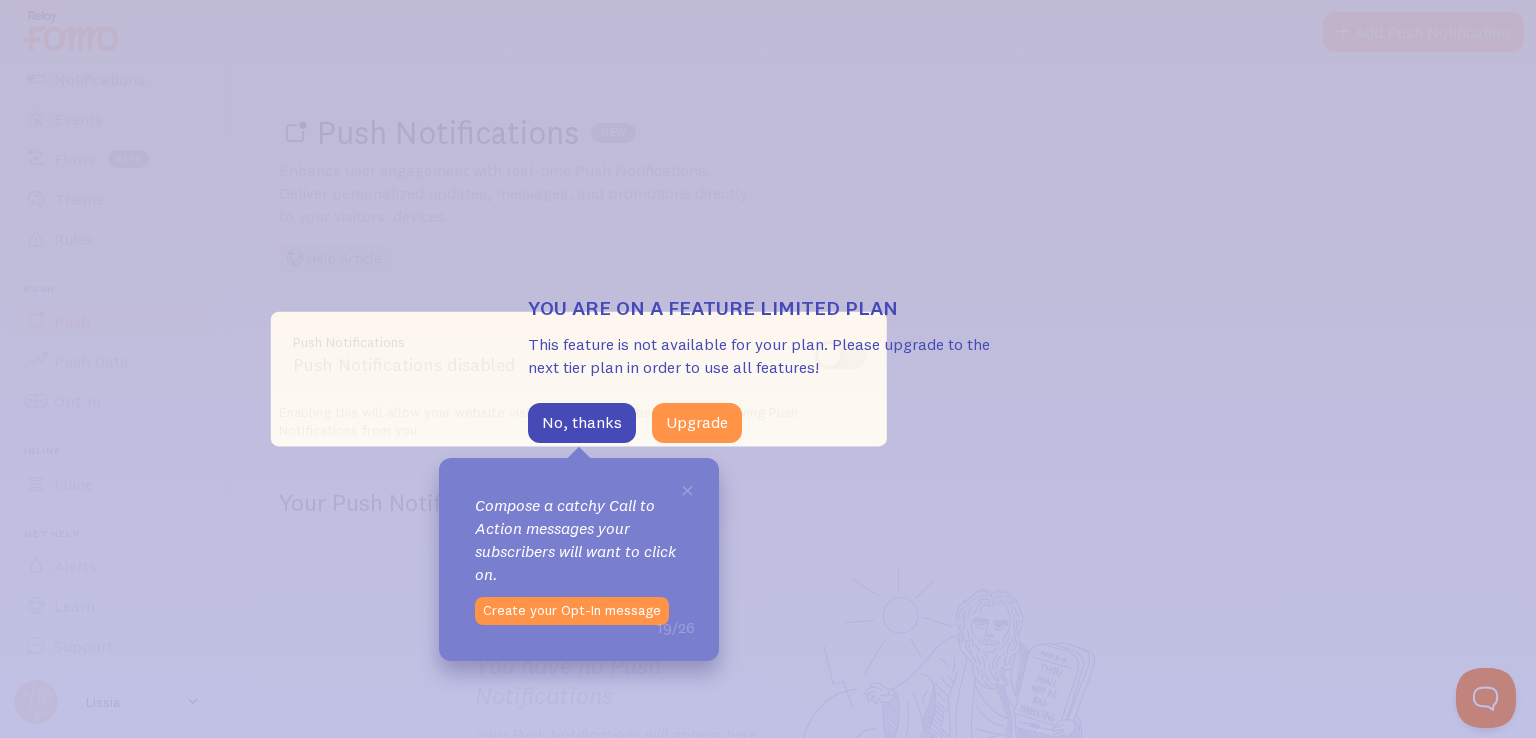 click on "×   Compose a catchy Call to Action messages your subscribers will want to click on.   19/26 Create your Opt-In message" at bounding box center (579, 559) 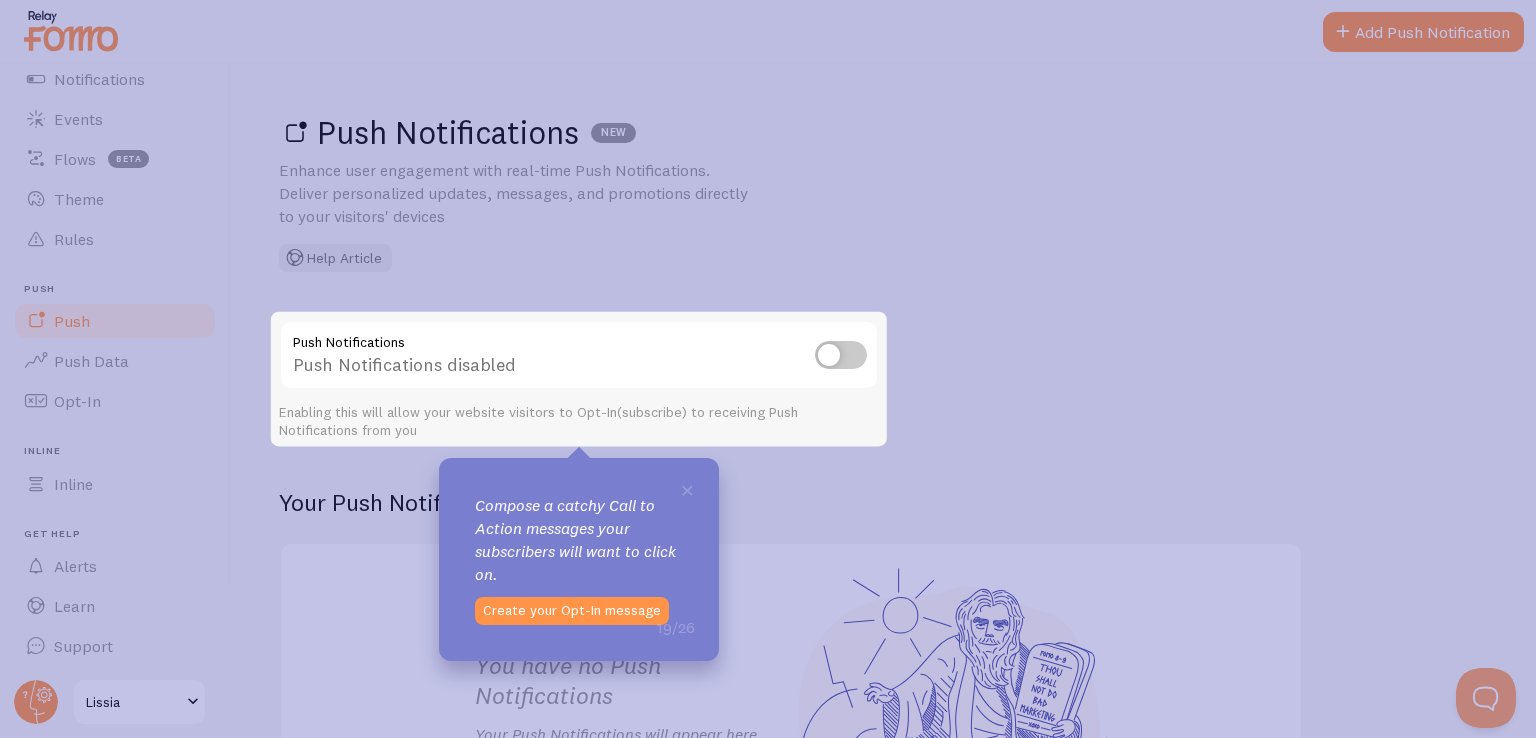 click on "No, thanks" at bounding box center (563, 428) 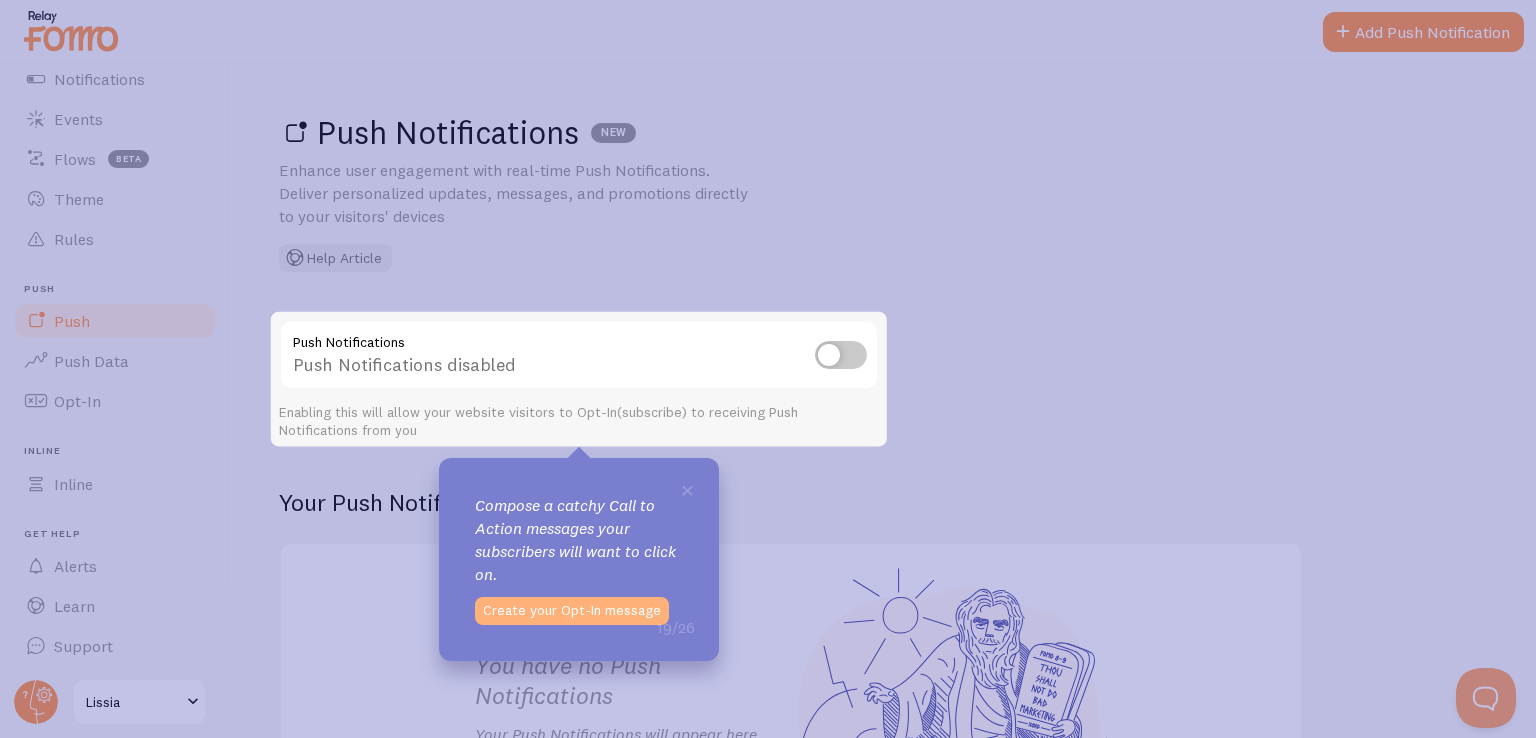 click on "Create your Opt-In message" at bounding box center (572, 611) 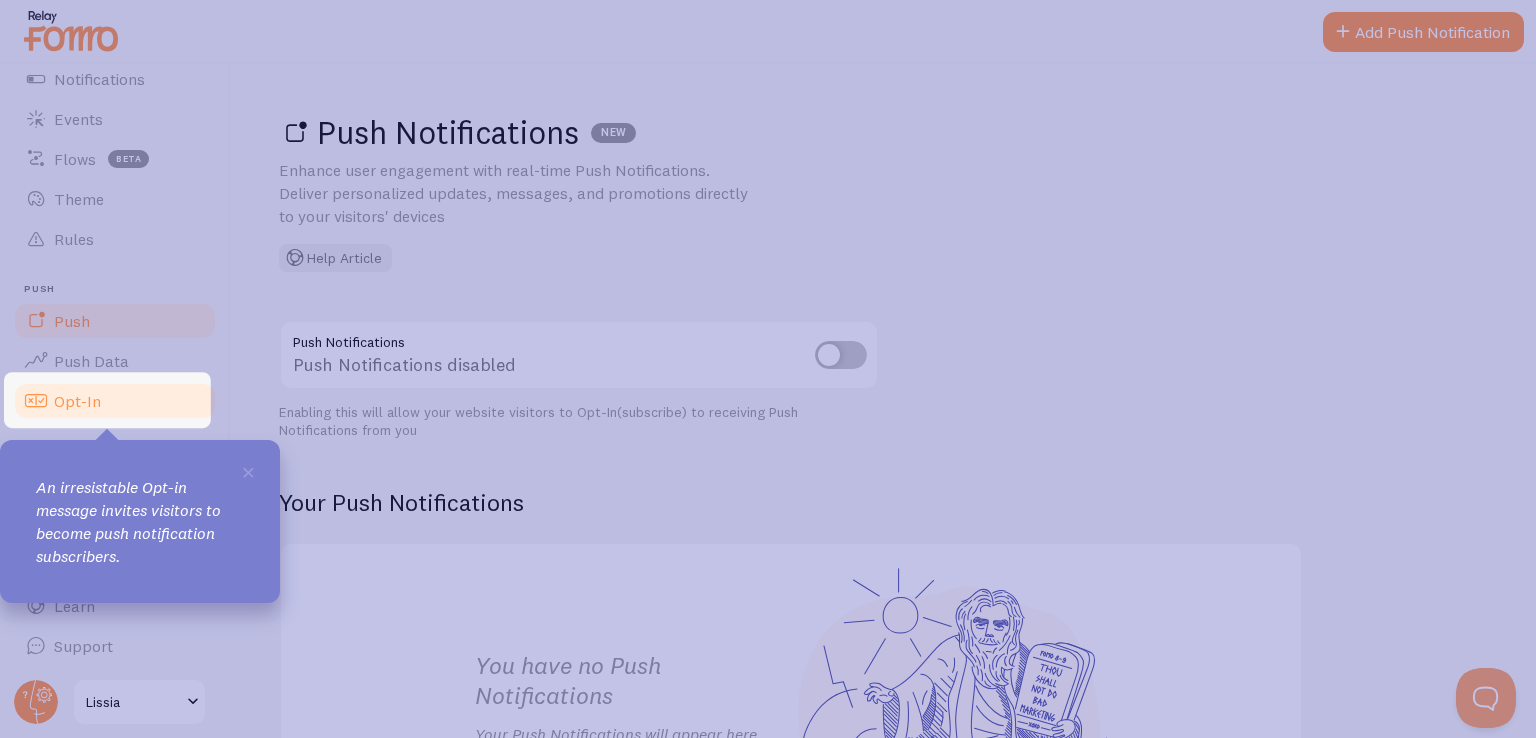 click on "Opt-In" at bounding box center (115, 401) 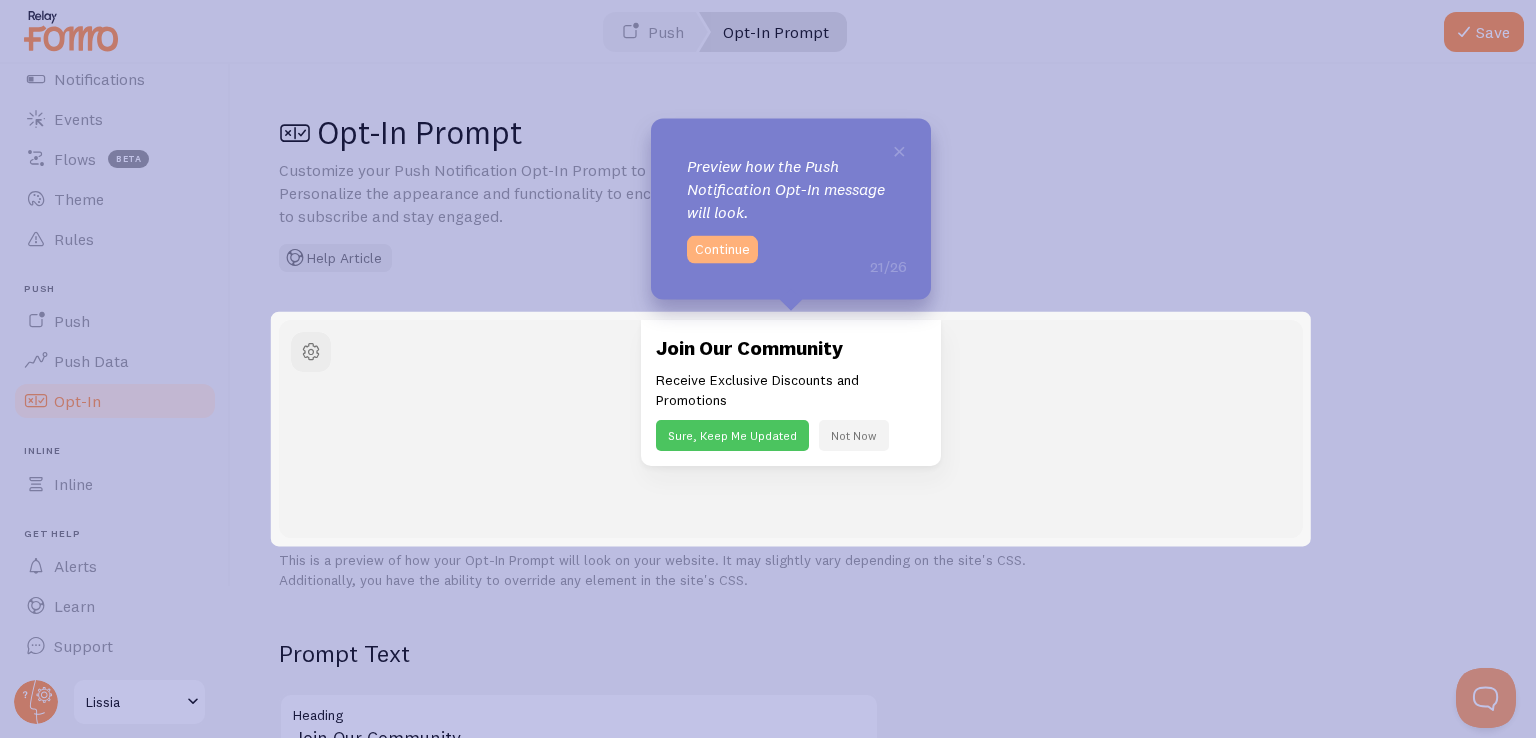 click on "Continue" at bounding box center (722, 250) 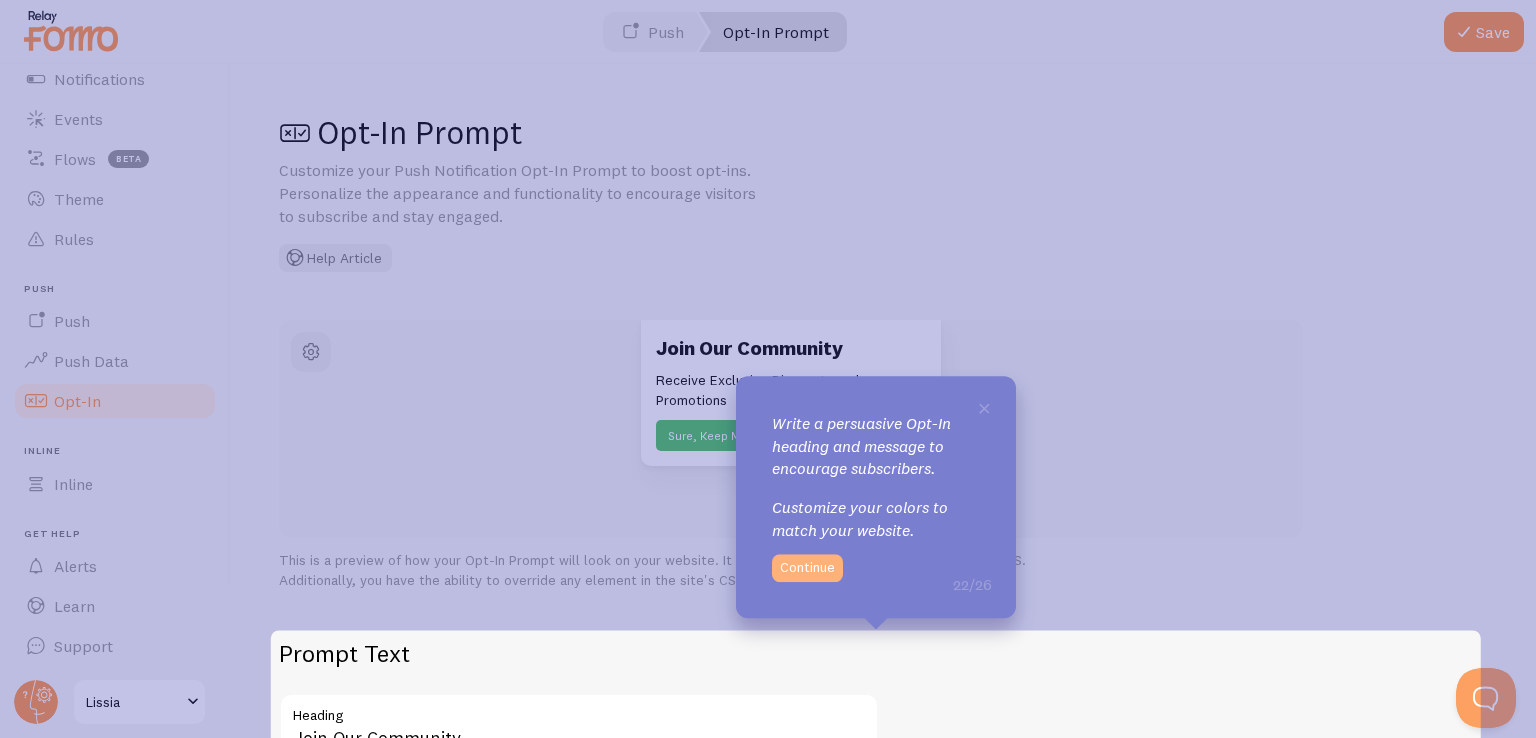 click on "Continue" at bounding box center [807, 568] 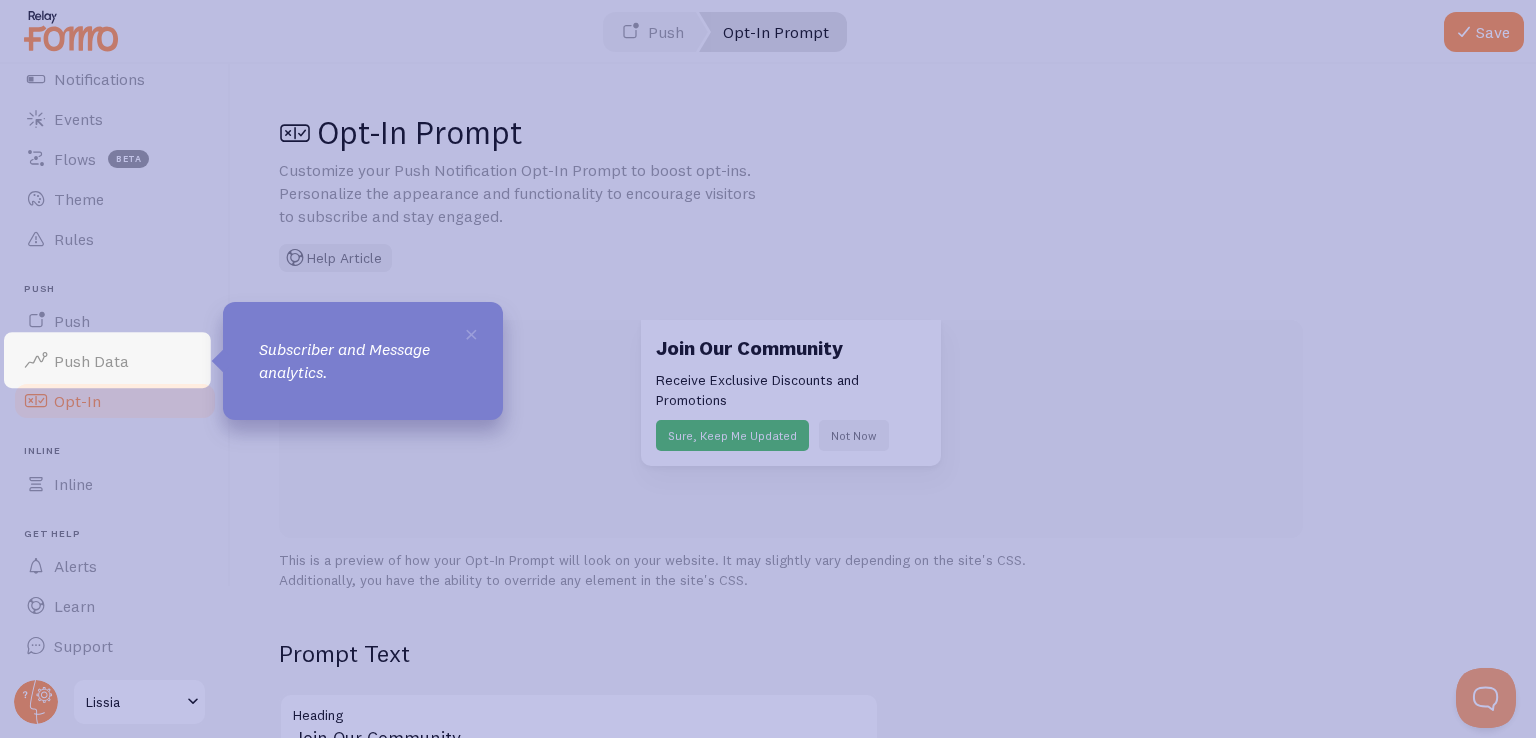 click on "Push Data" at bounding box center (115, 361) 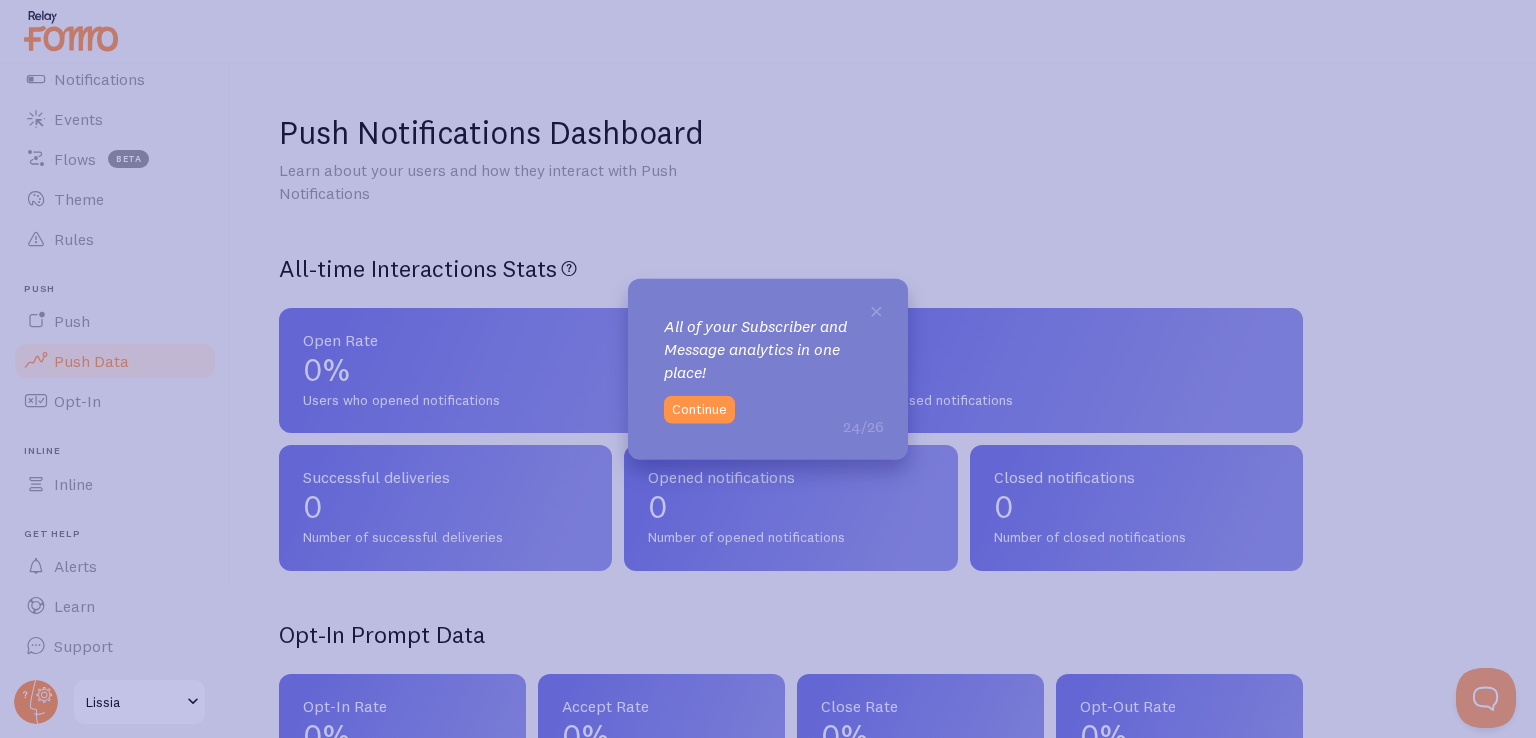 drag, startPoint x: 755, startPoint y: 409, endPoint x: 744, endPoint y: 410, distance: 11.045361 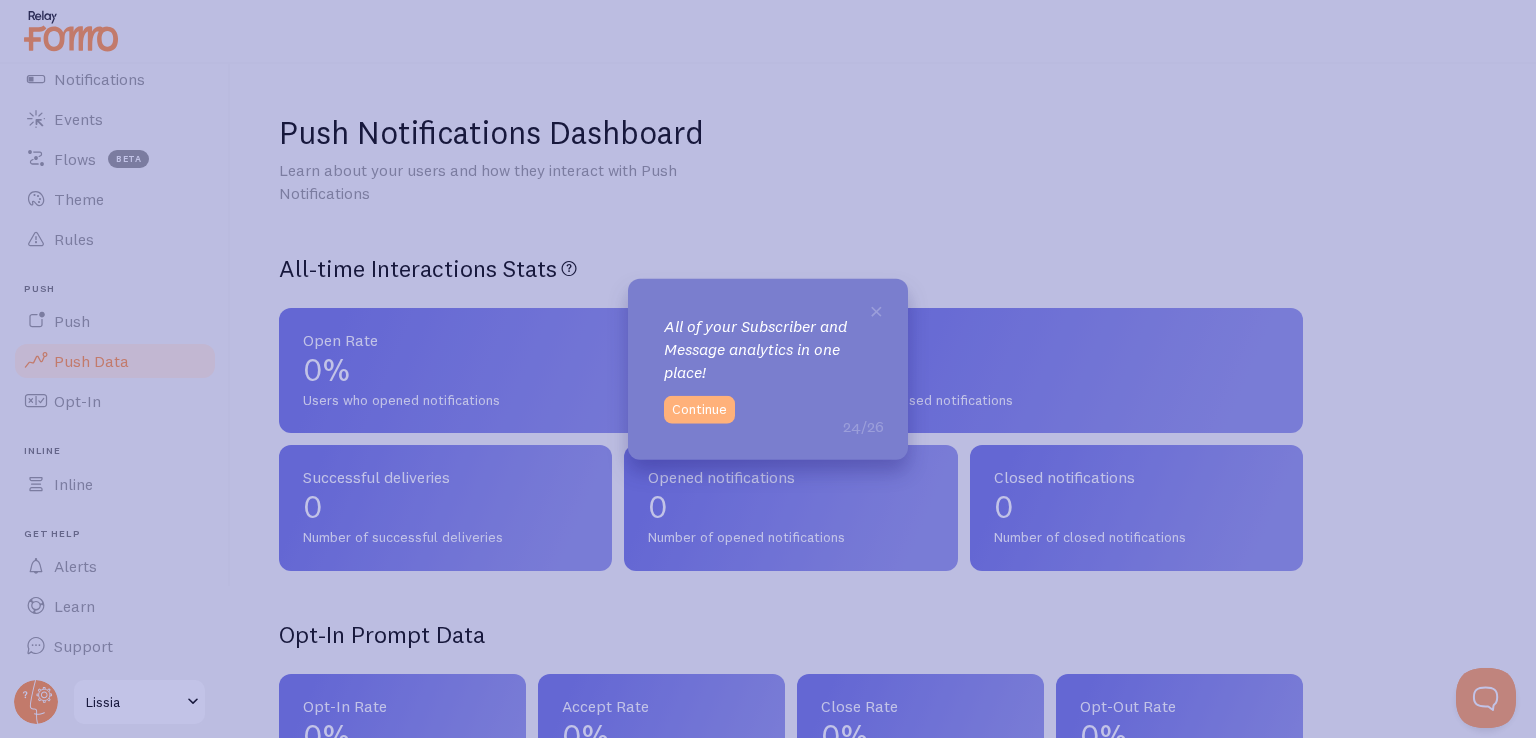 click on "Continue" at bounding box center (699, 409) 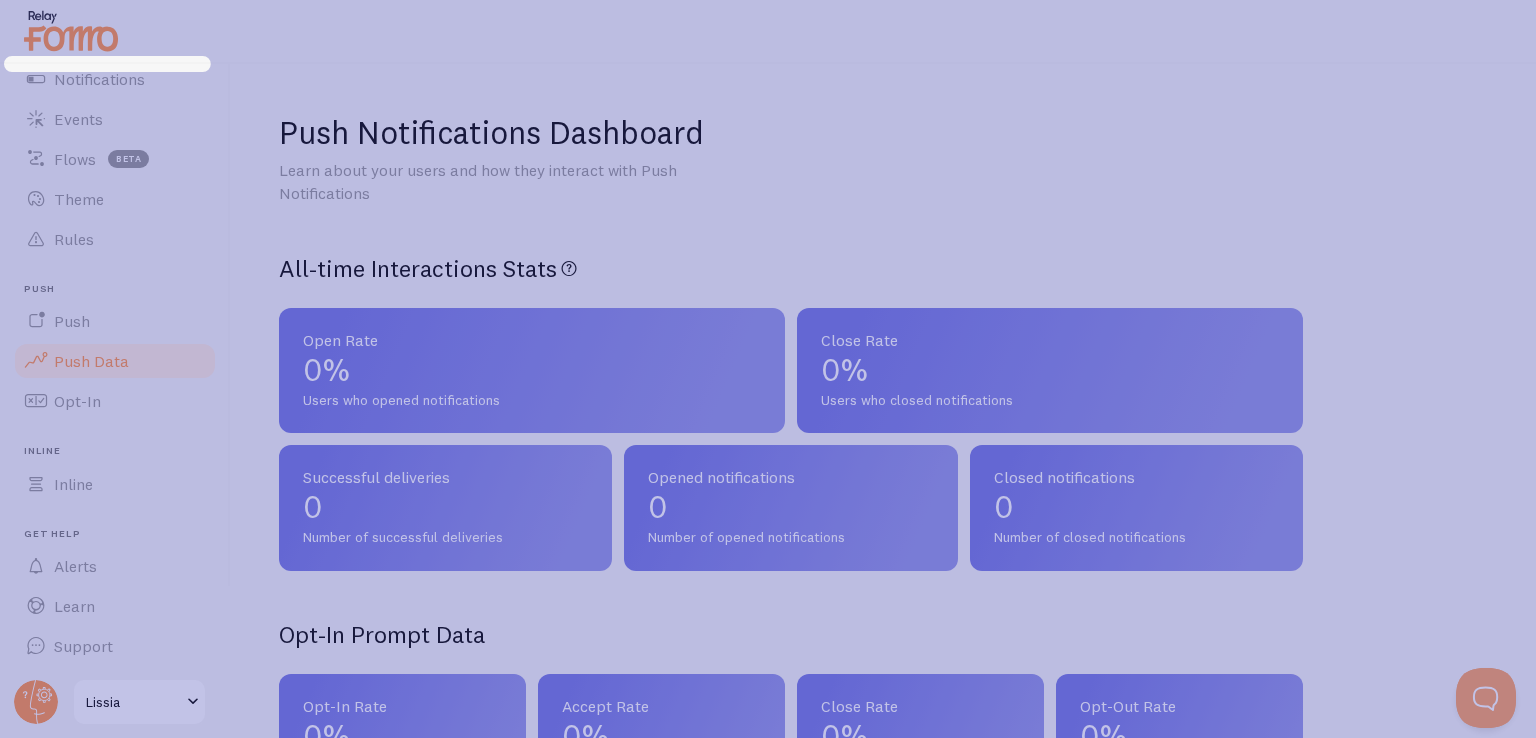 click at bounding box center [768, 32] 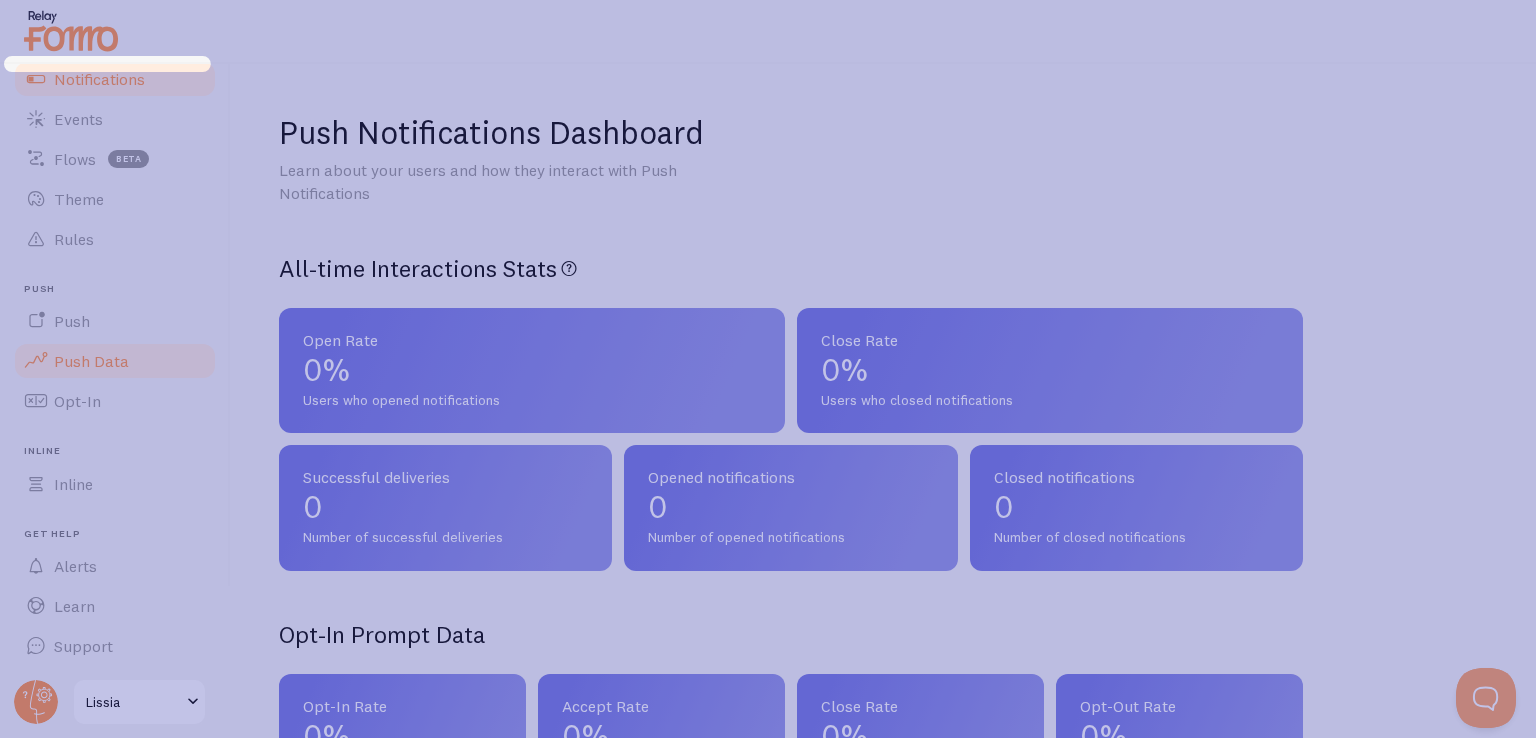 click at bounding box center [36, 79] 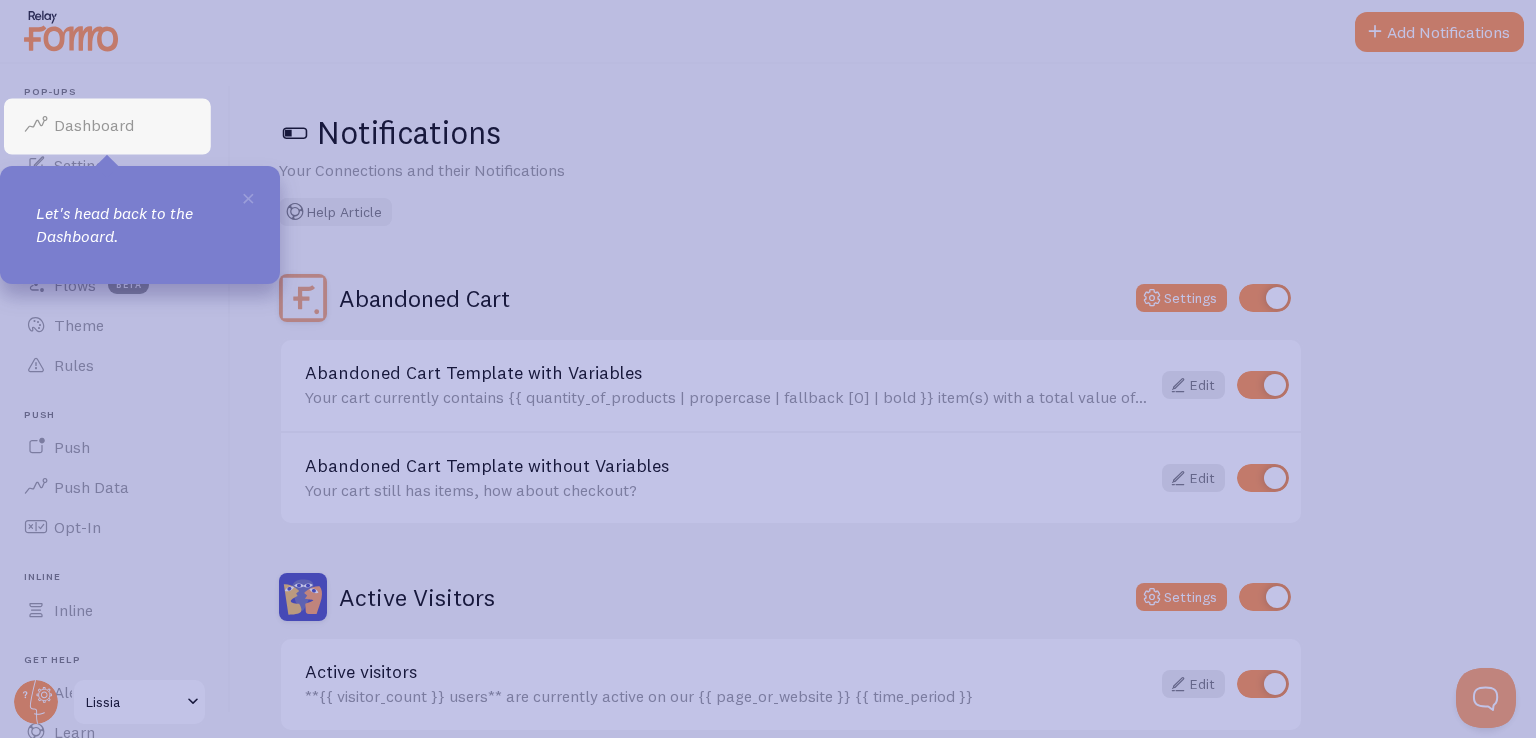 scroll, scrollTop: 0, scrollLeft: 0, axis: both 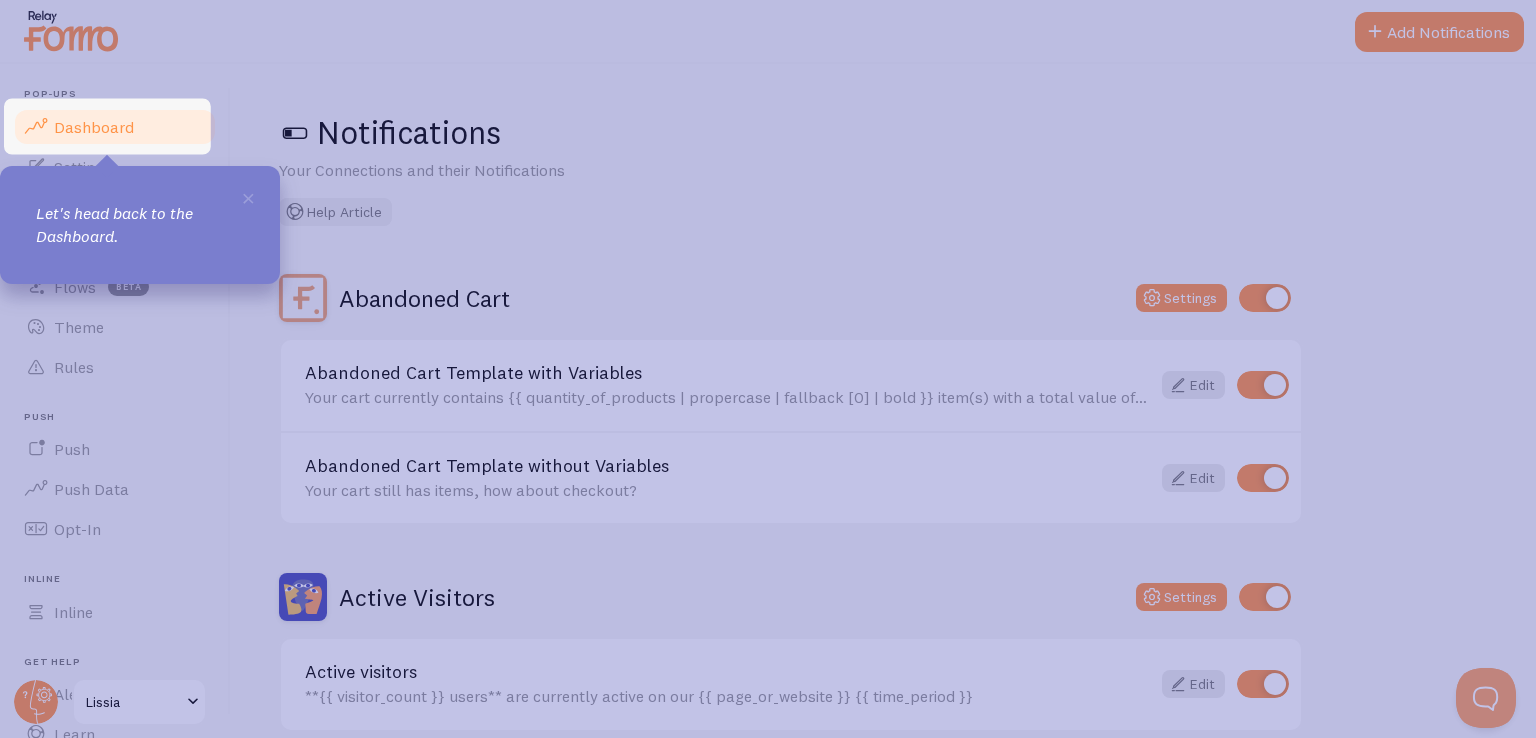 click on "Dashboard" at bounding box center [94, 127] 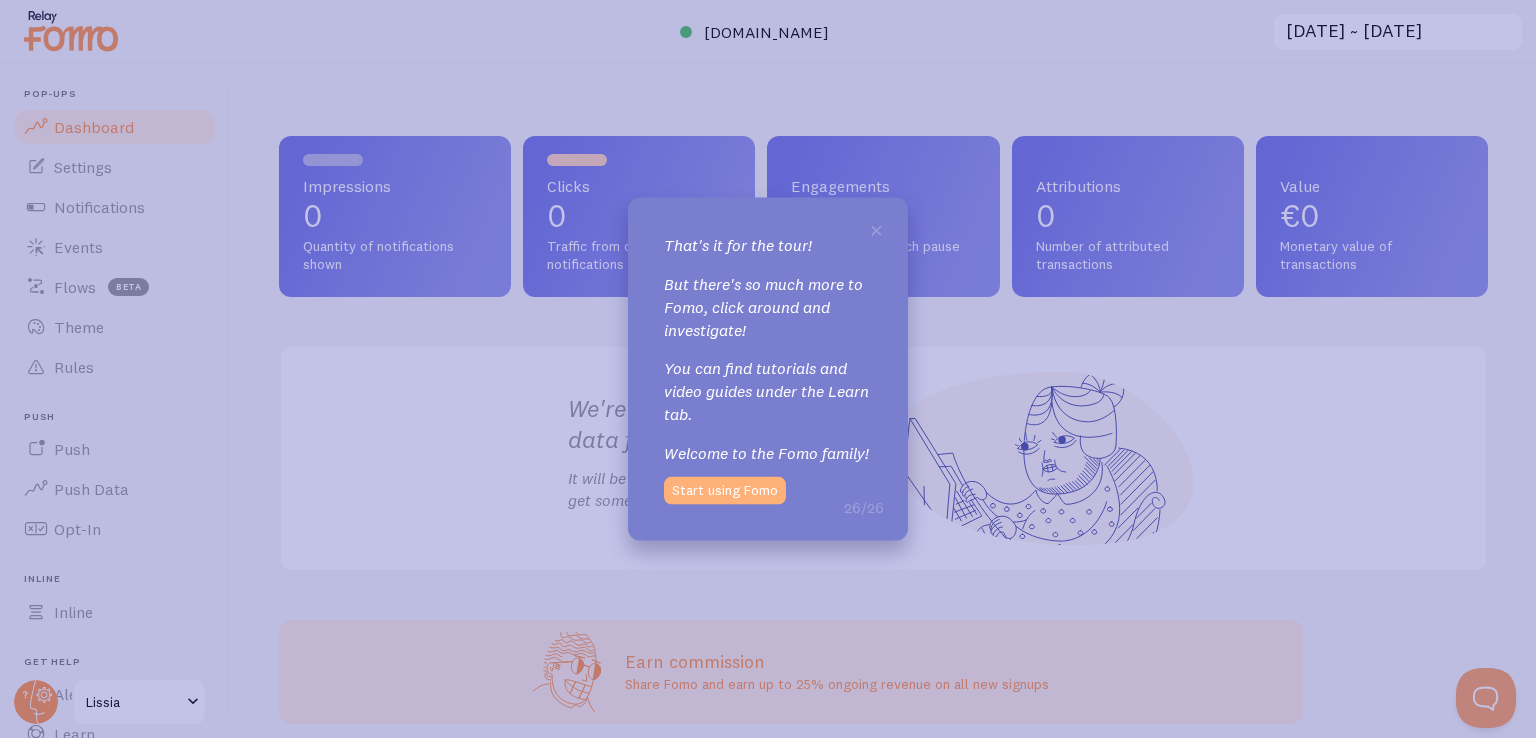 click on "Start using Fomo" at bounding box center (725, 490) 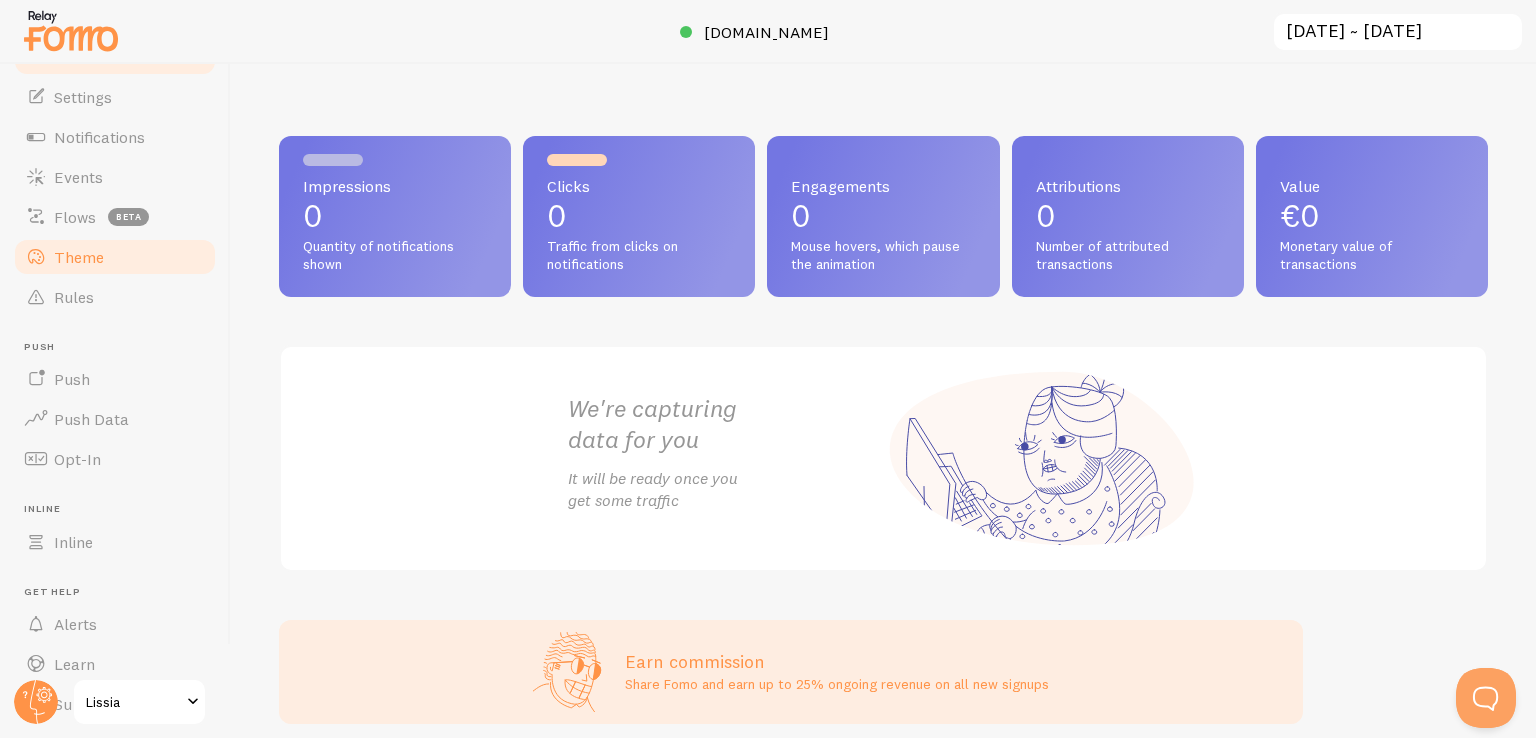 scroll, scrollTop: 128, scrollLeft: 0, axis: vertical 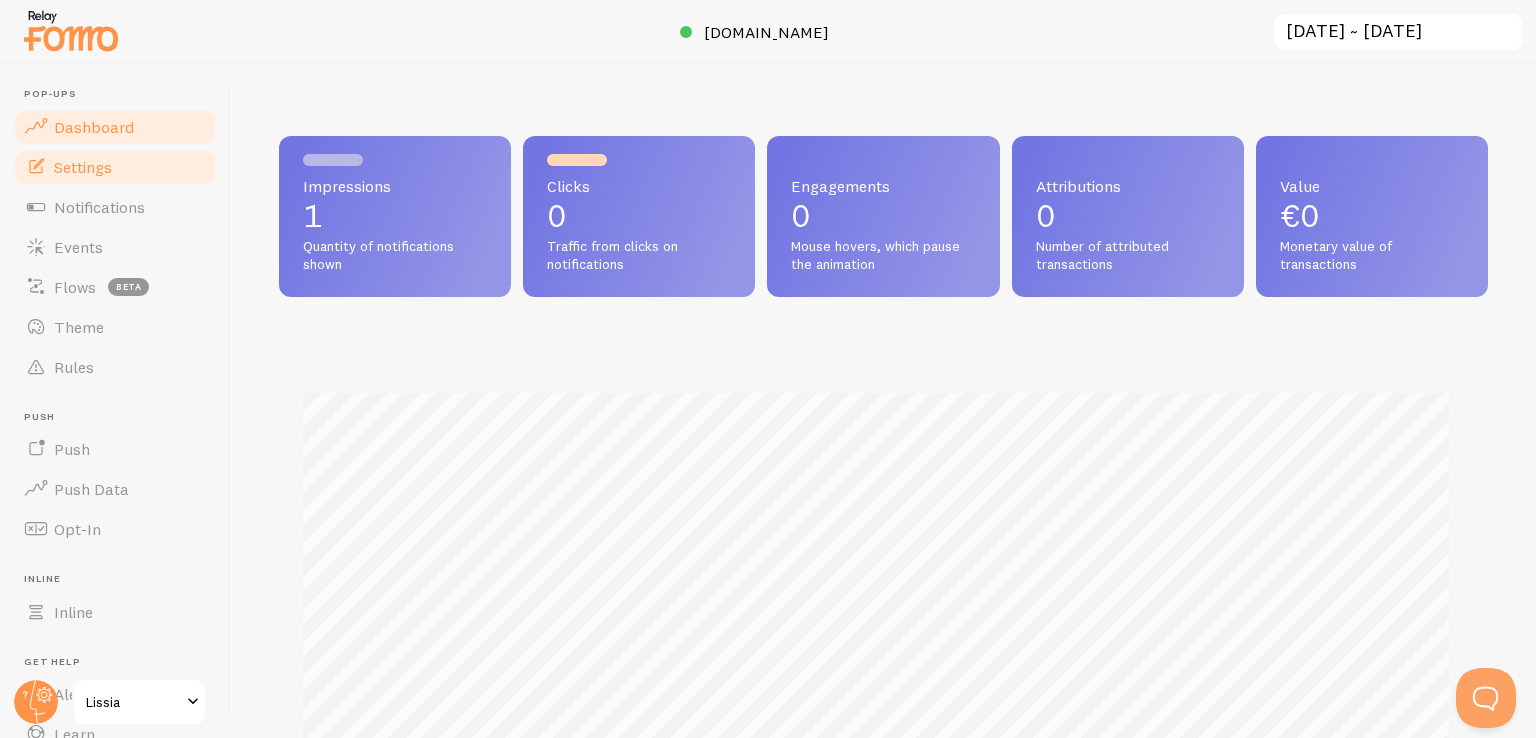 click on "Settings" at bounding box center (83, 167) 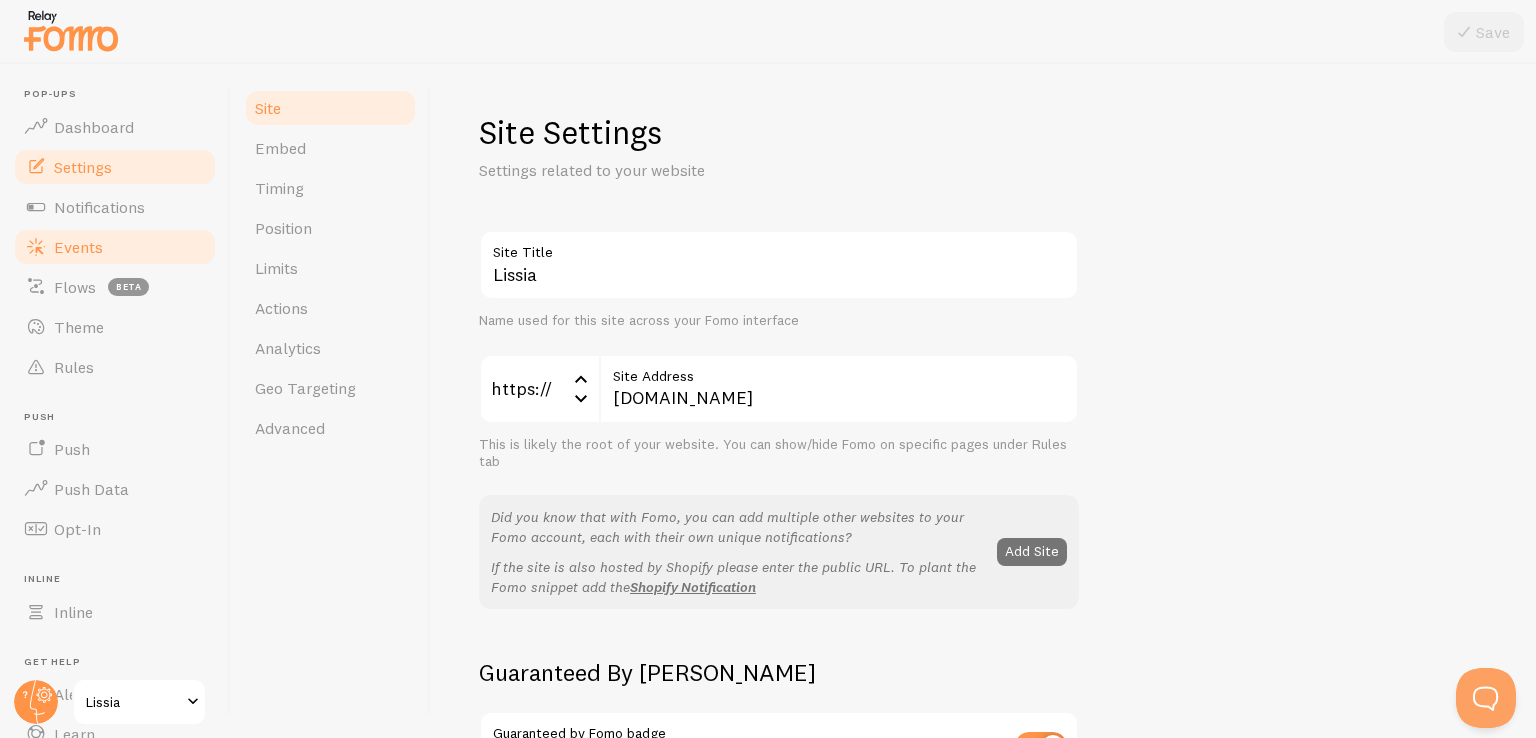 click on "Events" at bounding box center (115, 247) 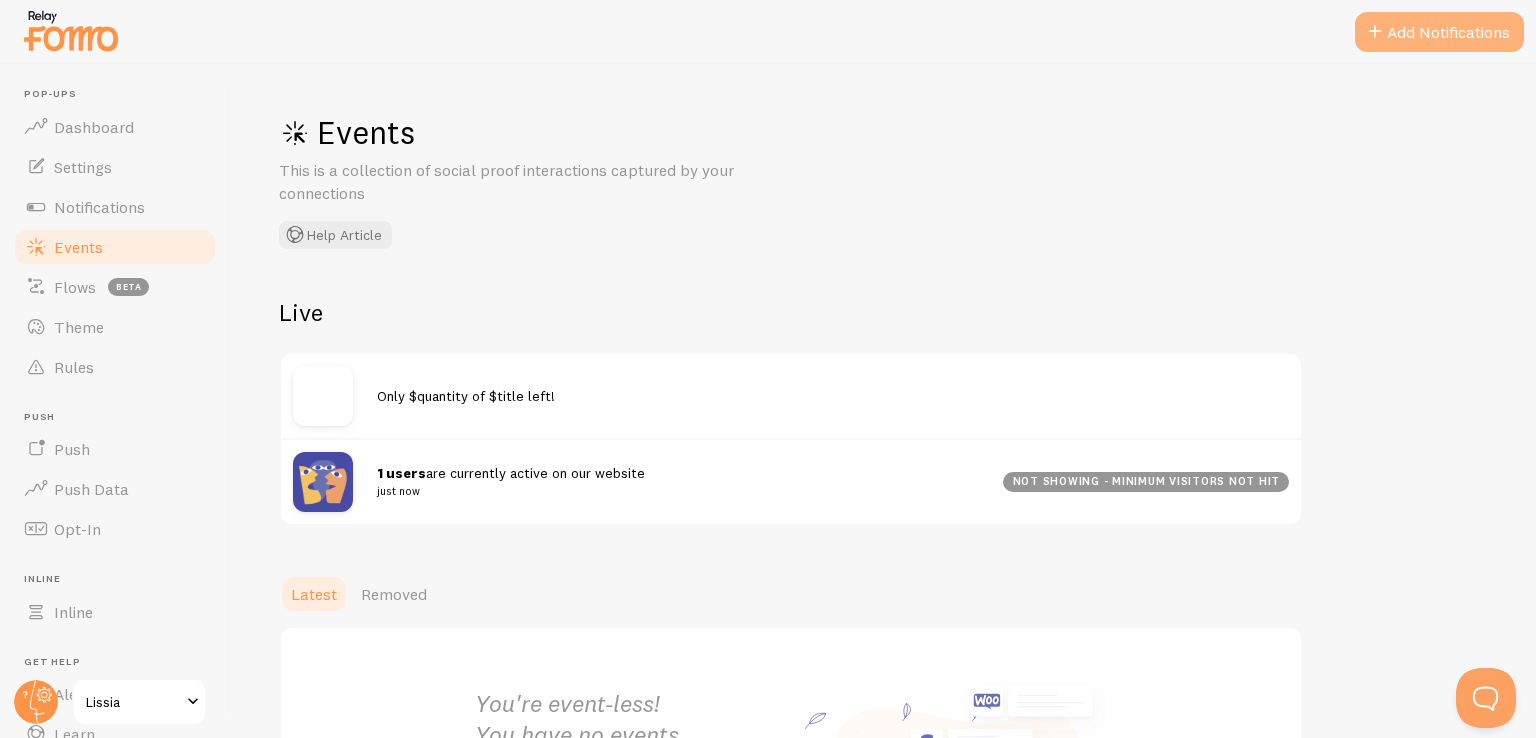 click on "Add Notifications" at bounding box center (1439, 32) 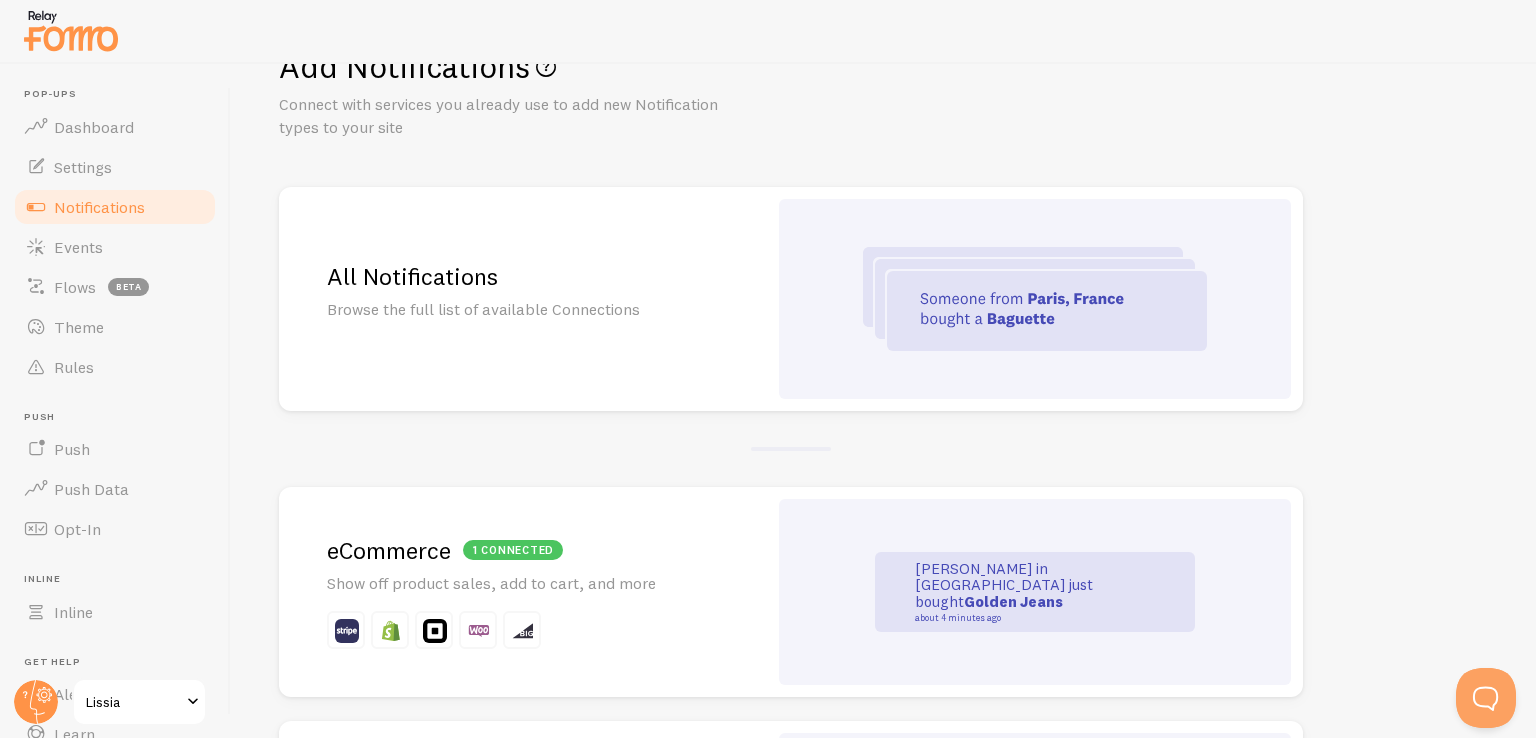 scroll, scrollTop: 0, scrollLeft: 0, axis: both 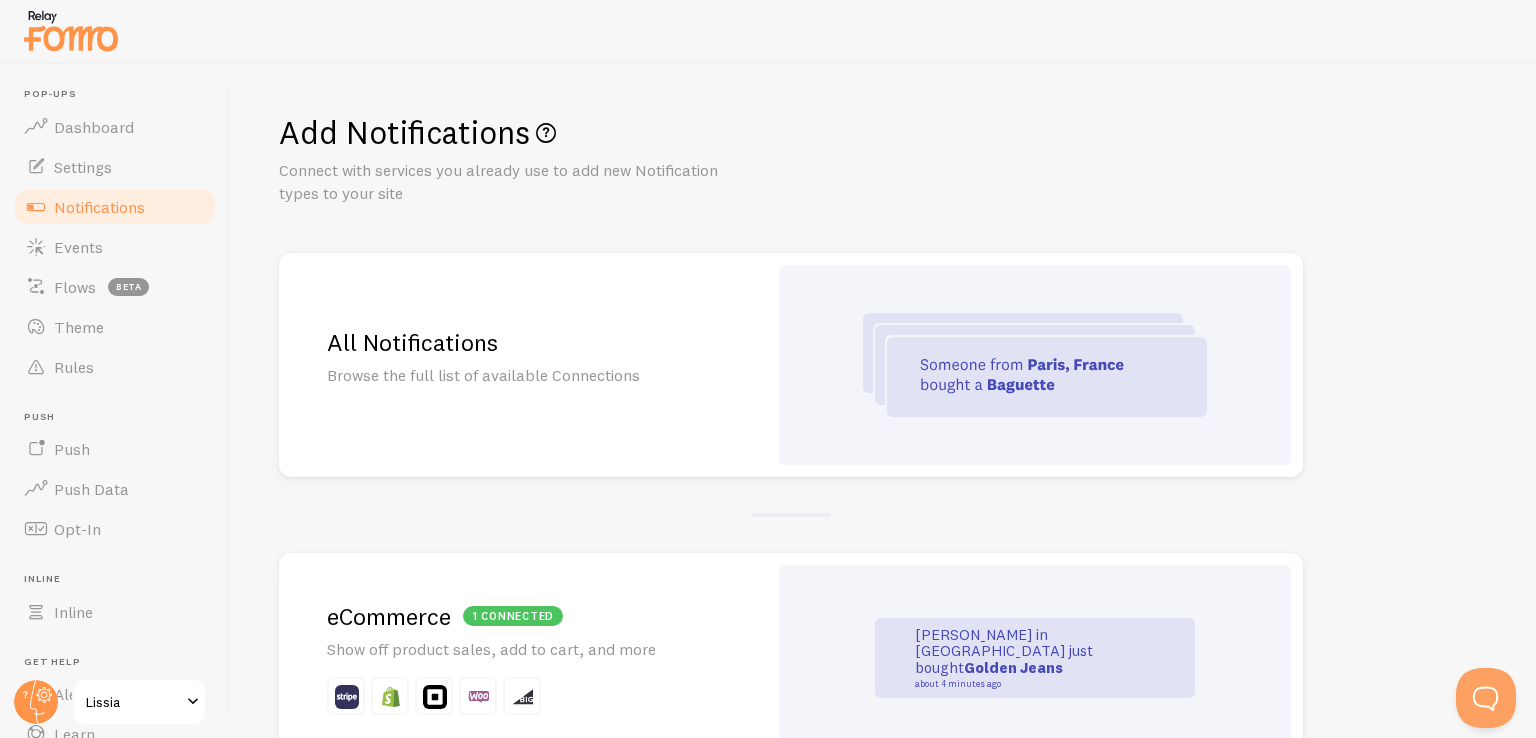 click on "Browse the full list of available Connections" at bounding box center (523, 375) 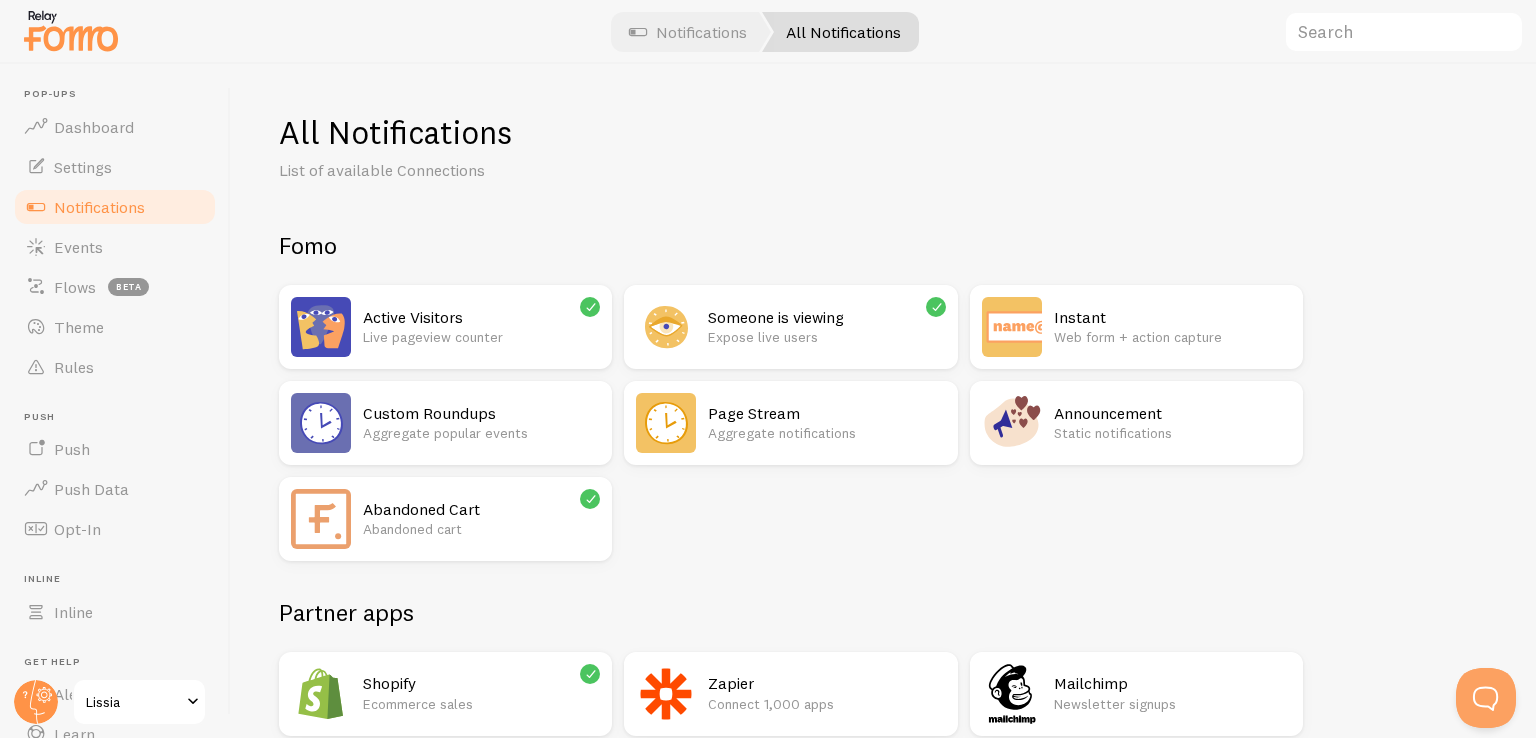 scroll, scrollTop: 200, scrollLeft: 0, axis: vertical 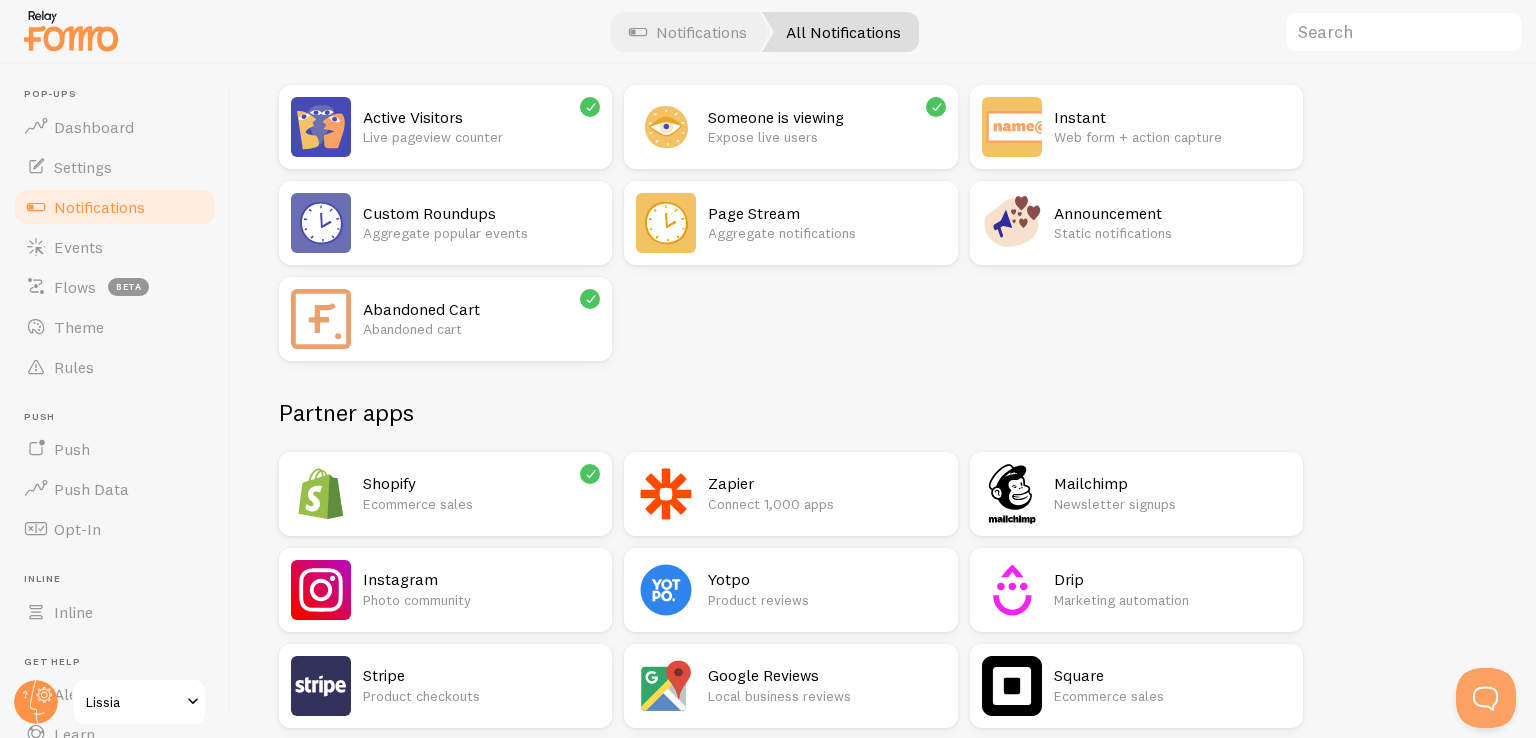 click on "Shopify" at bounding box center [481, 483] 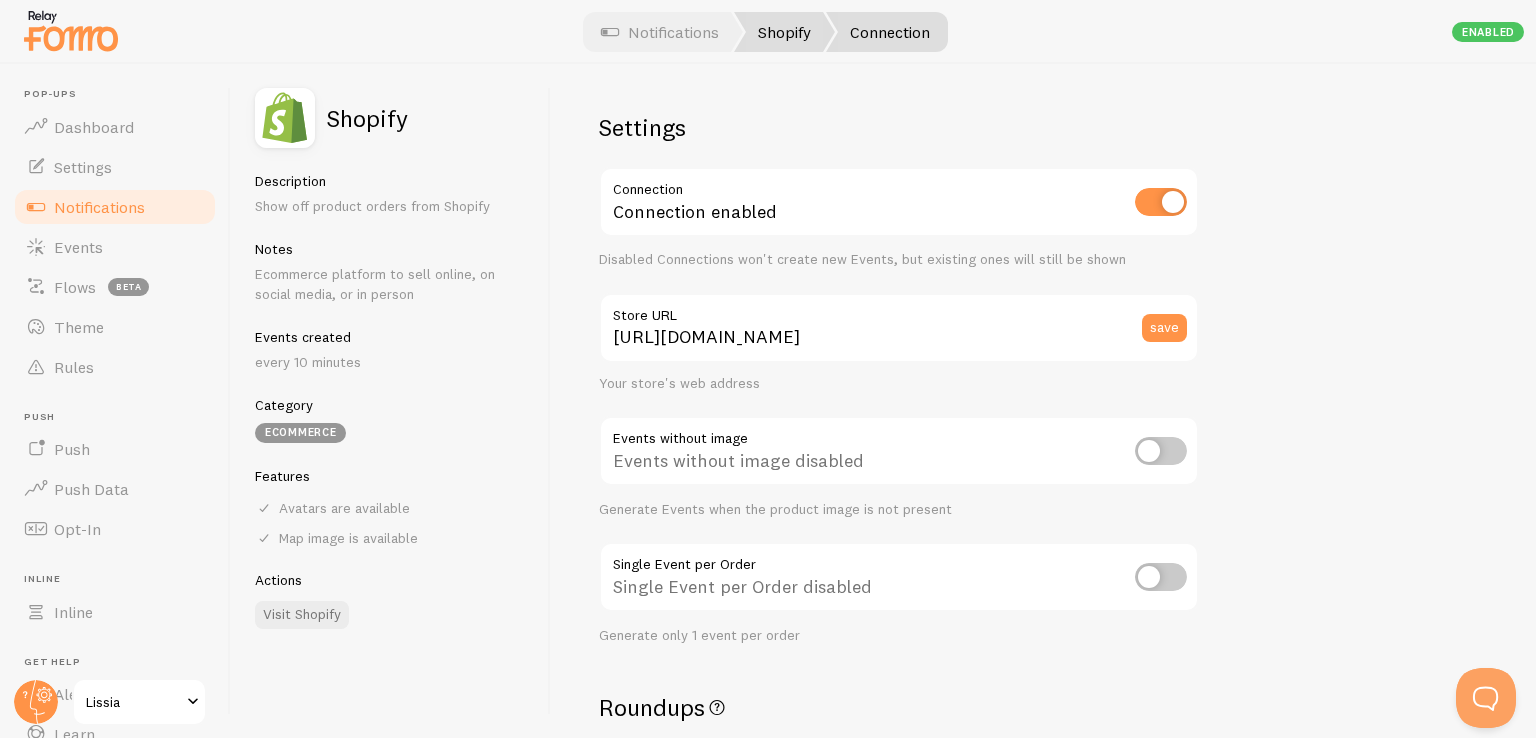click on "Shopify" at bounding box center [784, 32] 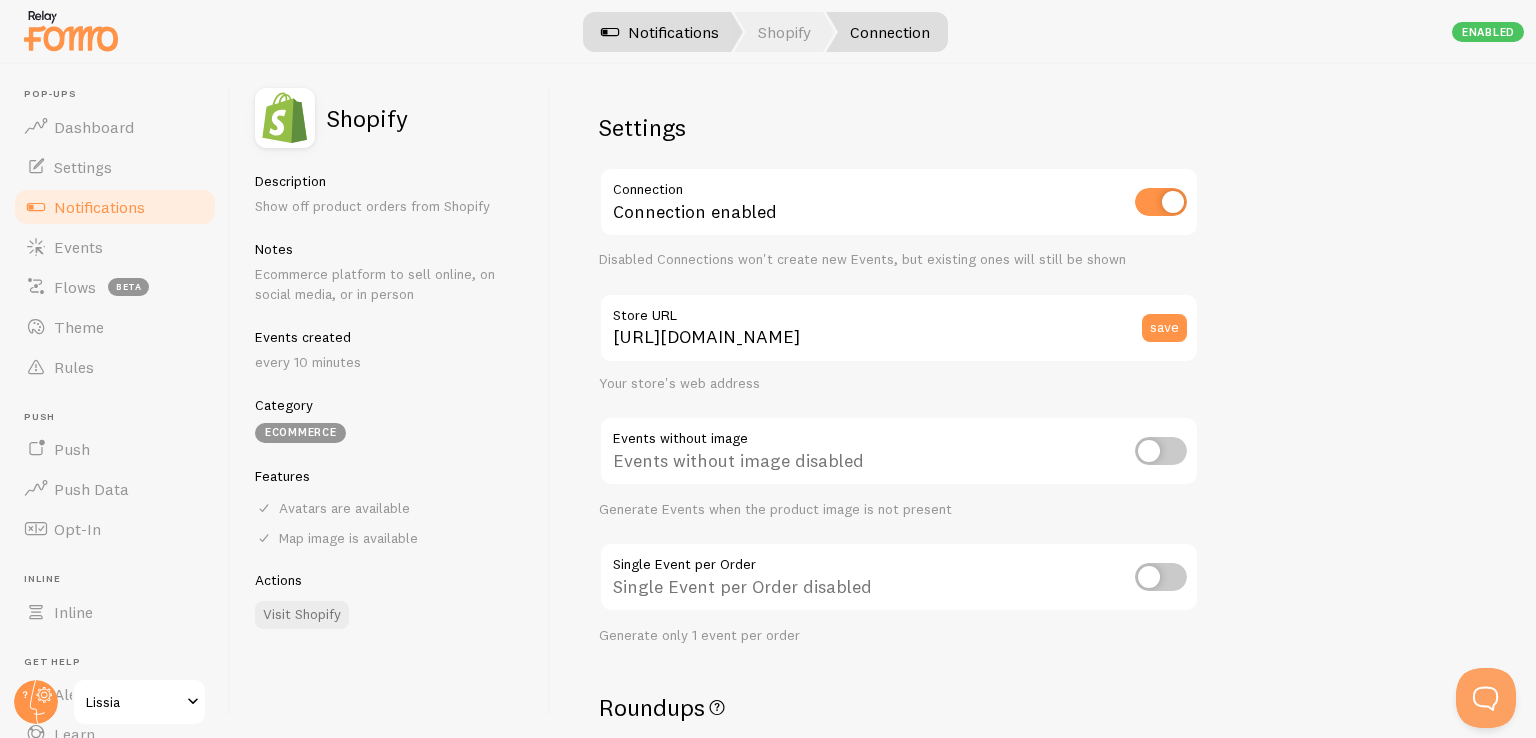 click on "Notifications" at bounding box center (660, 32) 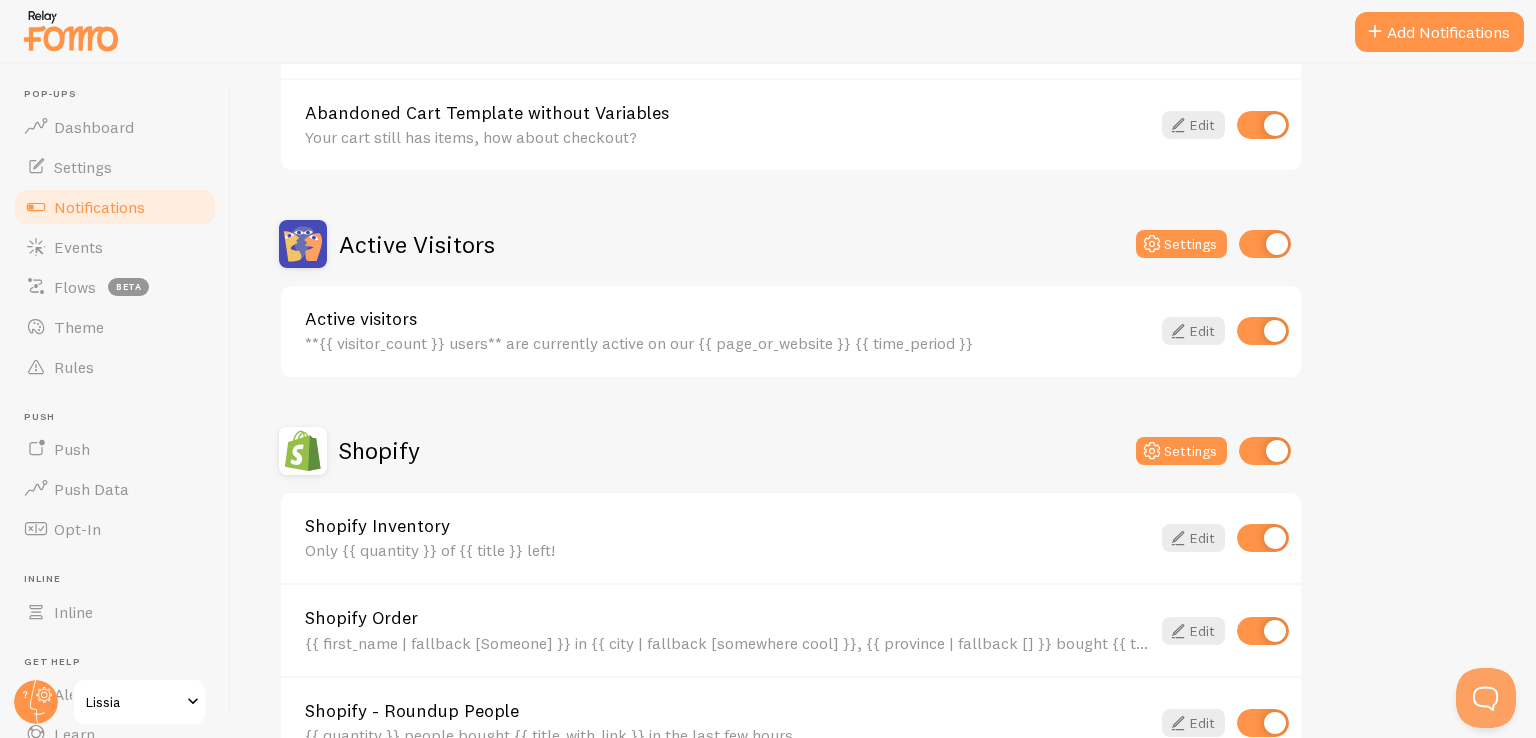 scroll, scrollTop: 600, scrollLeft: 0, axis: vertical 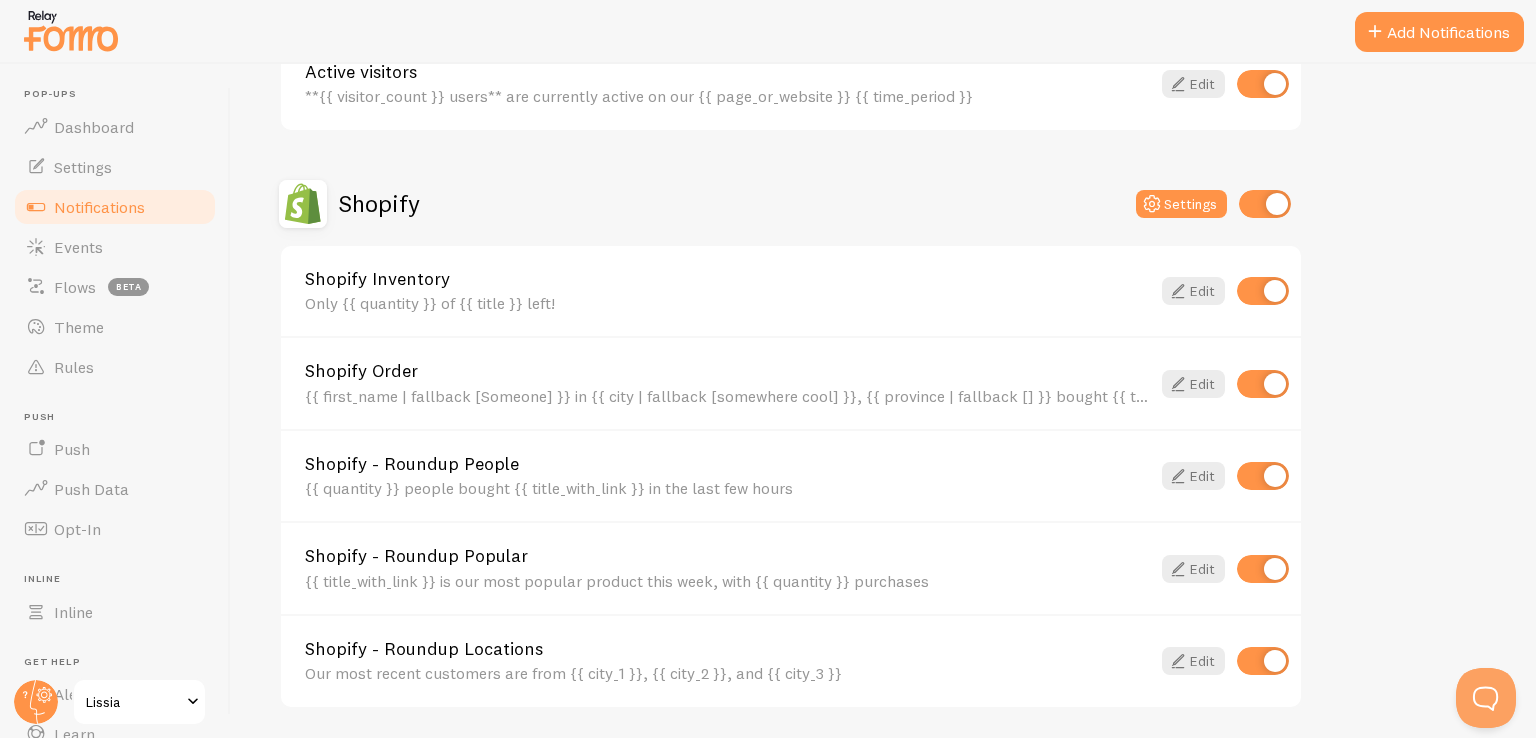 click on "Shopify Inventory
Only {{ quantity }} of {{ title }} left!
Edit" at bounding box center [791, 291] 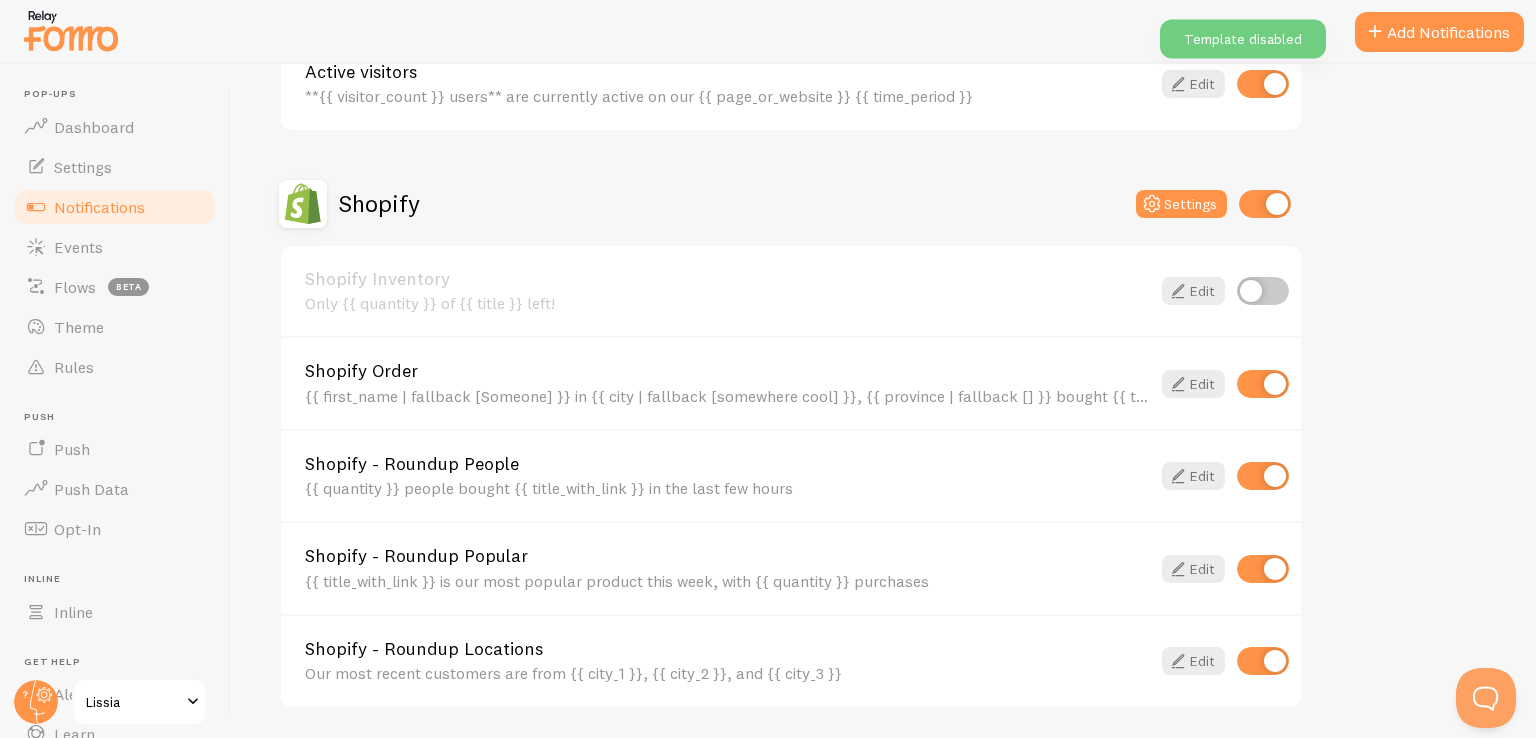 click on "Shopify Order
{{ first_name | fallback [Someone] }} in {{ city | fallback [somewhere cool] }}, {{ province | fallback [] }} bought {{ title_with_link | fallback [something] }} {{ time_ago }}
Edit" at bounding box center (791, 382) 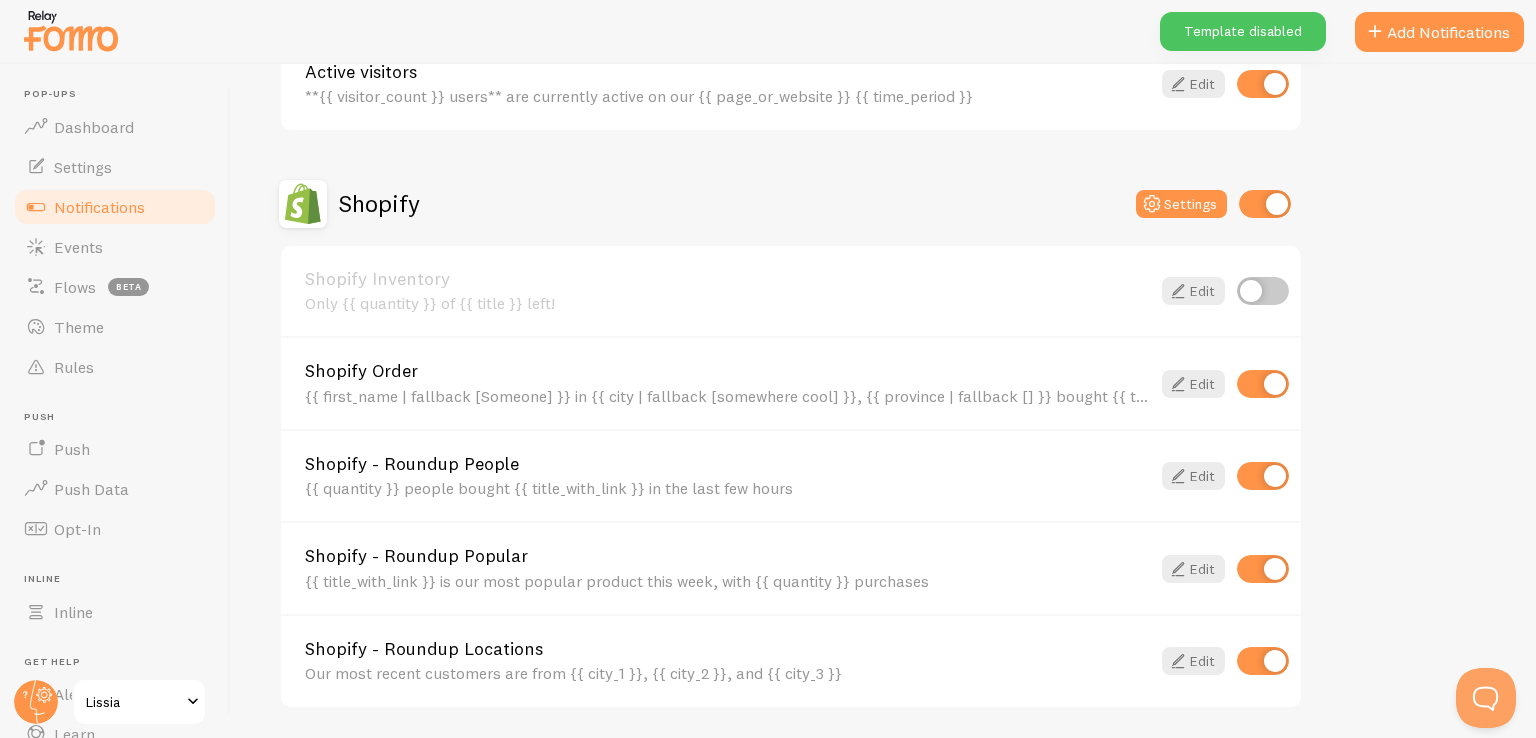 click at bounding box center (1263, 384) 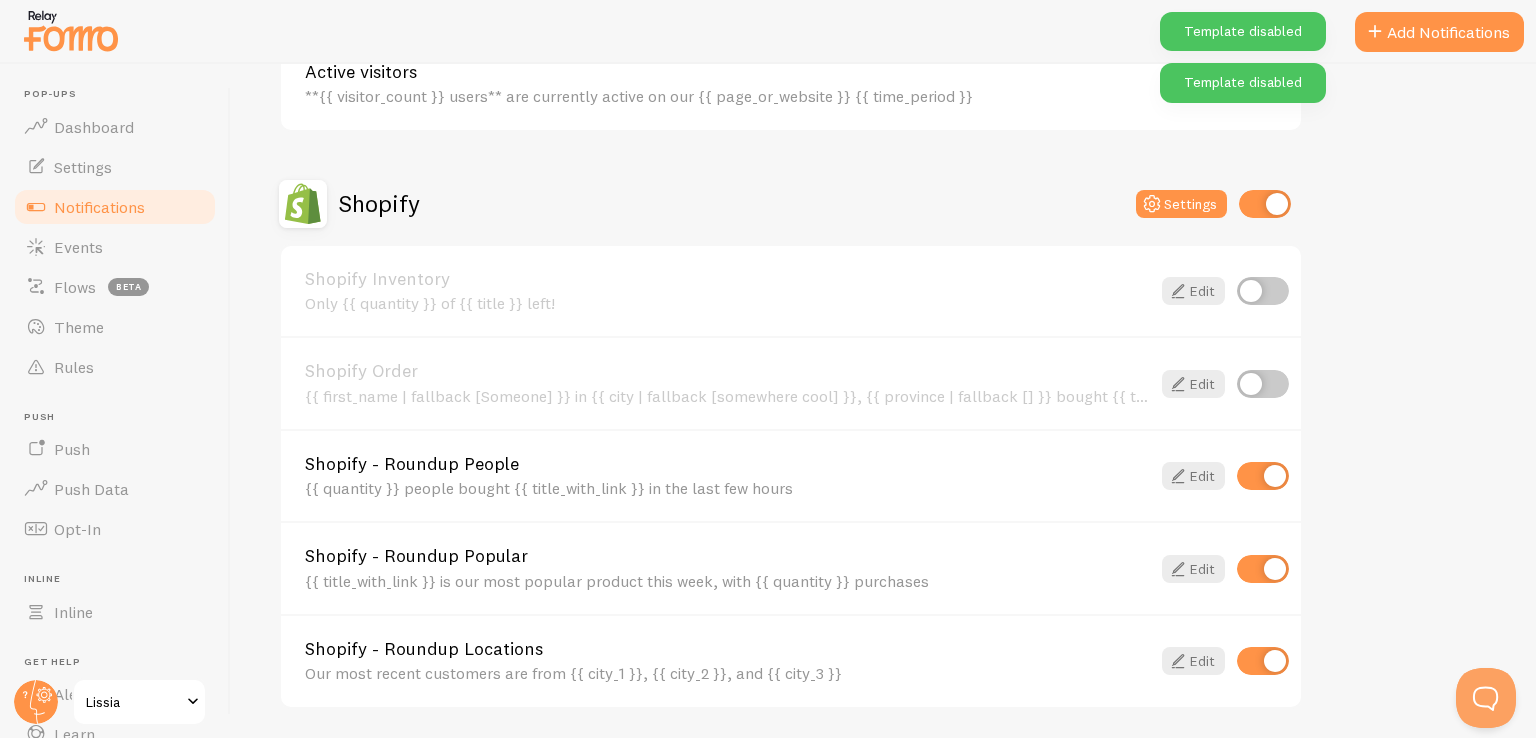 click at bounding box center (1263, 476) 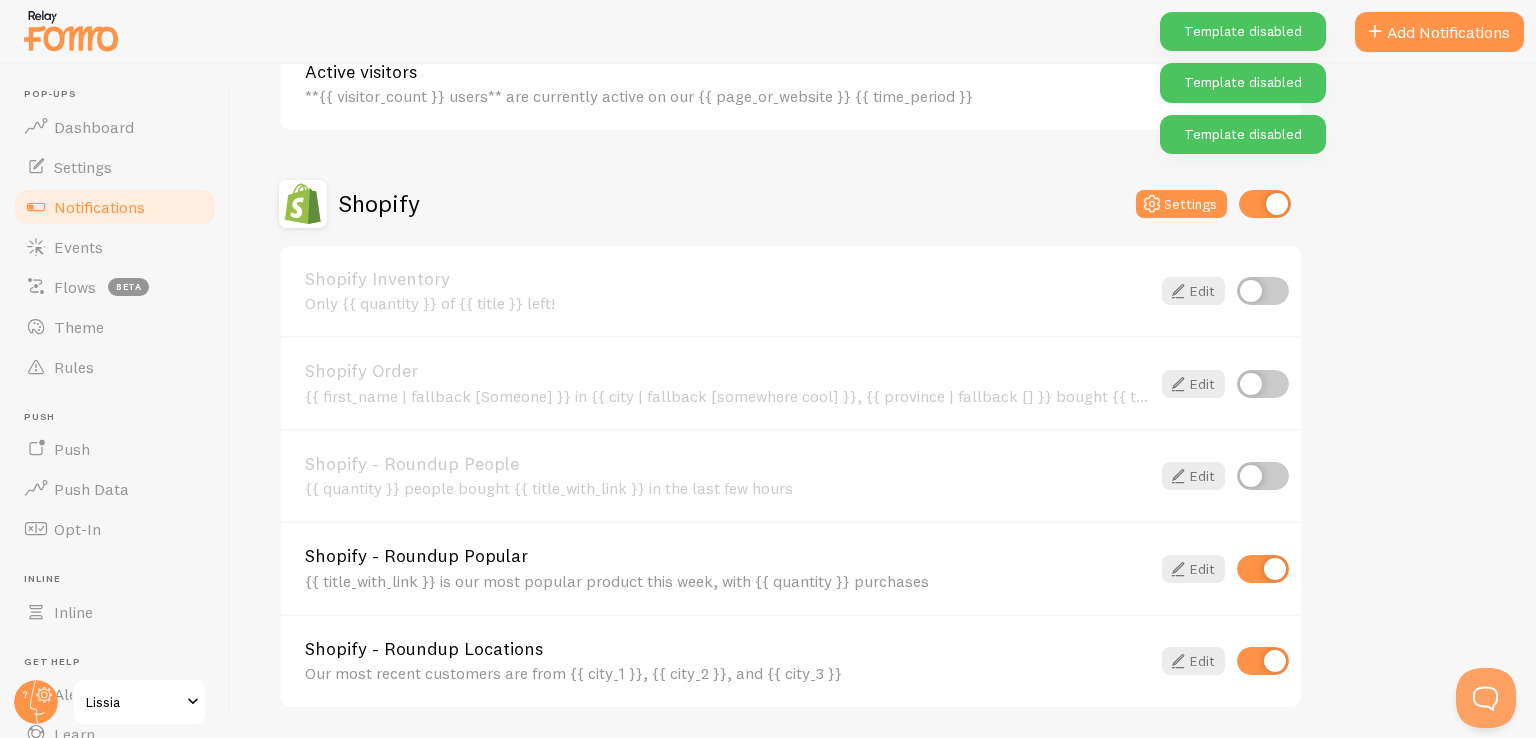click at bounding box center [1263, 569] 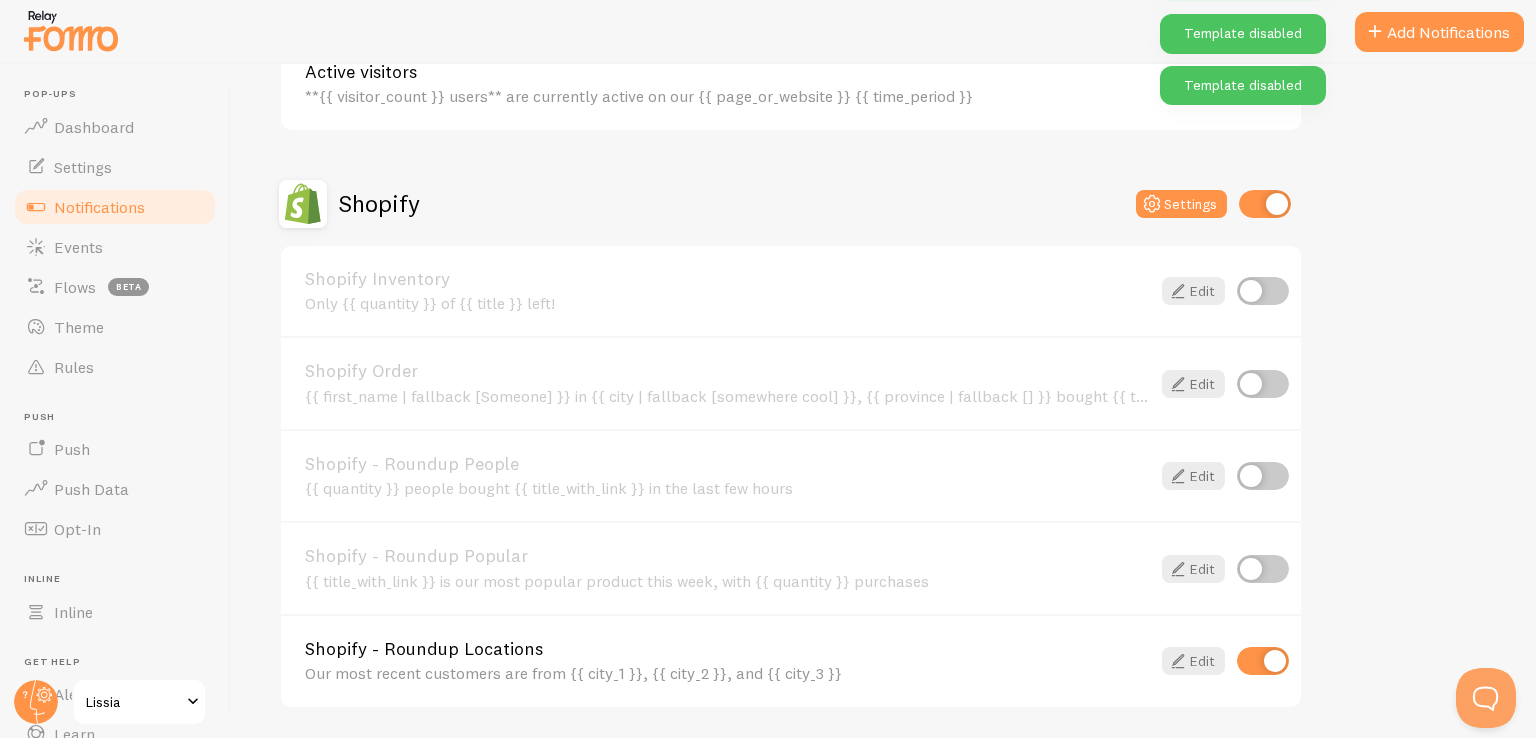 click at bounding box center [1263, 661] 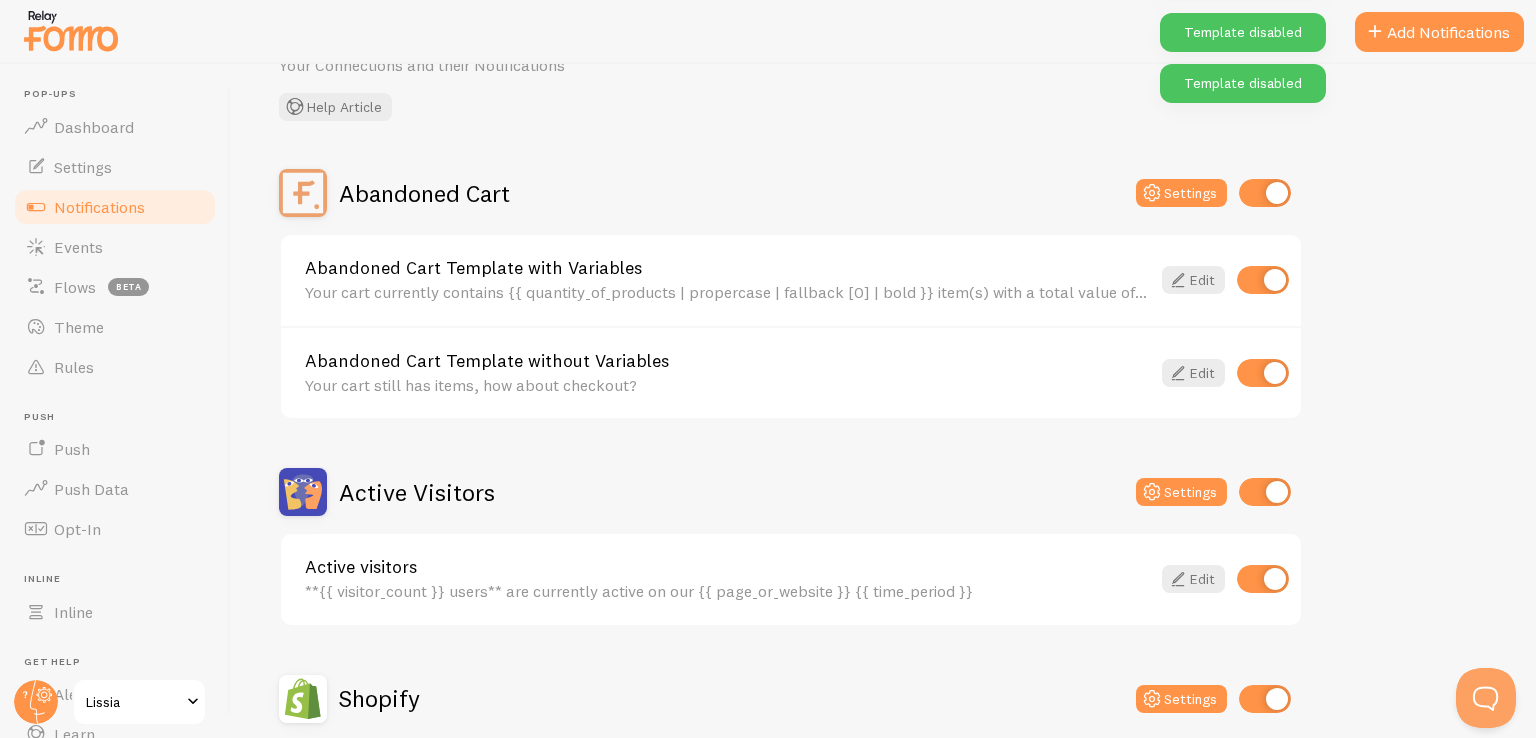 scroll, scrollTop: 0, scrollLeft: 0, axis: both 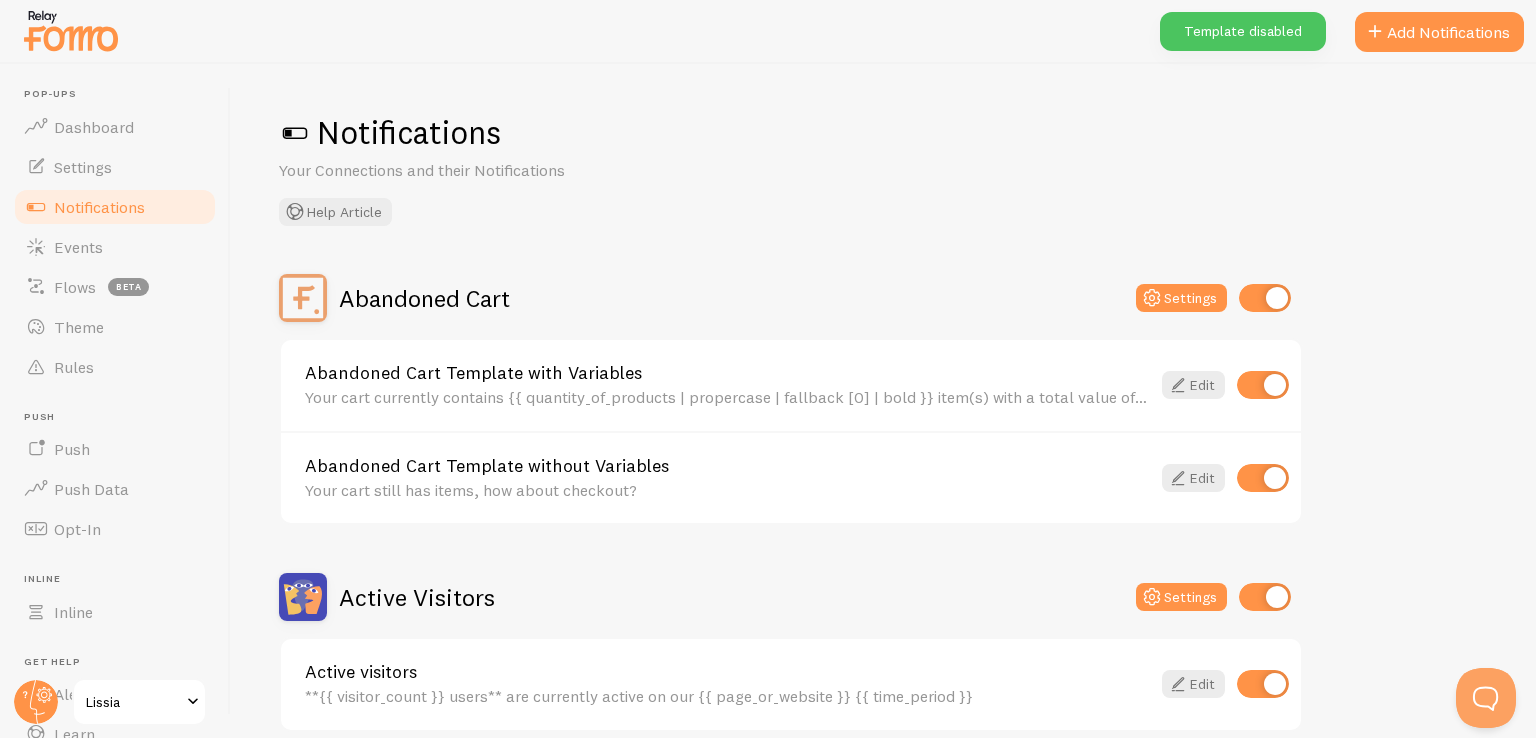 click at bounding box center (1263, 385) 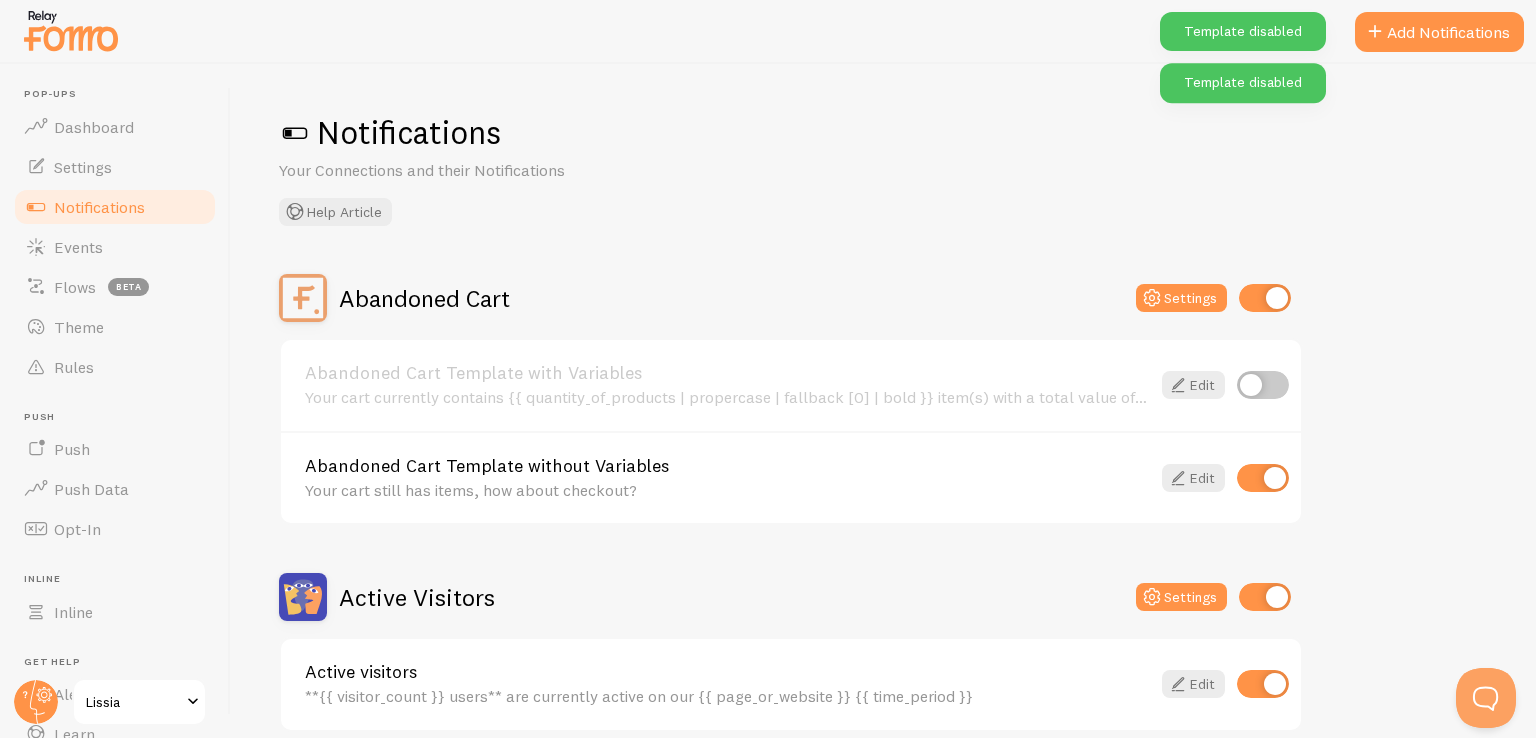 click at bounding box center [1263, 478] 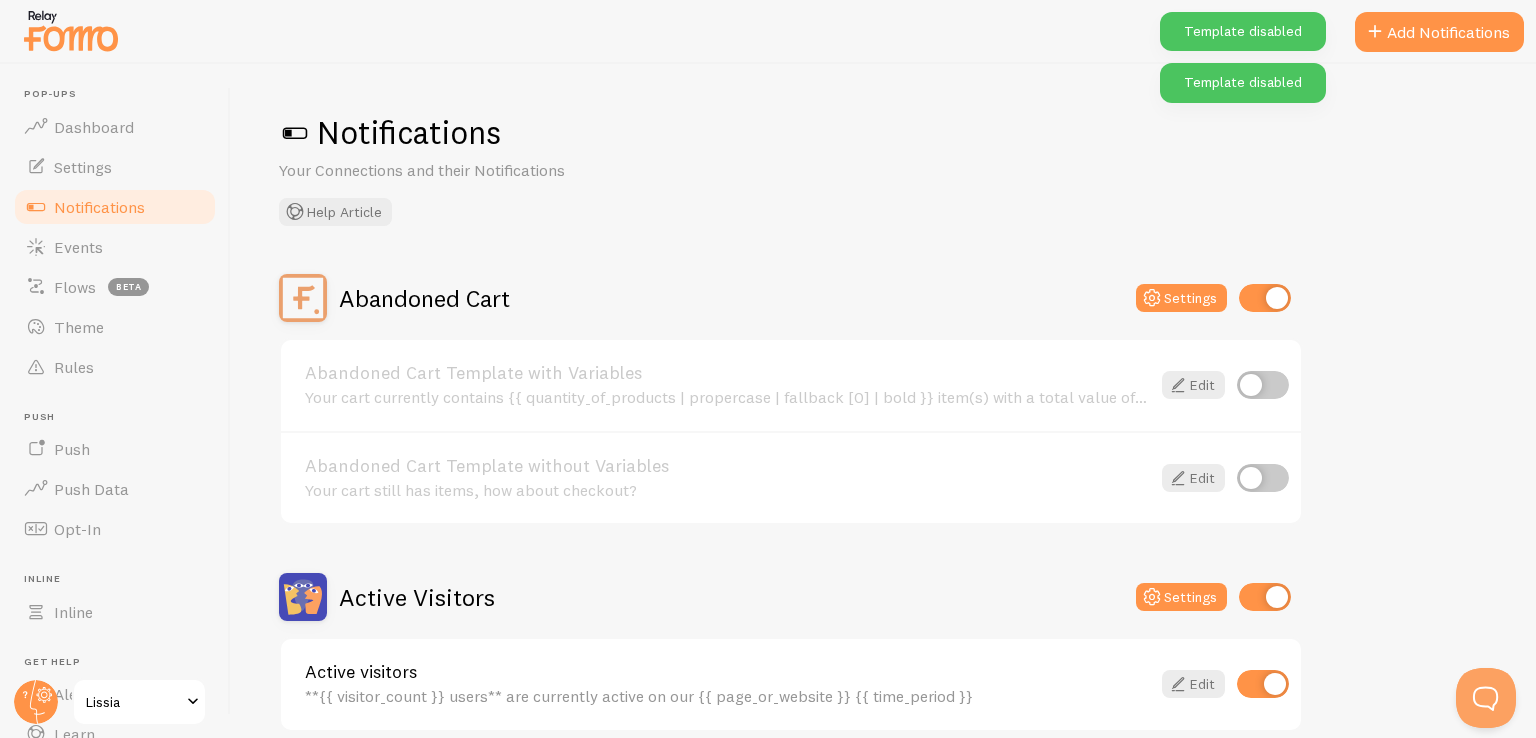 click at bounding box center [1263, 684] 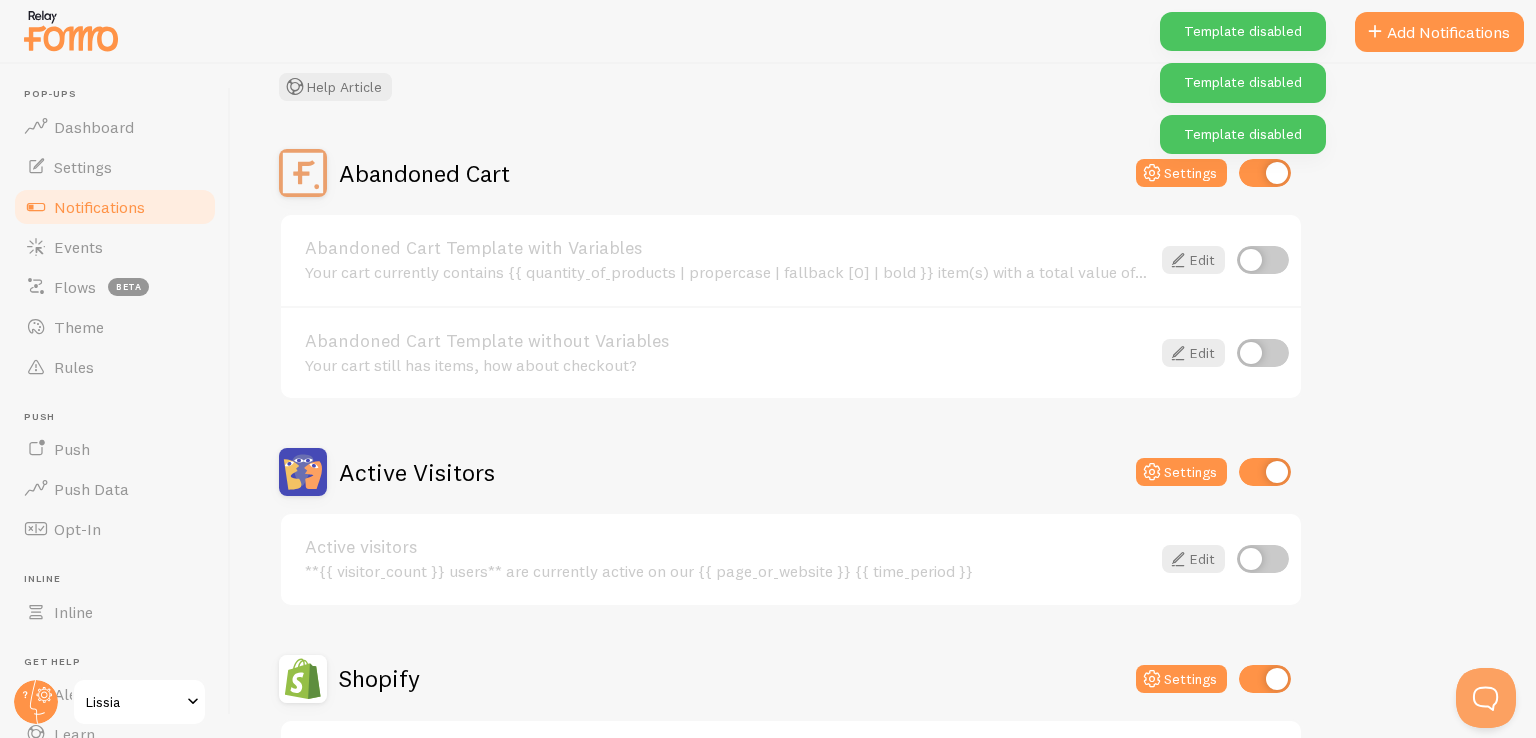 scroll, scrollTop: 0, scrollLeft: 0, axis: both 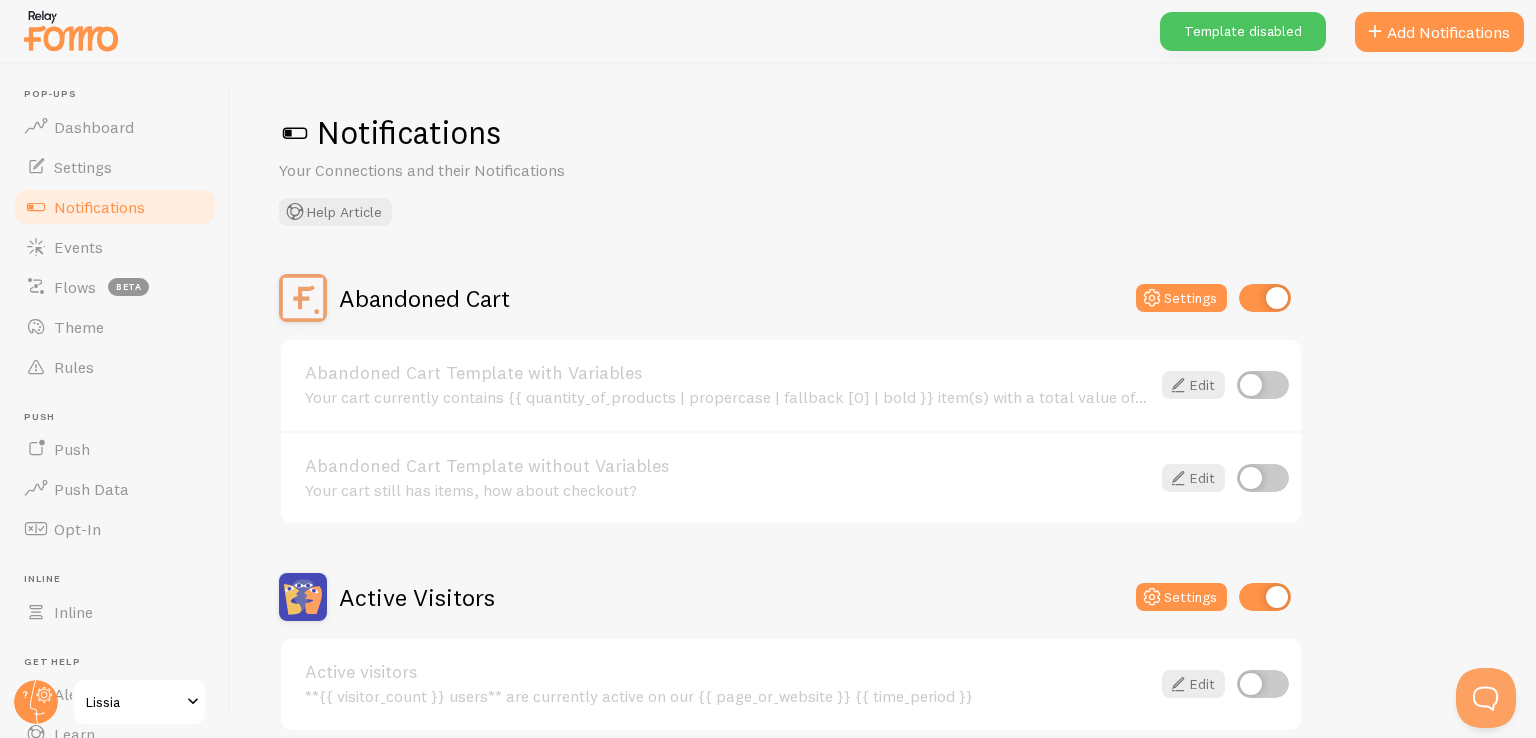 click on "Notifications" at bounding box center [99, 207] 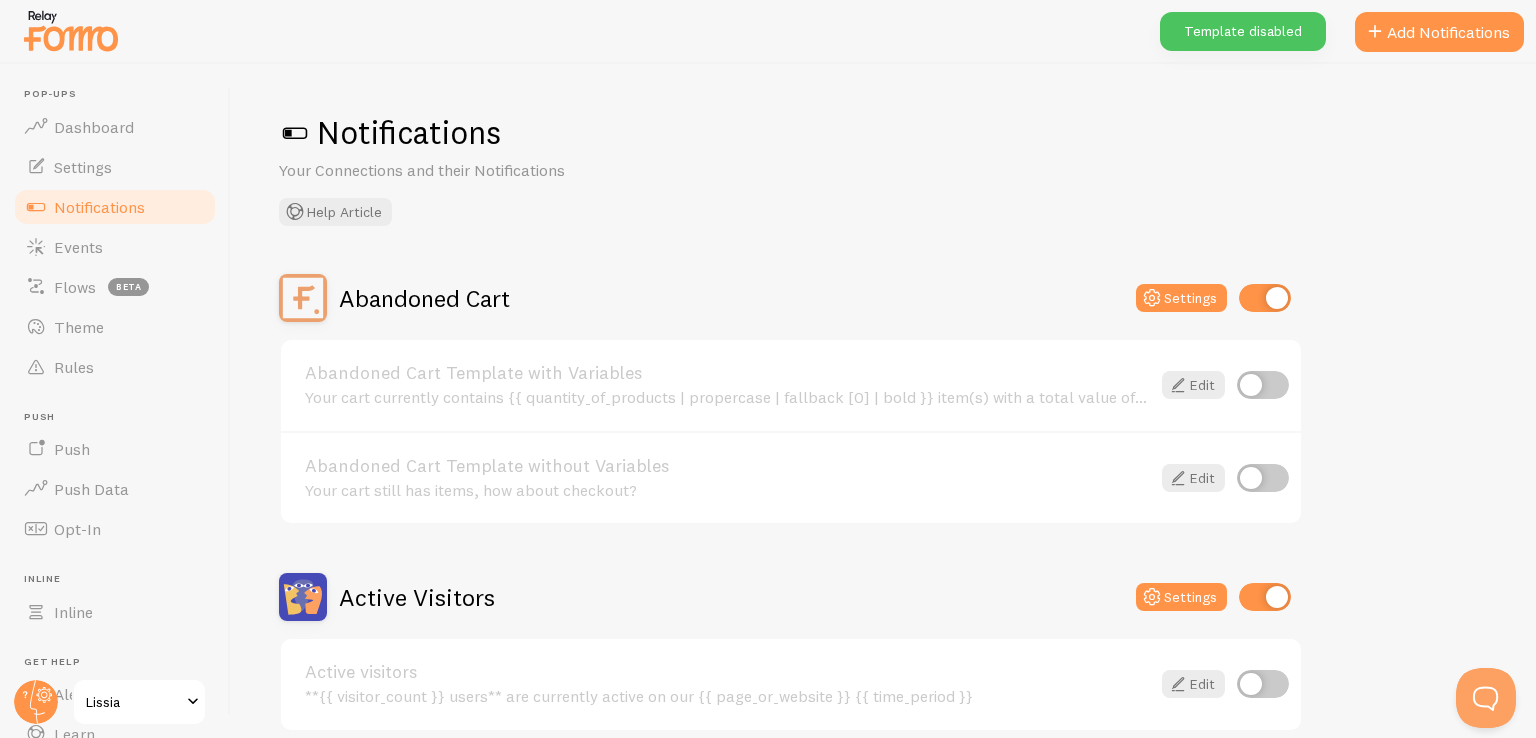 click at bounding box center (295, 133) 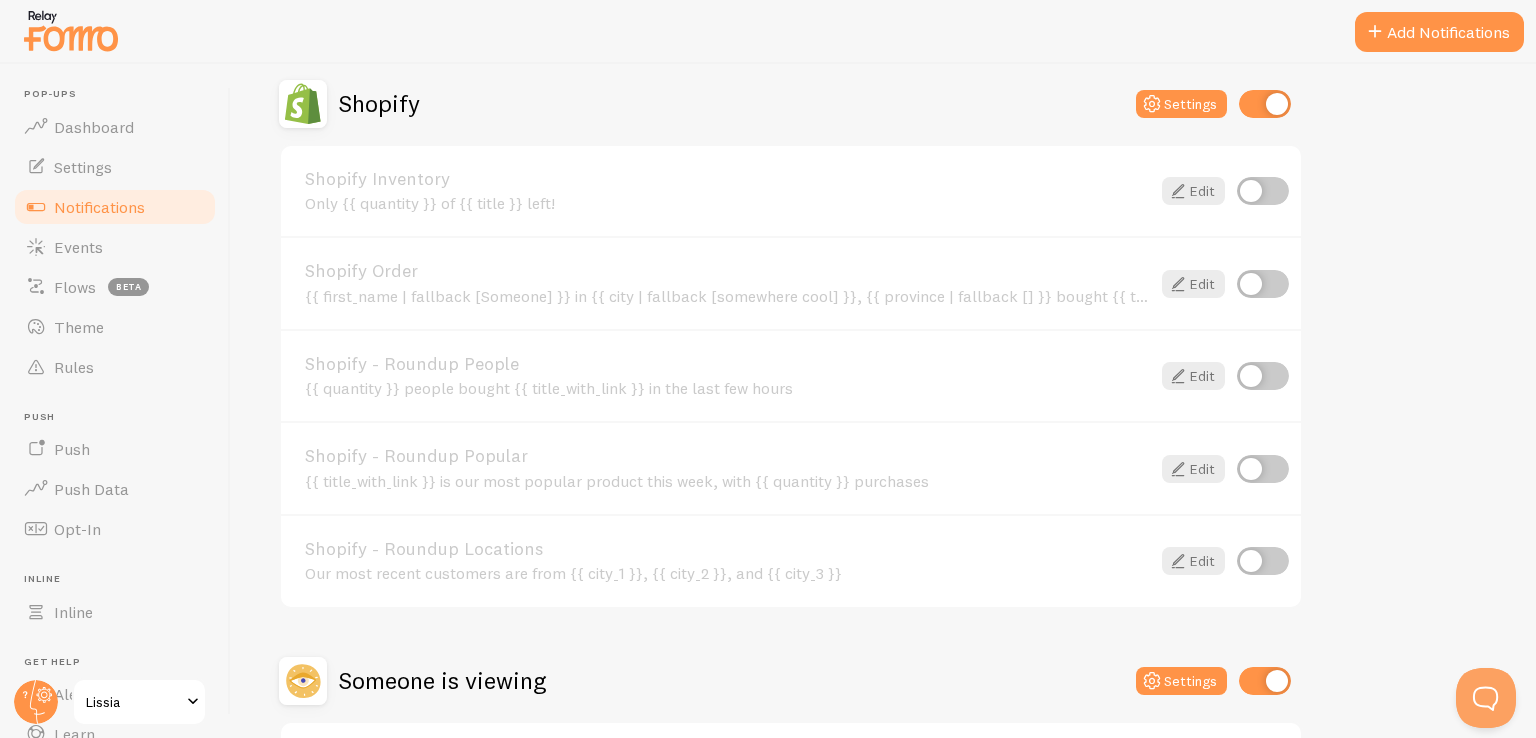 scroll, scrollTop: 868, scrollLeft: 0, axis: vertical 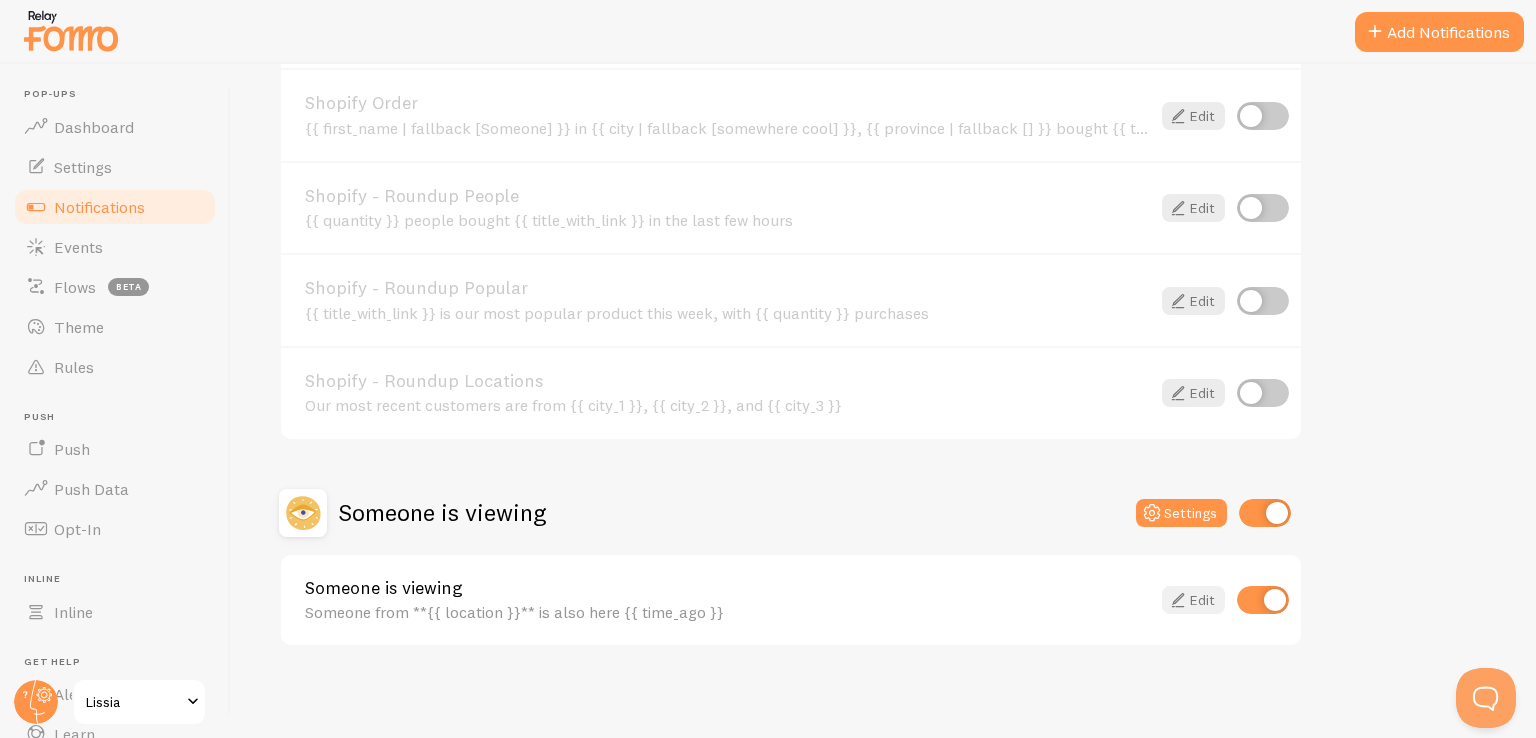 click at bounding box center [1178, 600] 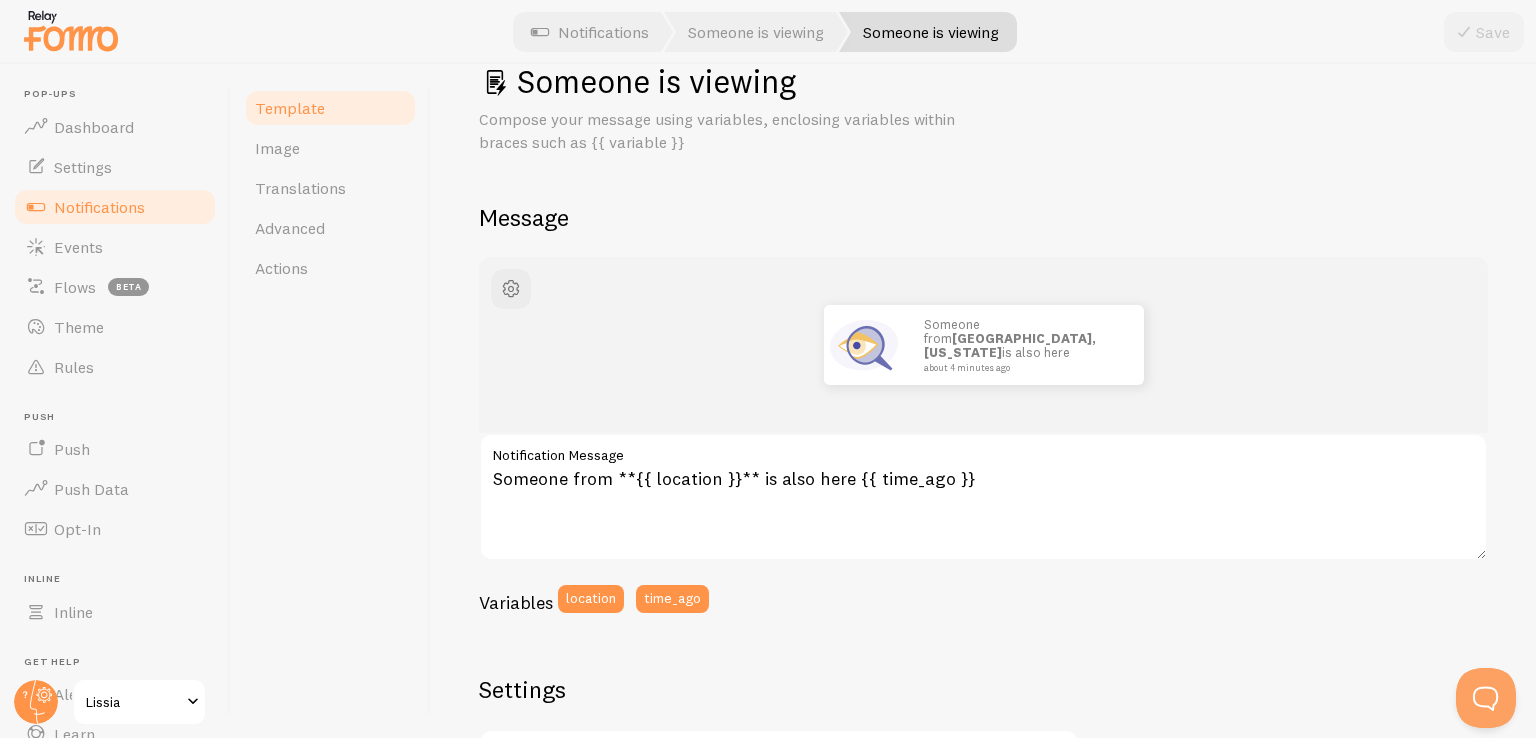 scroll, scrollTop: 100, scrollLeft: 0, axis: vertical 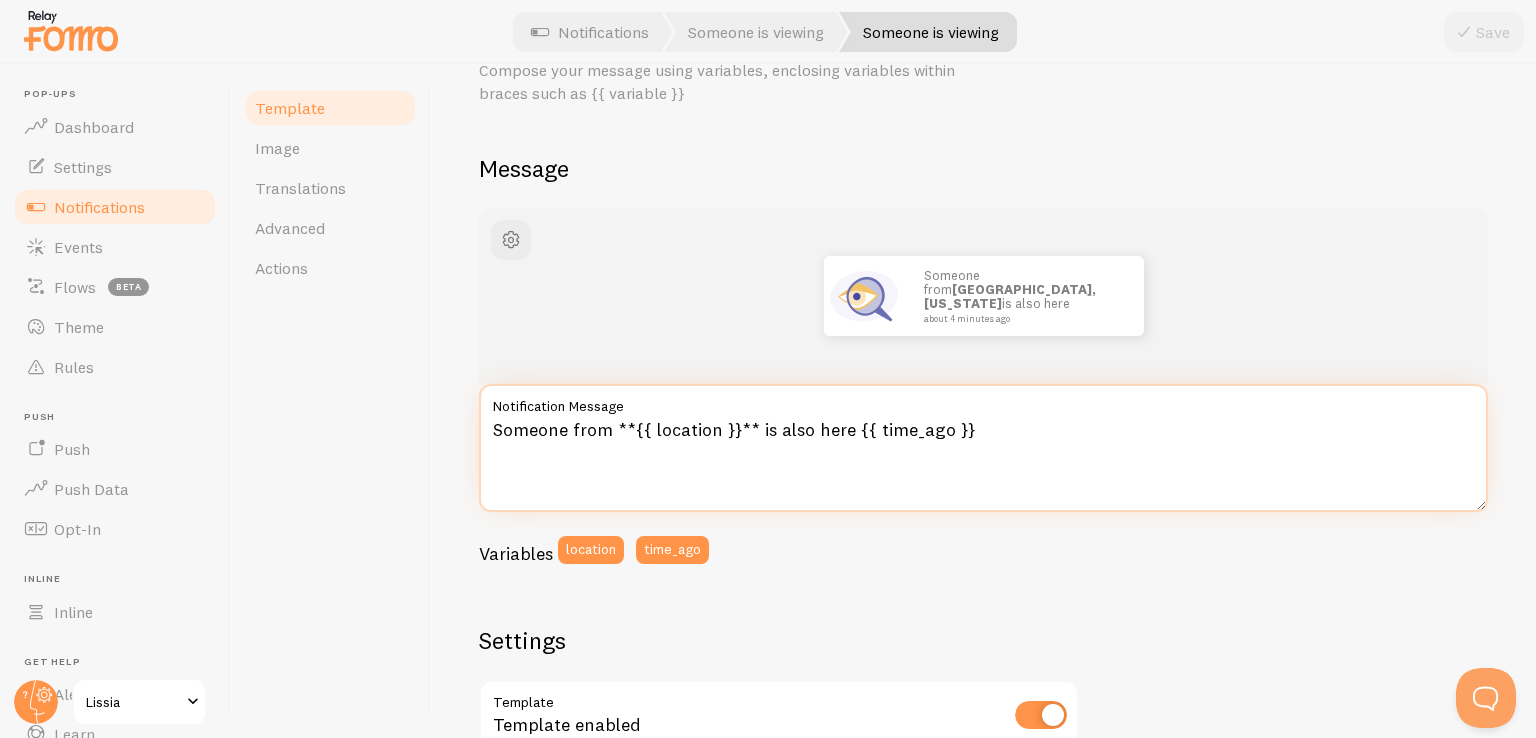 click on "Someone from **{{ location }}** is also here {{ time_ago }}" at bounding box center (983, 448) 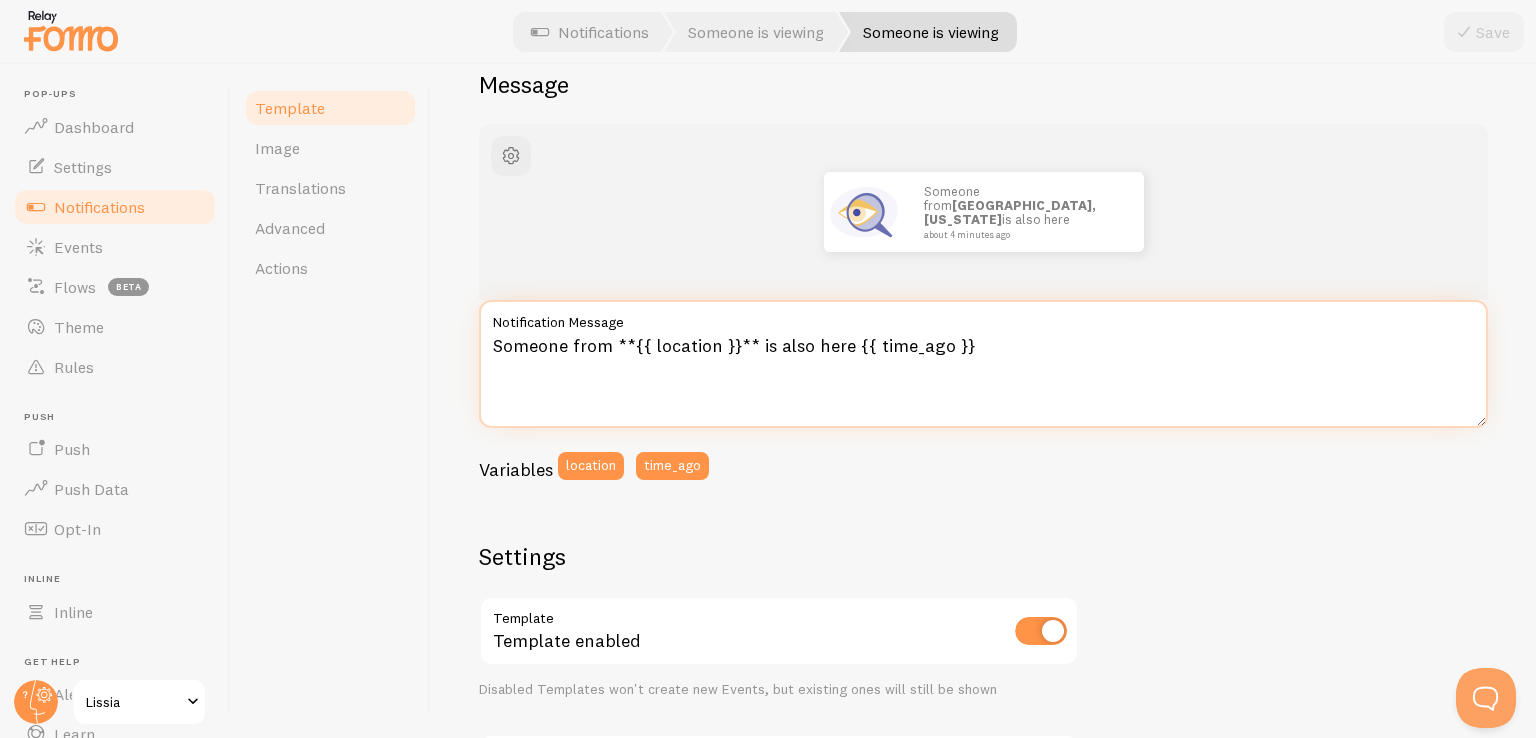 scroll, scrollTop: 300, scrollLeft: 0, axis: vertical 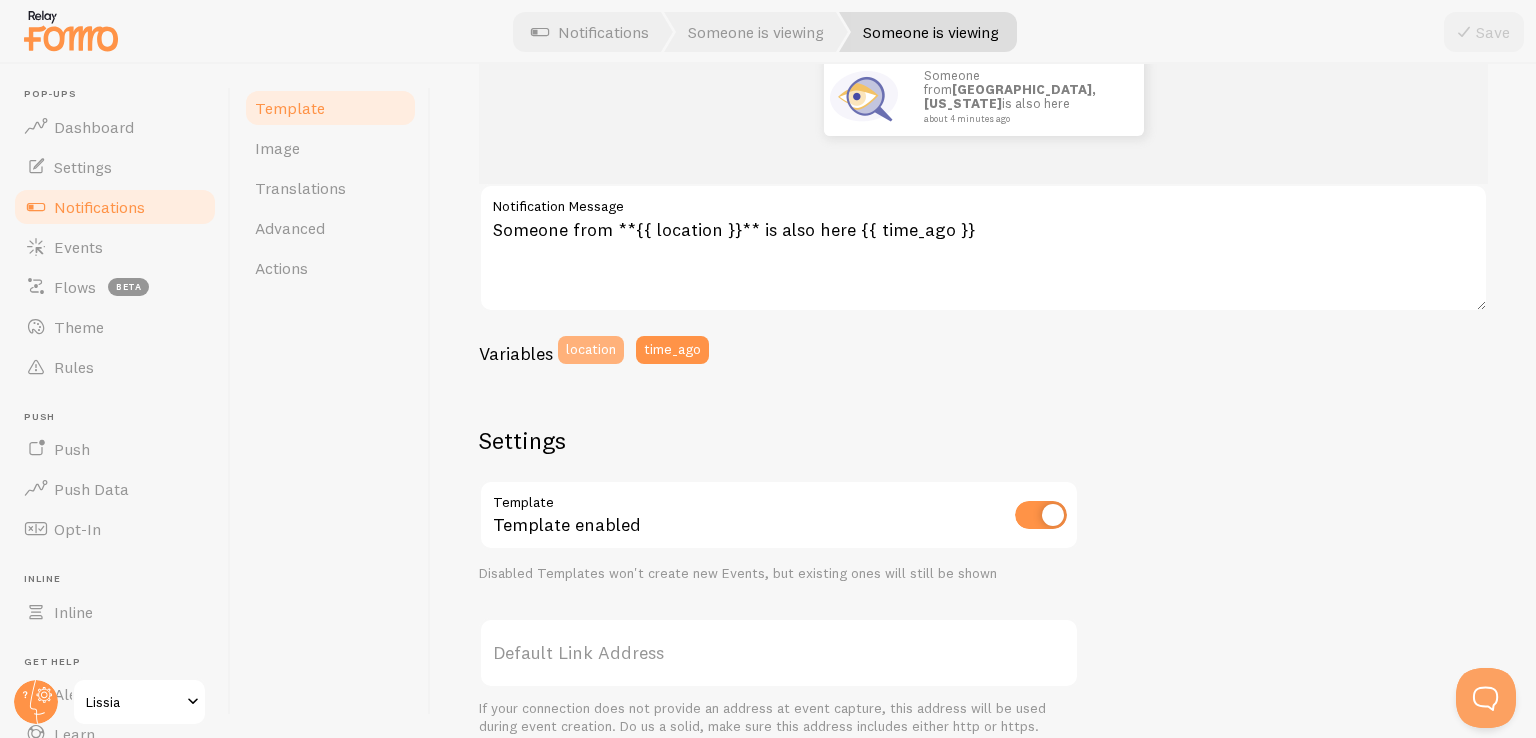 click on "location" at bounding box center (591, 350) 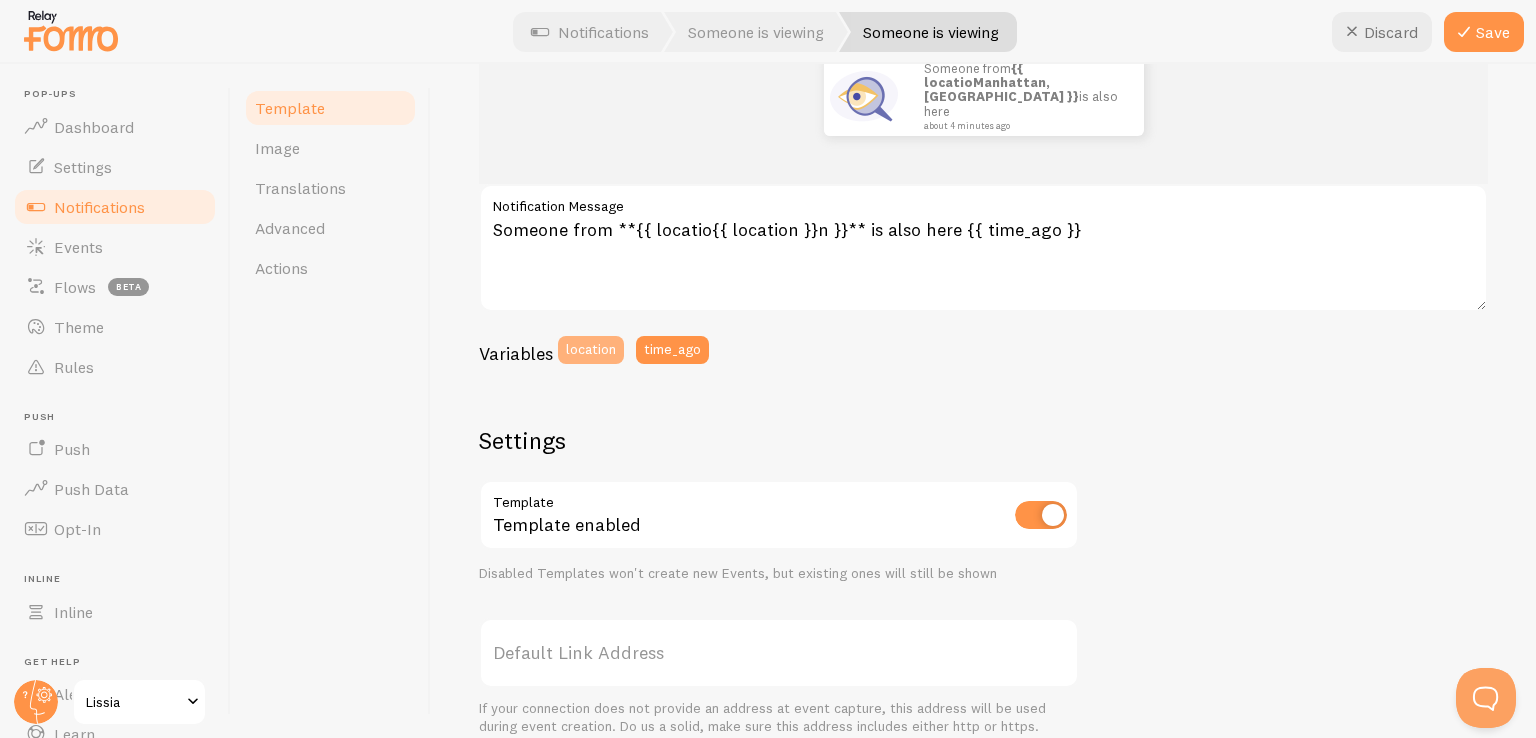 click on "location" at bounding box center [591, 350] 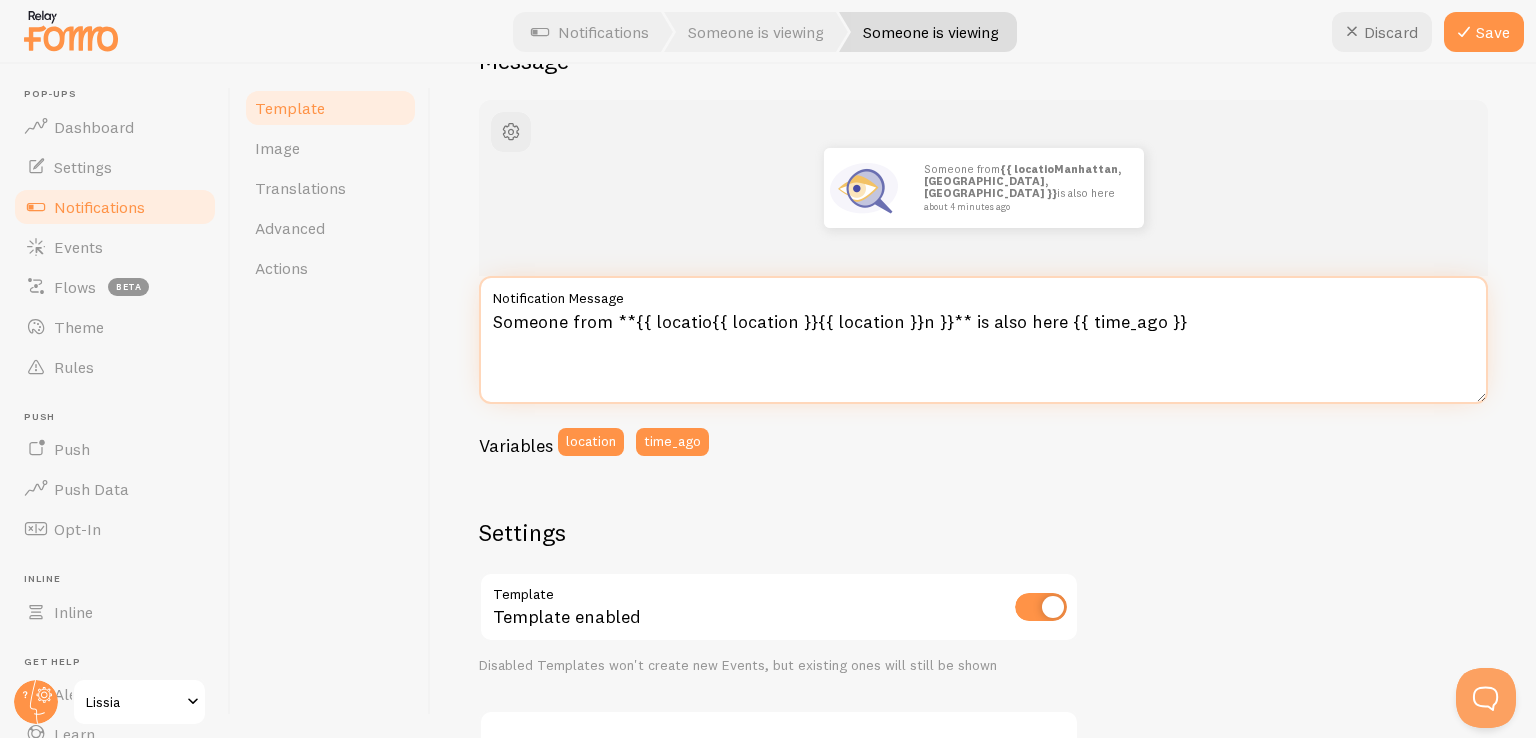 scroll, scrollTop: 100, scrollLeft: 0, axis: vertical 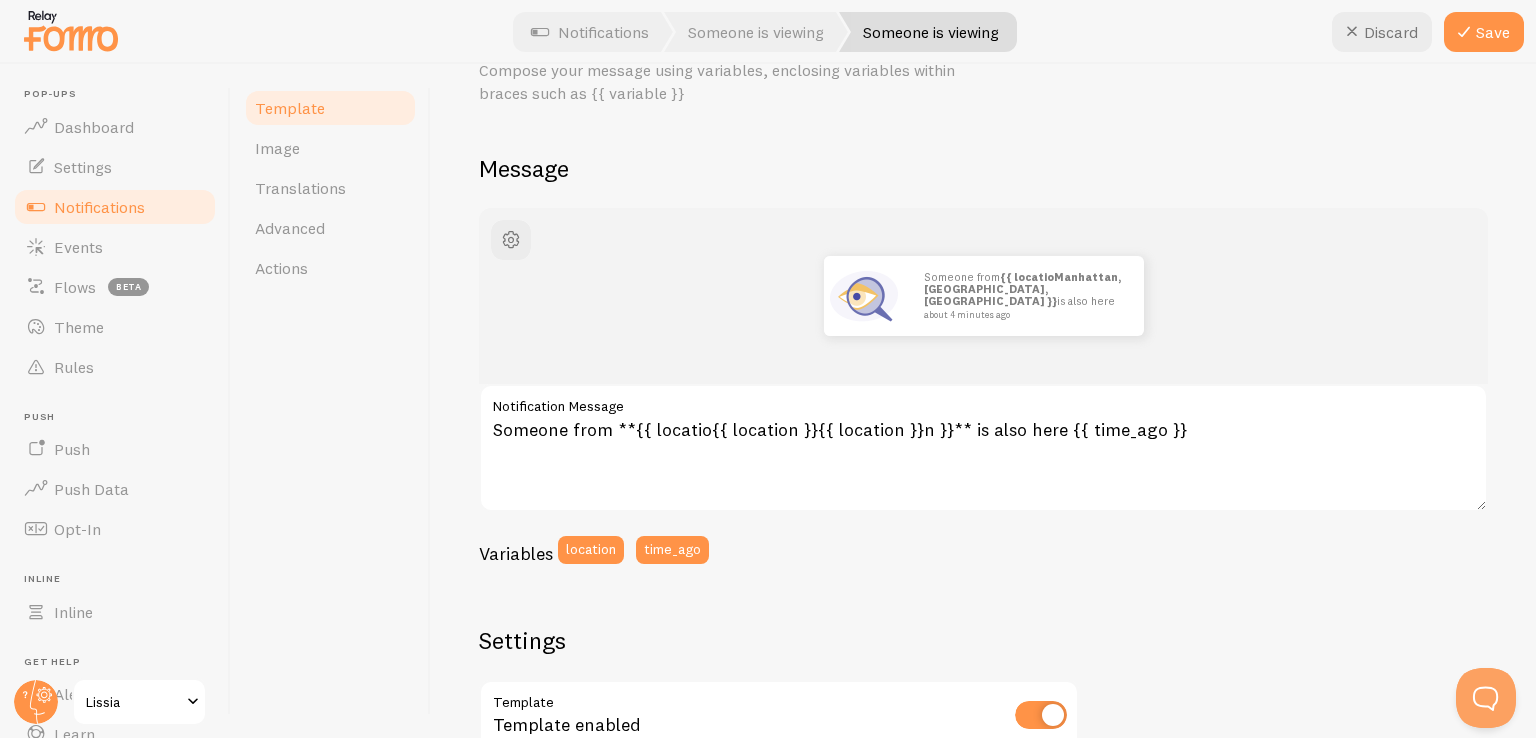 click on "Notification Message" at bounding box center (983, 401) 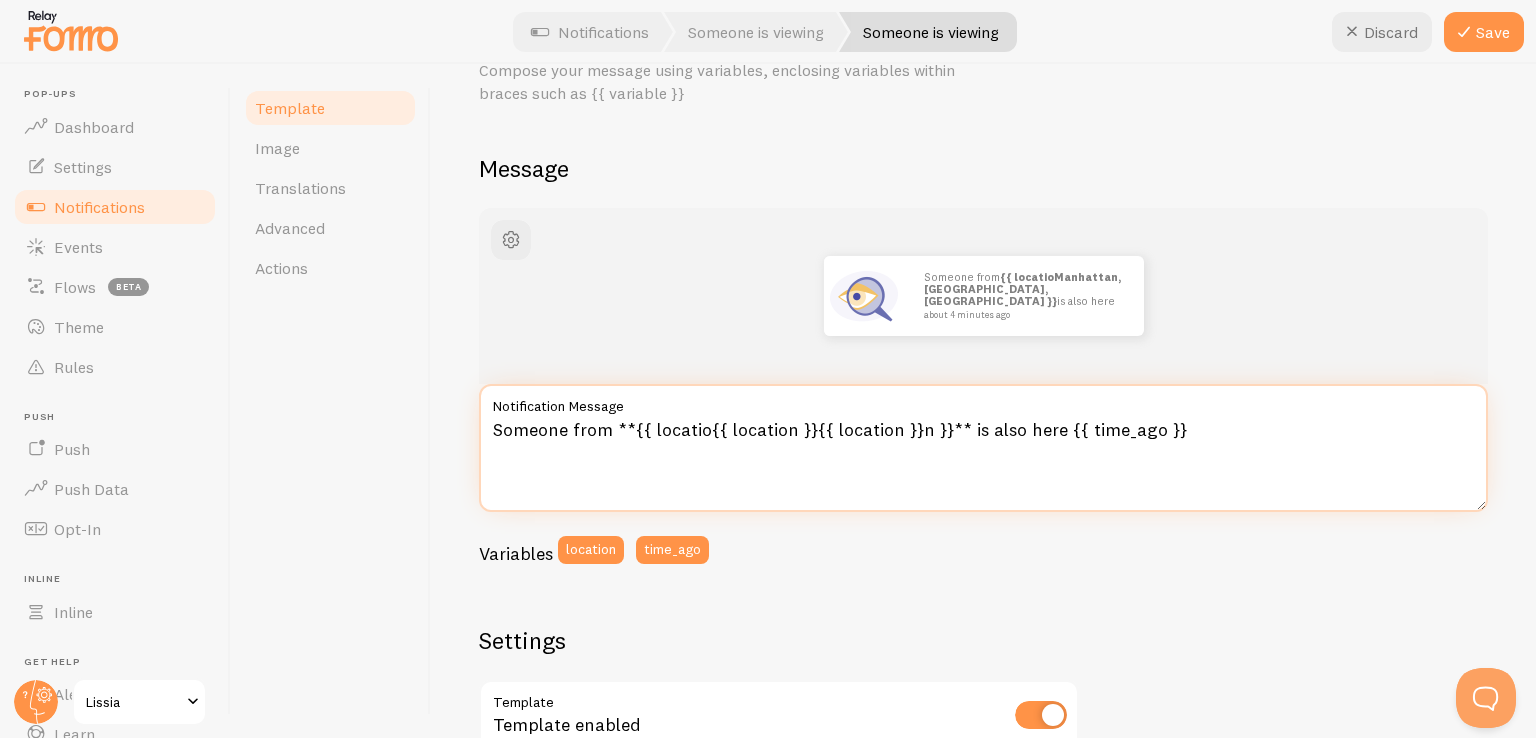 click on "Someone from **{{ locatio{{ location }}{{ location }}n }}** is also here {{ time_ago }}" at bounding box center [983, 448] 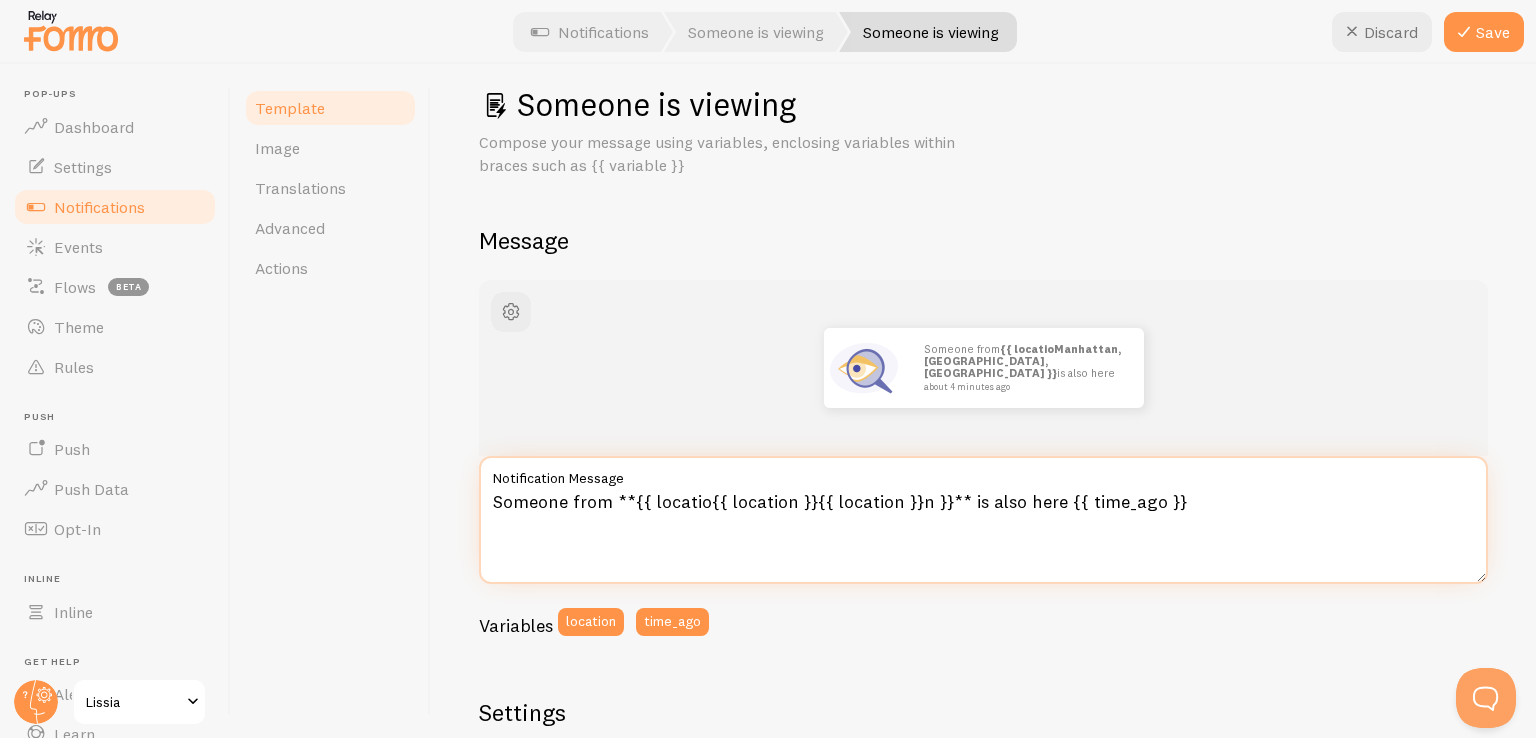 scroll, scrollTop: 6, scrollLeft: 0, axis: vertical 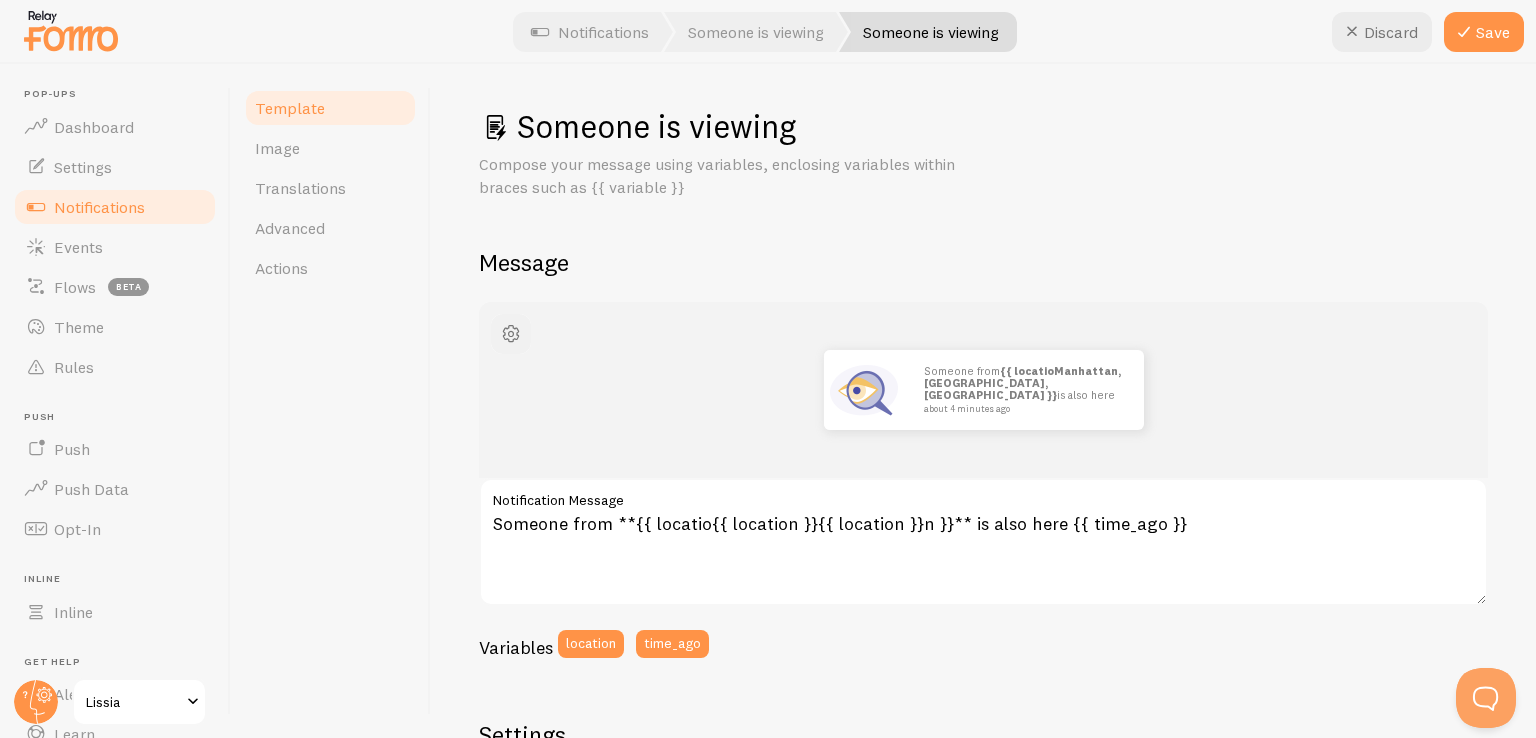 click at bounding box center (511, 334) 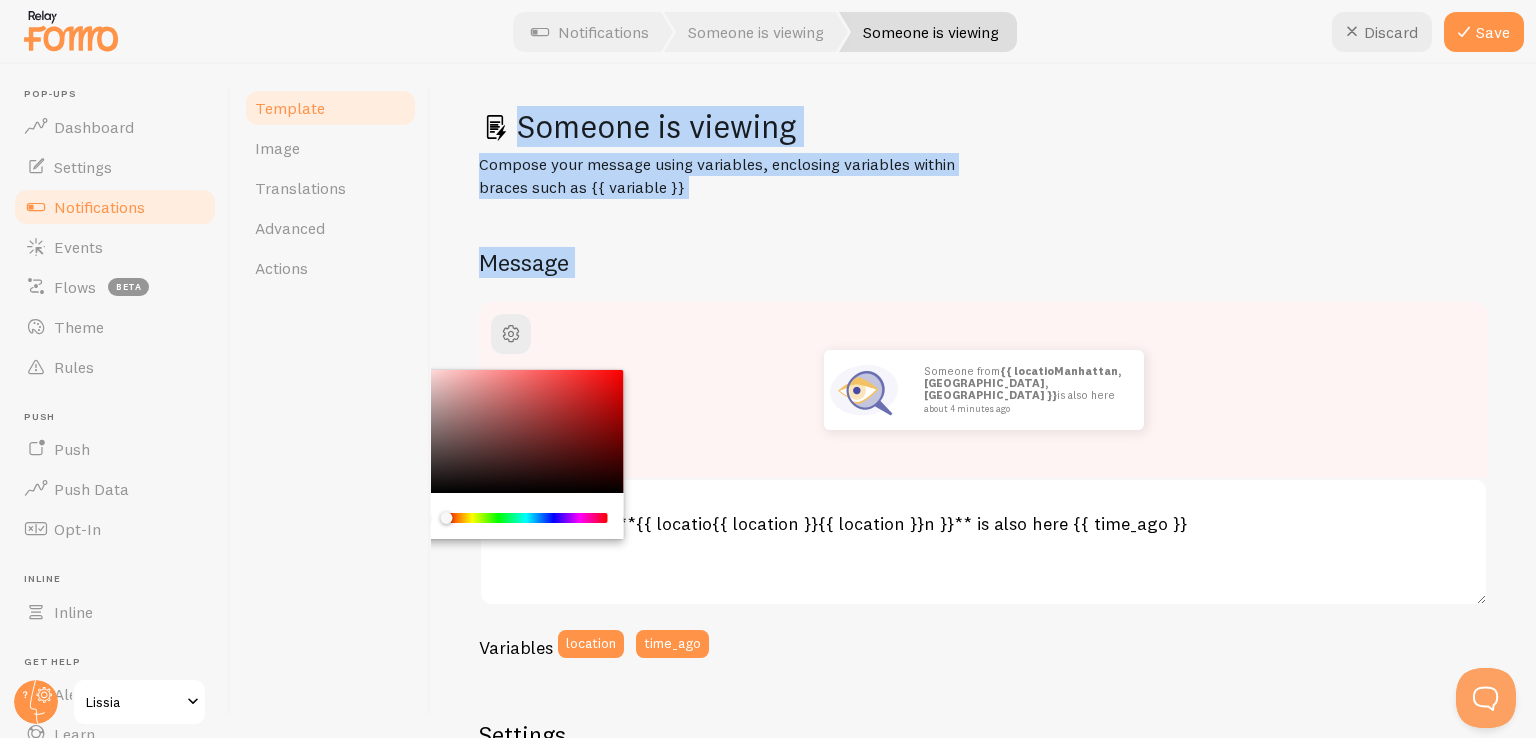 drag, startPoint x: 569, startPoint y: 426, endPoint x: 408, endPoint y: 361, distance: 173.62604 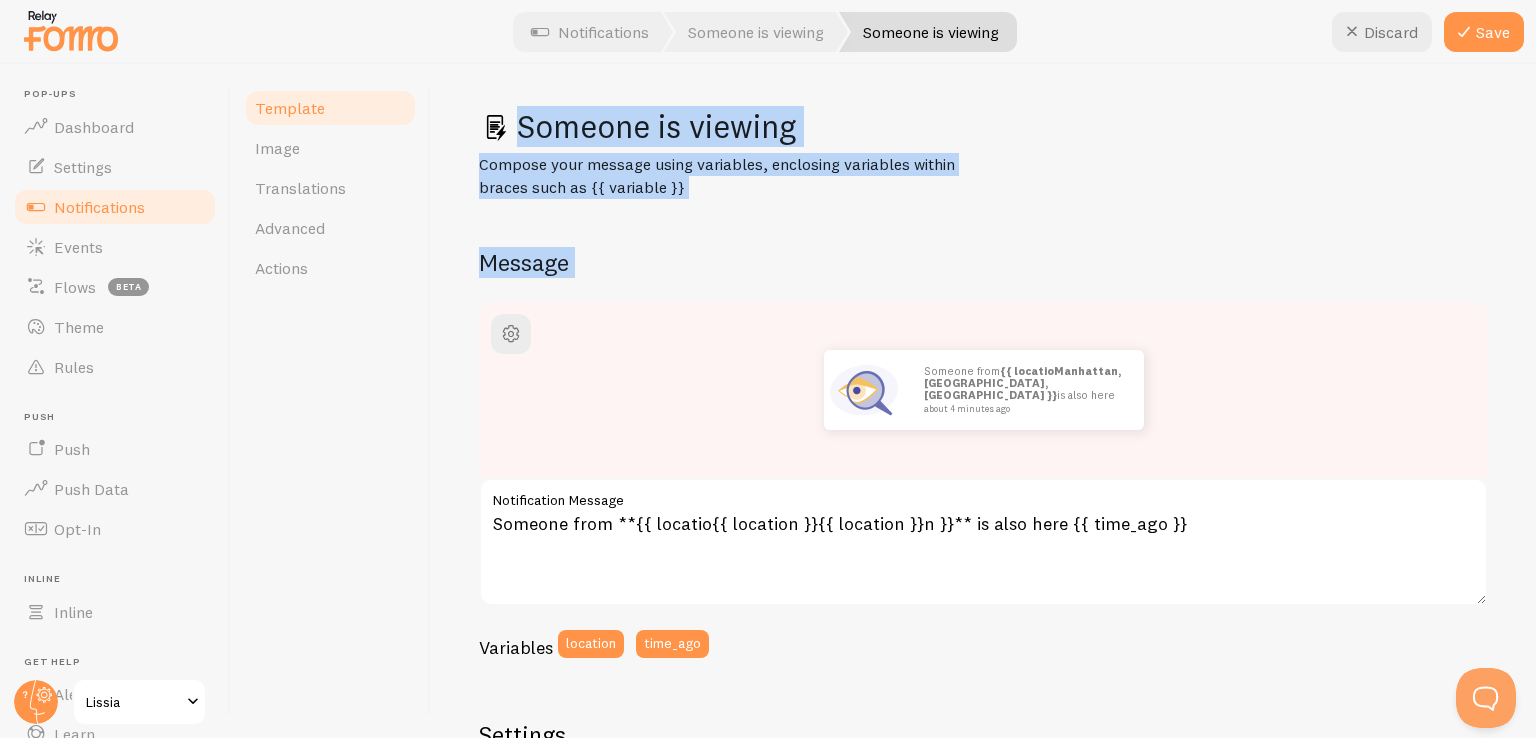 click on "Compose your message using variables, enclosing variables within braces such as {{ variable }}" at bounding box center [719, 176] 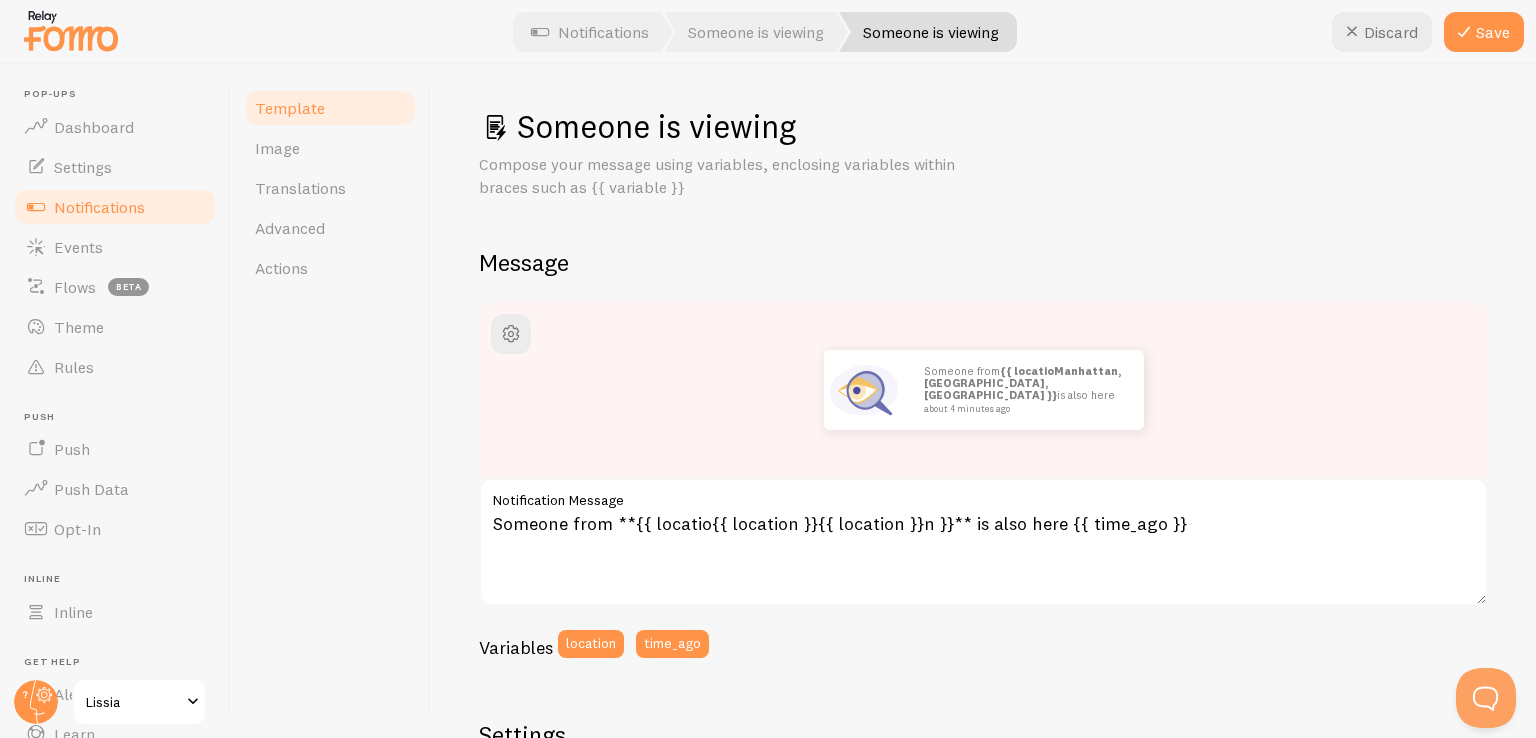 click on "Someone is viewing" at bounding box center [983, 126] 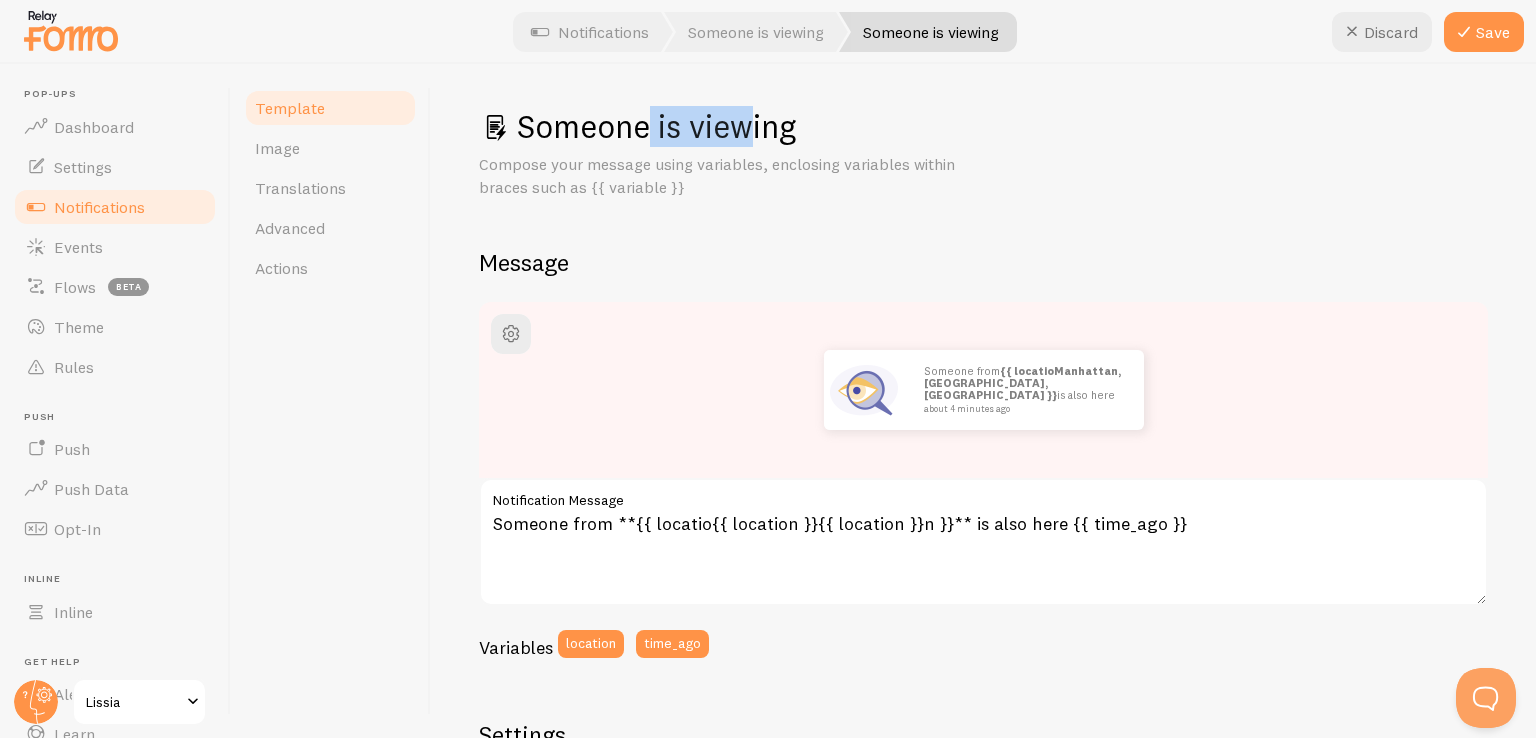 click on "Someone is viewing" at bounding box center (983, 126) 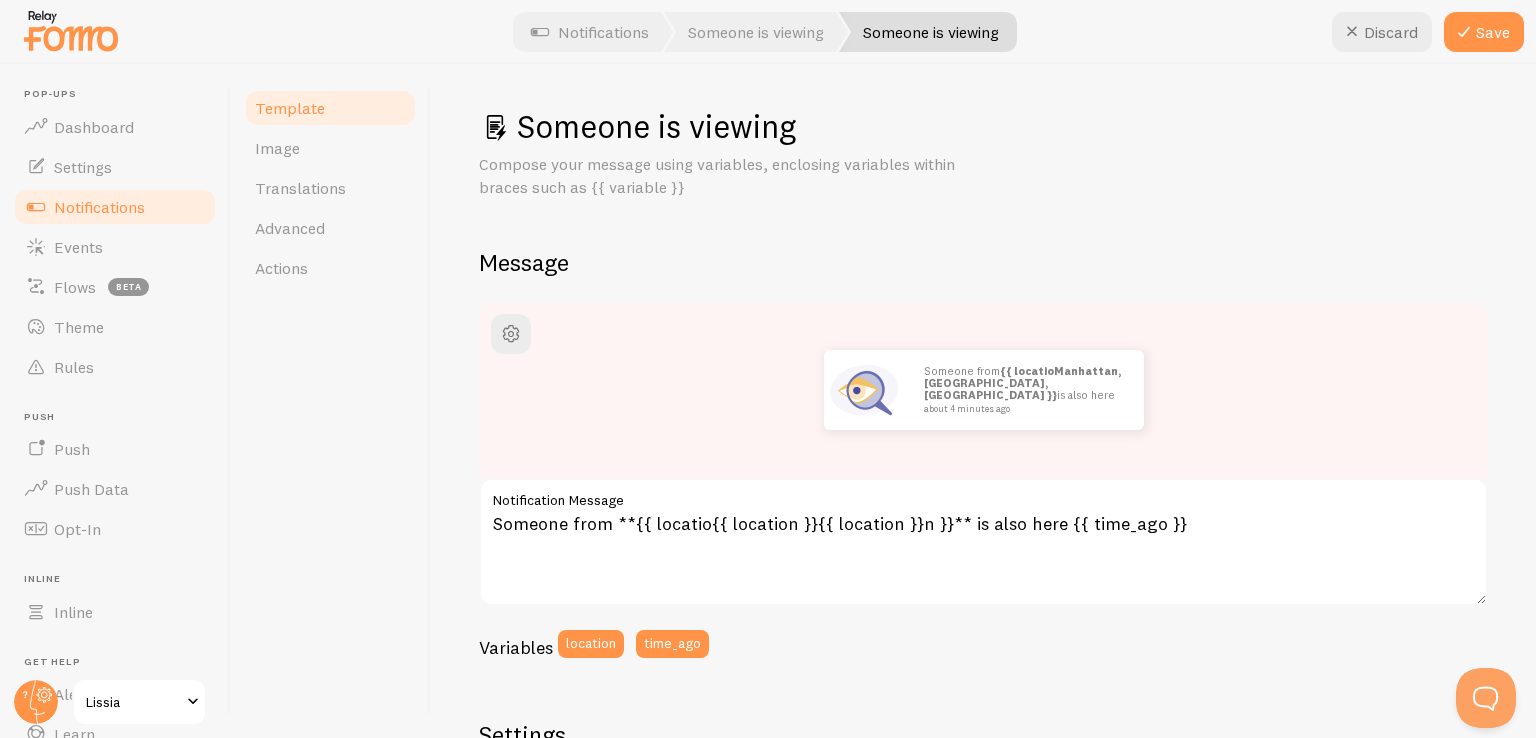 click on "Someone is viewing
Compose your message using variables, enclosing variables within braces such as {{ variable }}
Message       Someone from  {{ locatioManhattan, [GEOGRAPHIC_DATA], [GEOGRAPHIC_DATA] }}  is also here  about 4 minutes ago   Someone from **{{ locatio{{ location }}{{ location }}n }}** is also here {{ time_ago }}   Notification Message         Variables
location
time_ago       Settings         Template   Template enabled   Disabled Templates won't create new Events, but existing ones will still be shown       Default Link Address       If your connection does not provide an address at event capture, this address will be used during event creation. Do us a solid, make sure this address includes either http or https. Thanks!       Use markdown in template   Markdown enabled   Supported markdown: *emphasized*, _underline_, [Link Text]([URL][DOMAIN_NAME]), **strong**     Someone is viewing   Template Title" at bounding box center [983, 730] 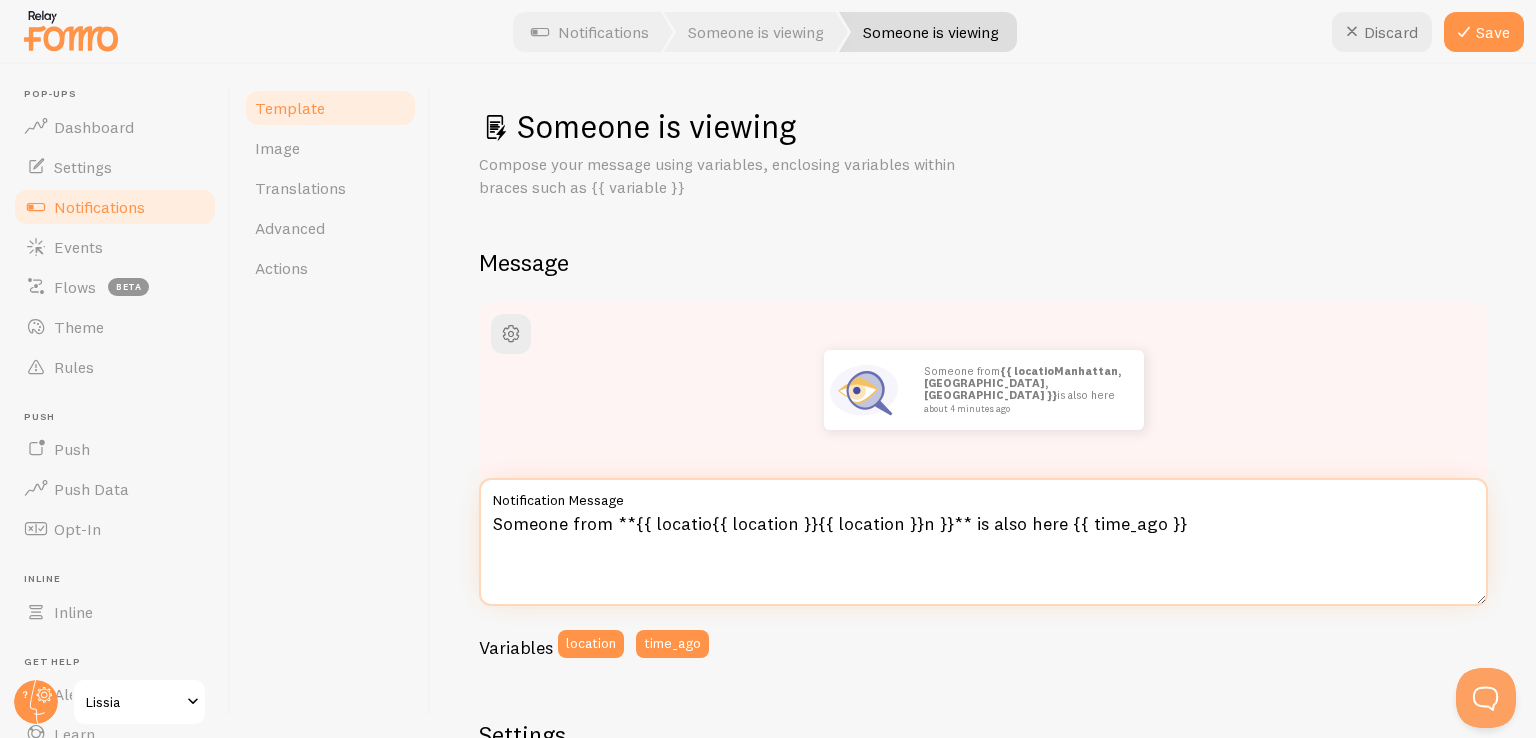 click on "Someone from **{{ locatio{{ location }}{{ location }}n }}** is also here {{ time_ago }}" at bounding box center (983, 542) 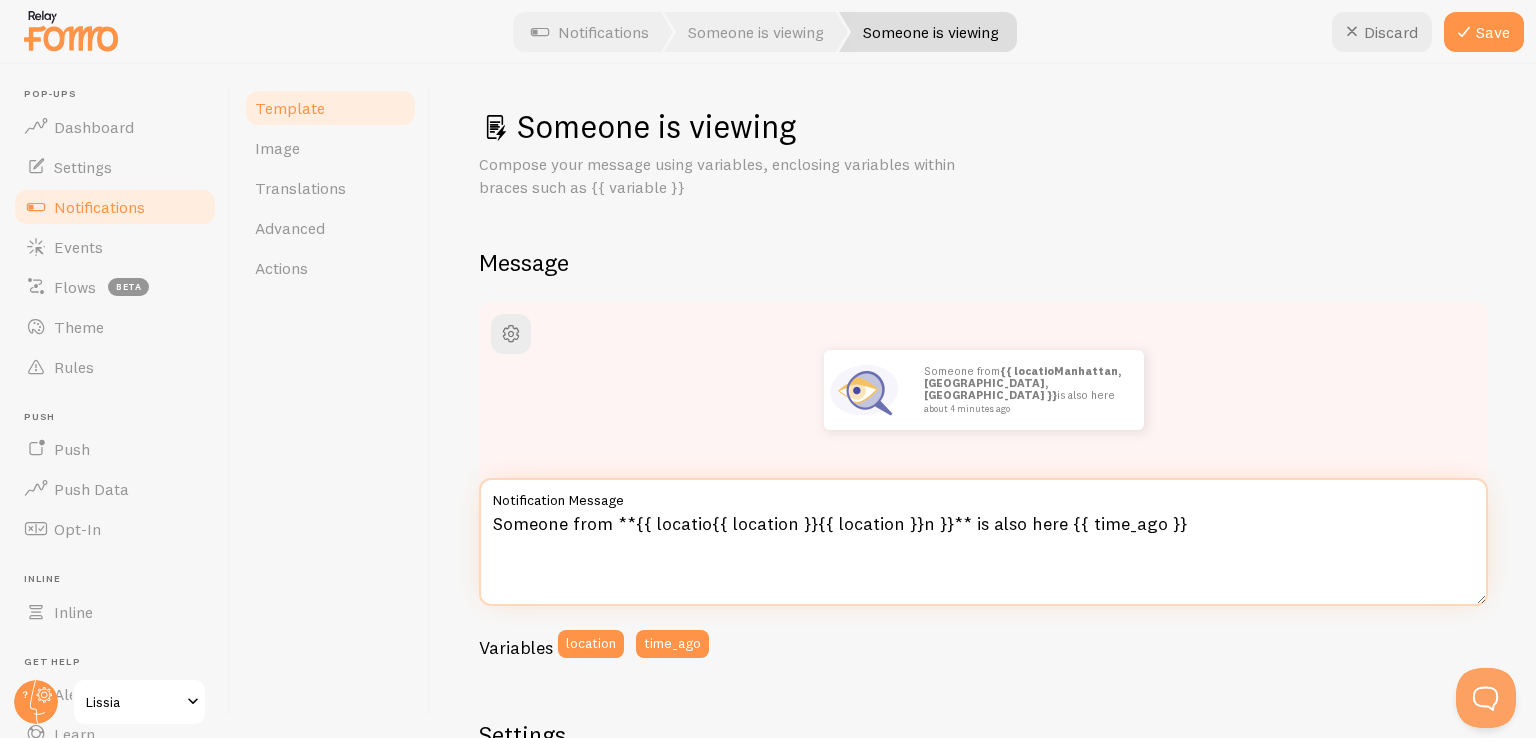 drag, startPoint x: 1284, startPoint y: 533, endPoint x: 447, endPoint y: 668, distance: 847.8172 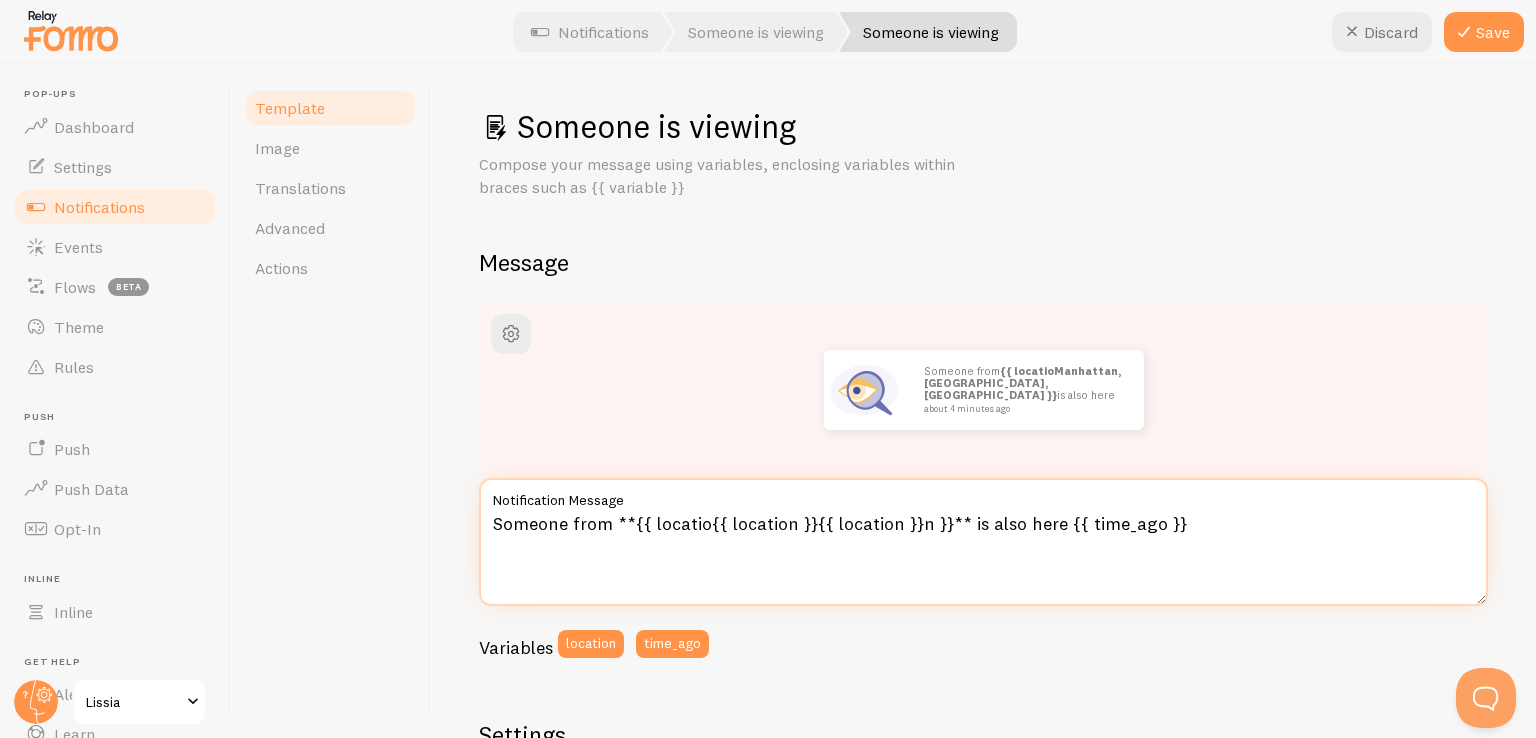 paste on "🛍️ [PERSON_NAME] de Paris a commandé la [PERSON_NAME]™ il y a 3 minutes" 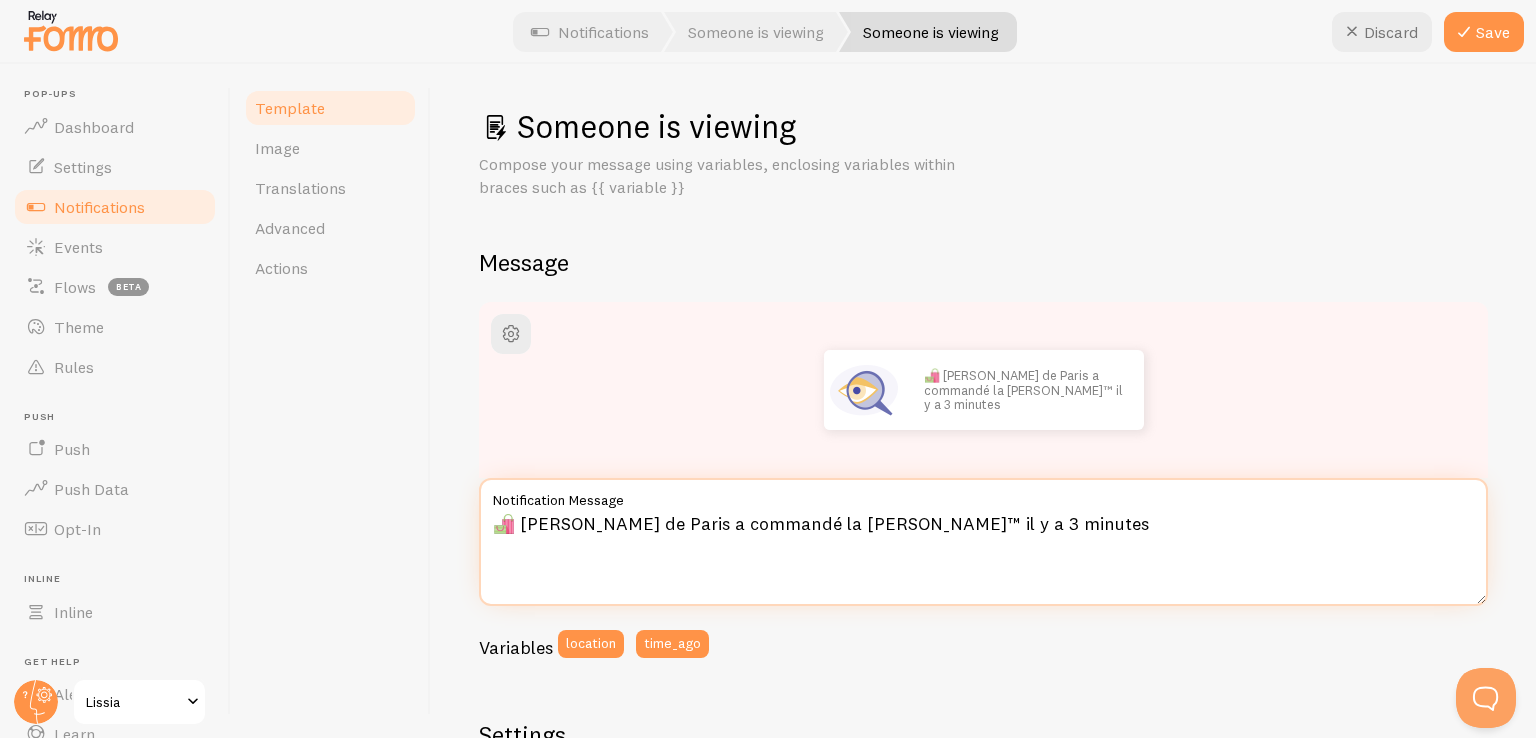 click on "🛍️ [PERSON_NAME] de Paris a commandé la [PERSON_NAME]™ il y a 3 minutes" at bounding box center [983, 542] 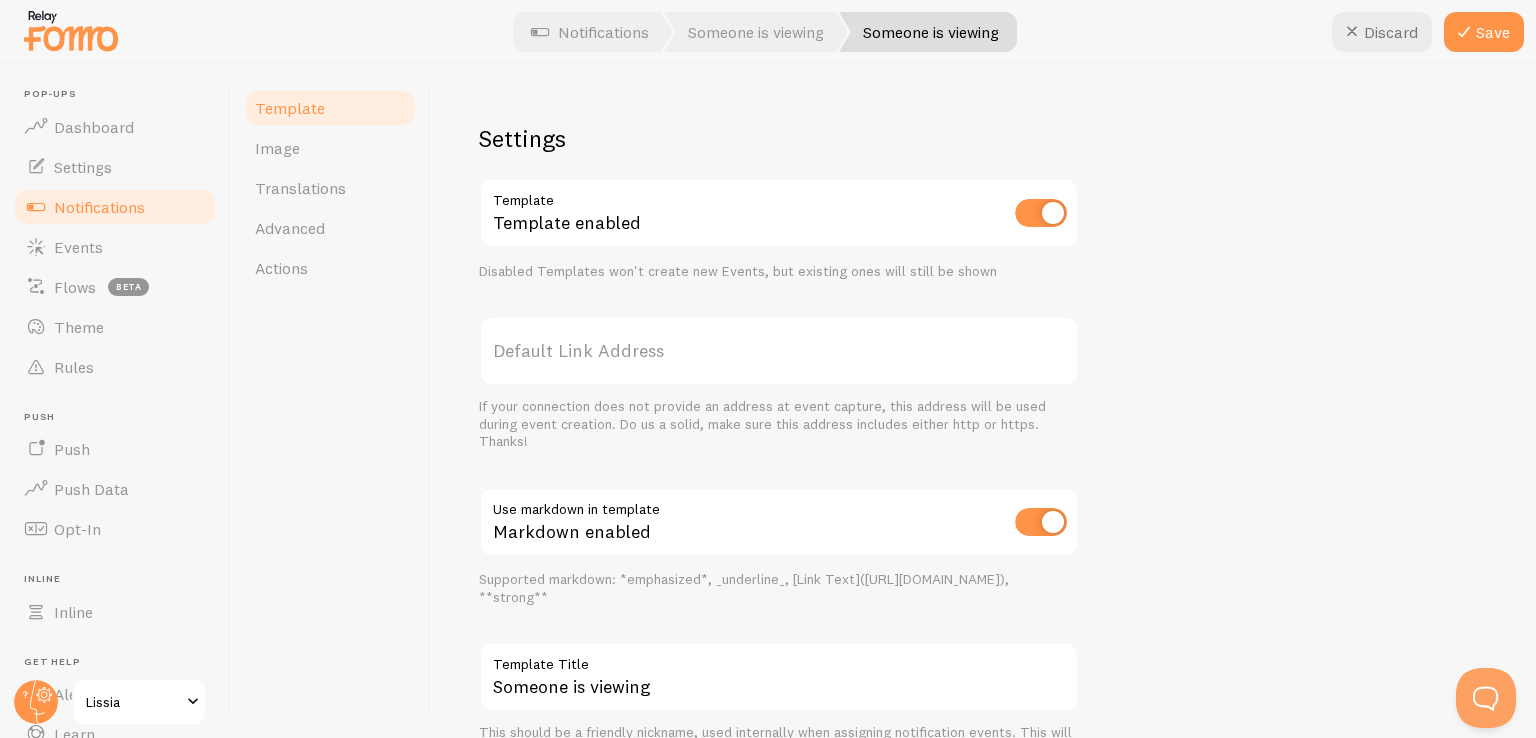 scroll, scrollTop: 706, scrollLeft: 0, axis: vertical 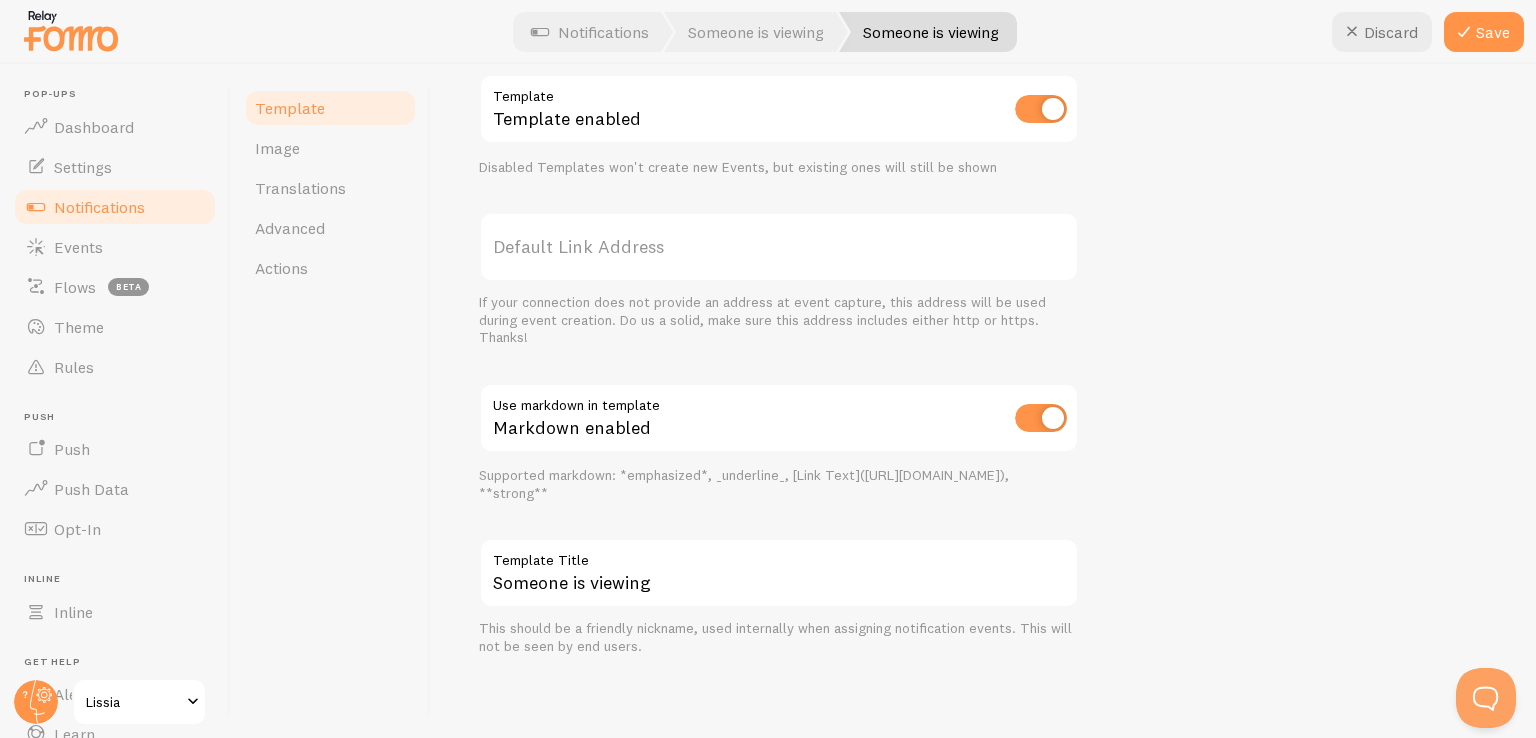 type on "🛍️ [PERSON_NAME] de Paris a commandé la [PERSON_NAME]™ il y a 3 minutes" 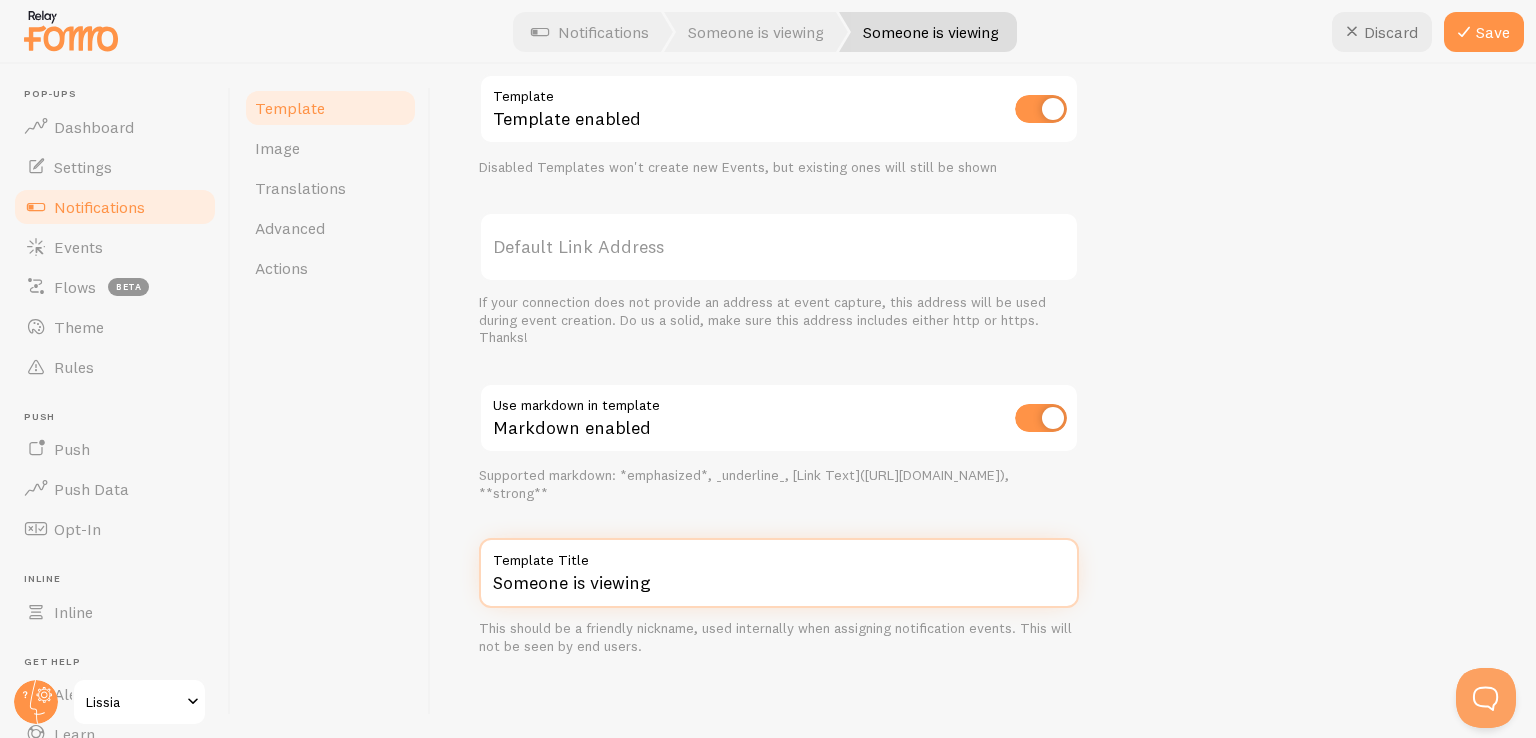click on "Someone is viewing" at bounding box center [779, 573] 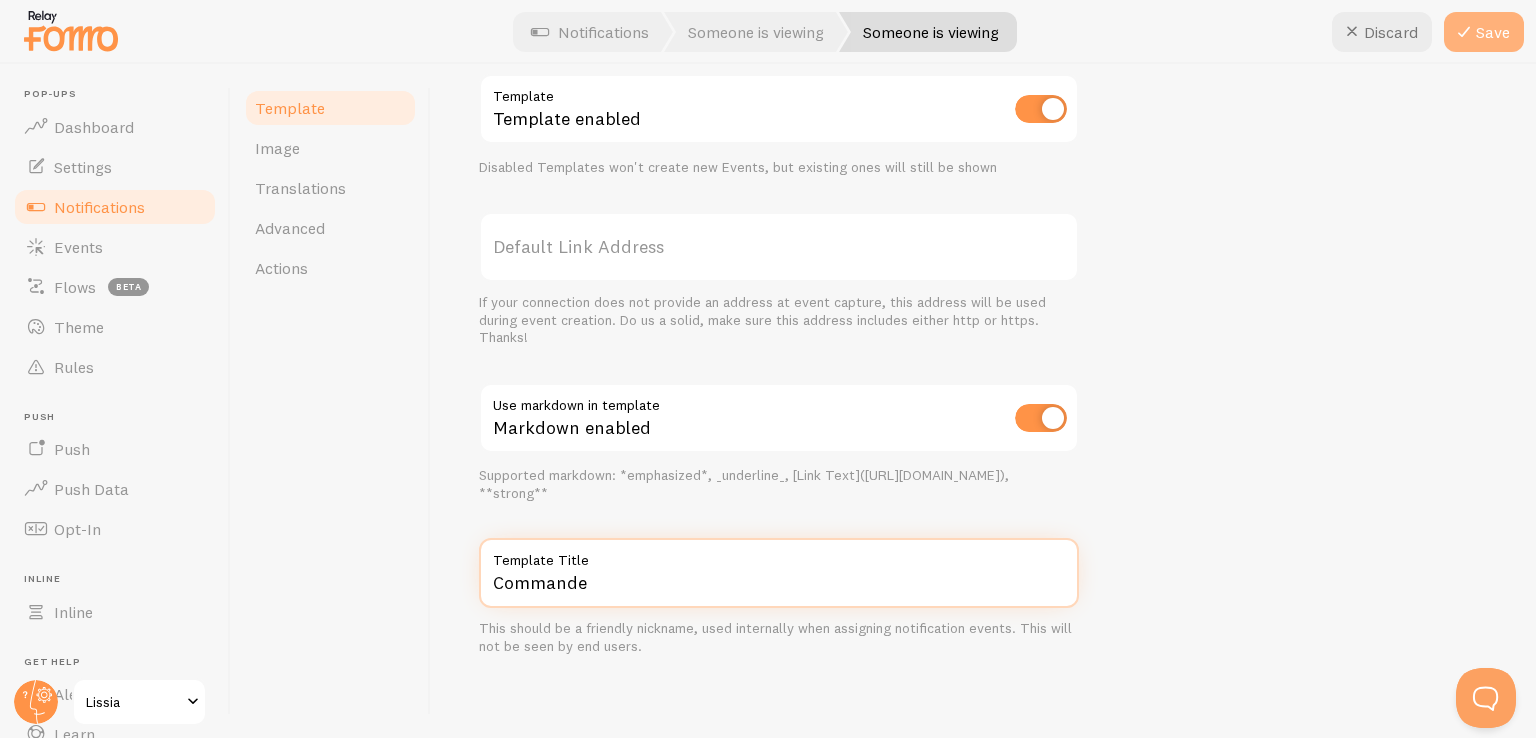 type on "Commande" 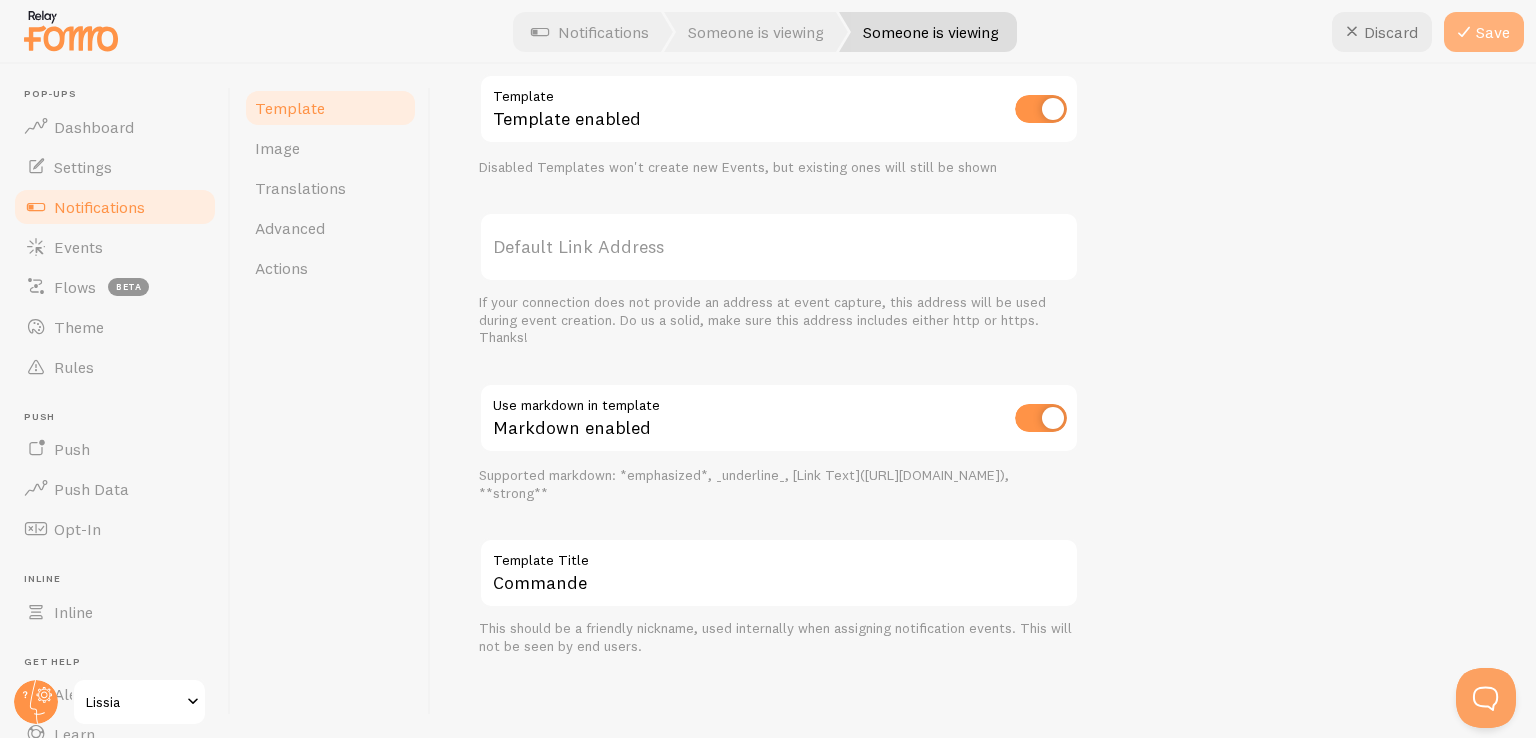 click on "Save" at bounding box center [1484, 32] 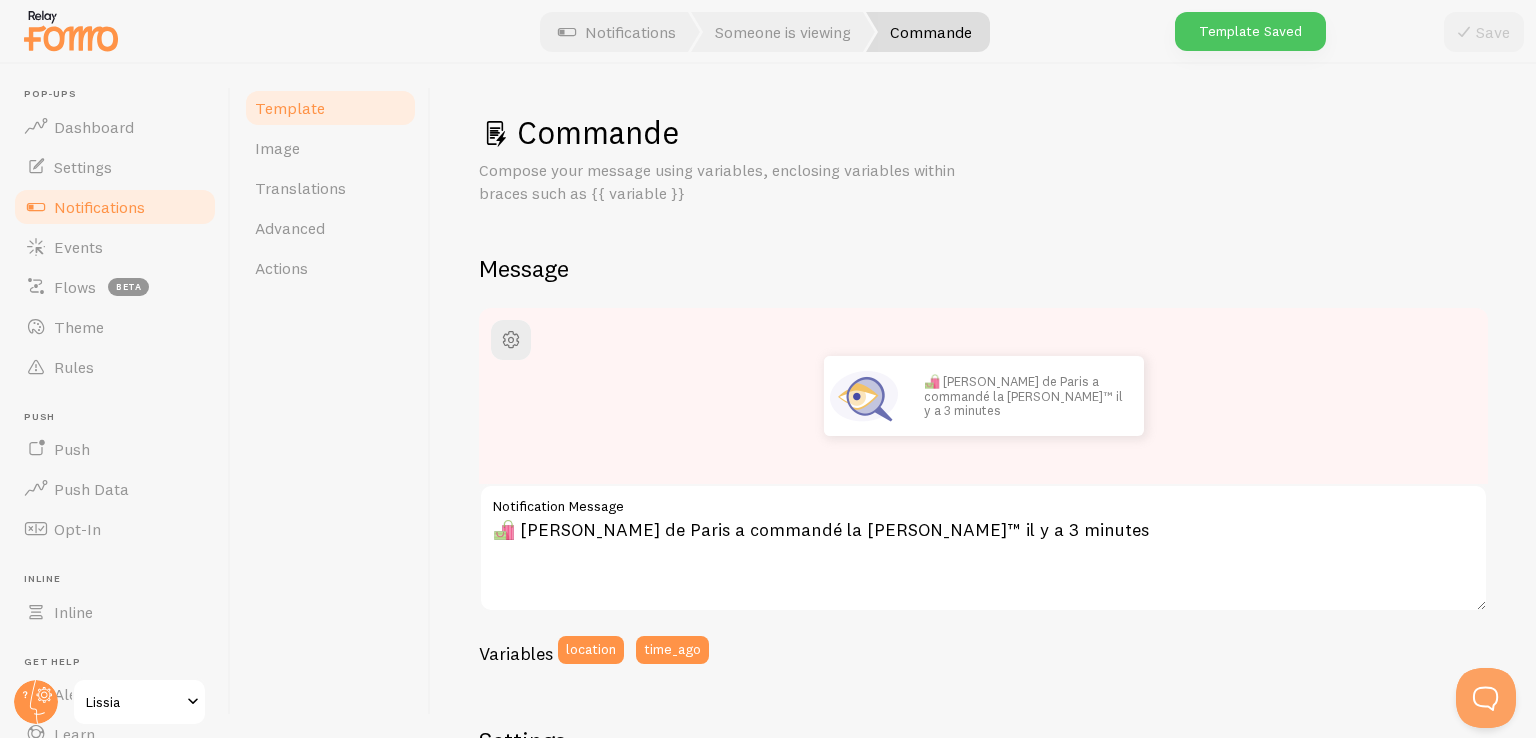 scroll, scrollTop: 0, scrollLeft: 0, axis: both 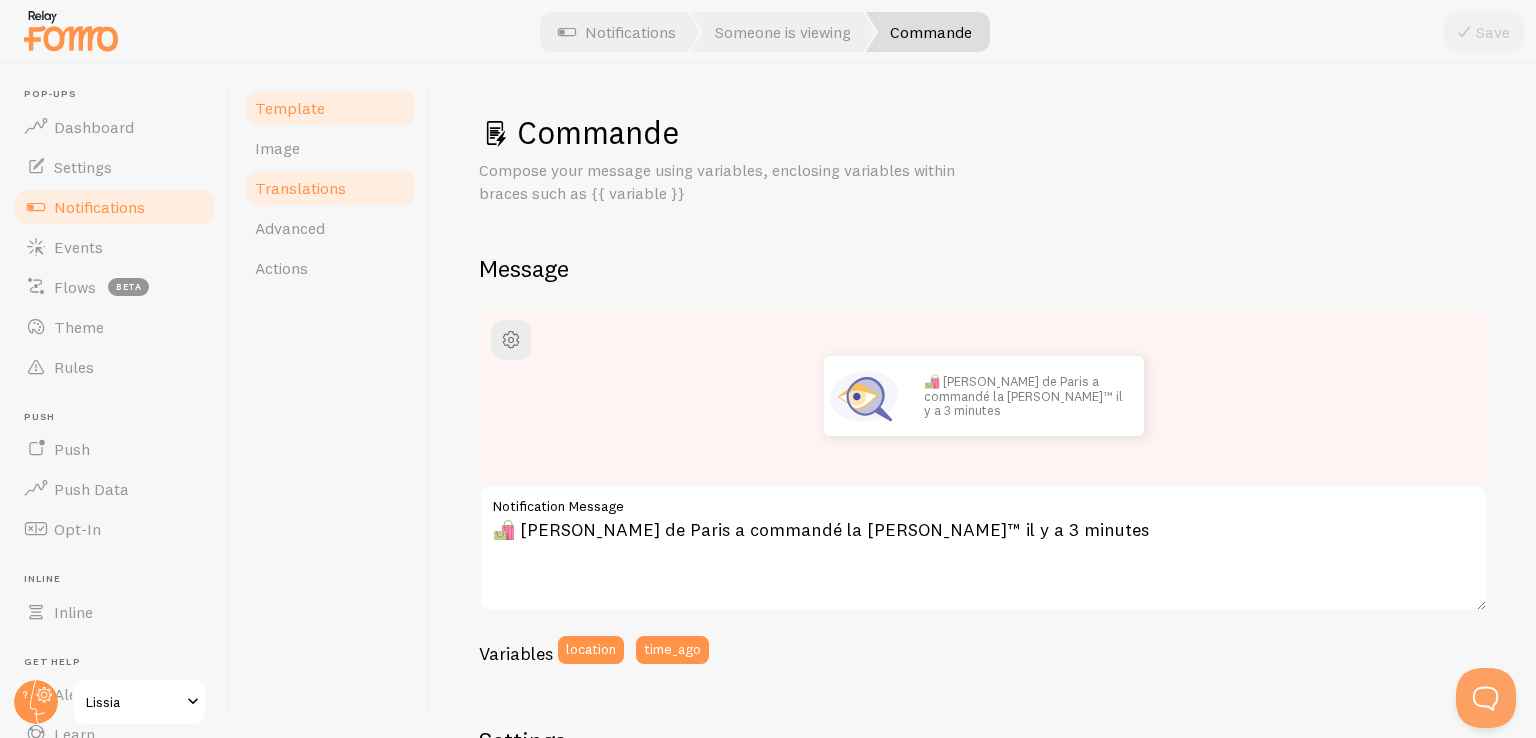 click on "Translations" at bounding box center [330, 188] 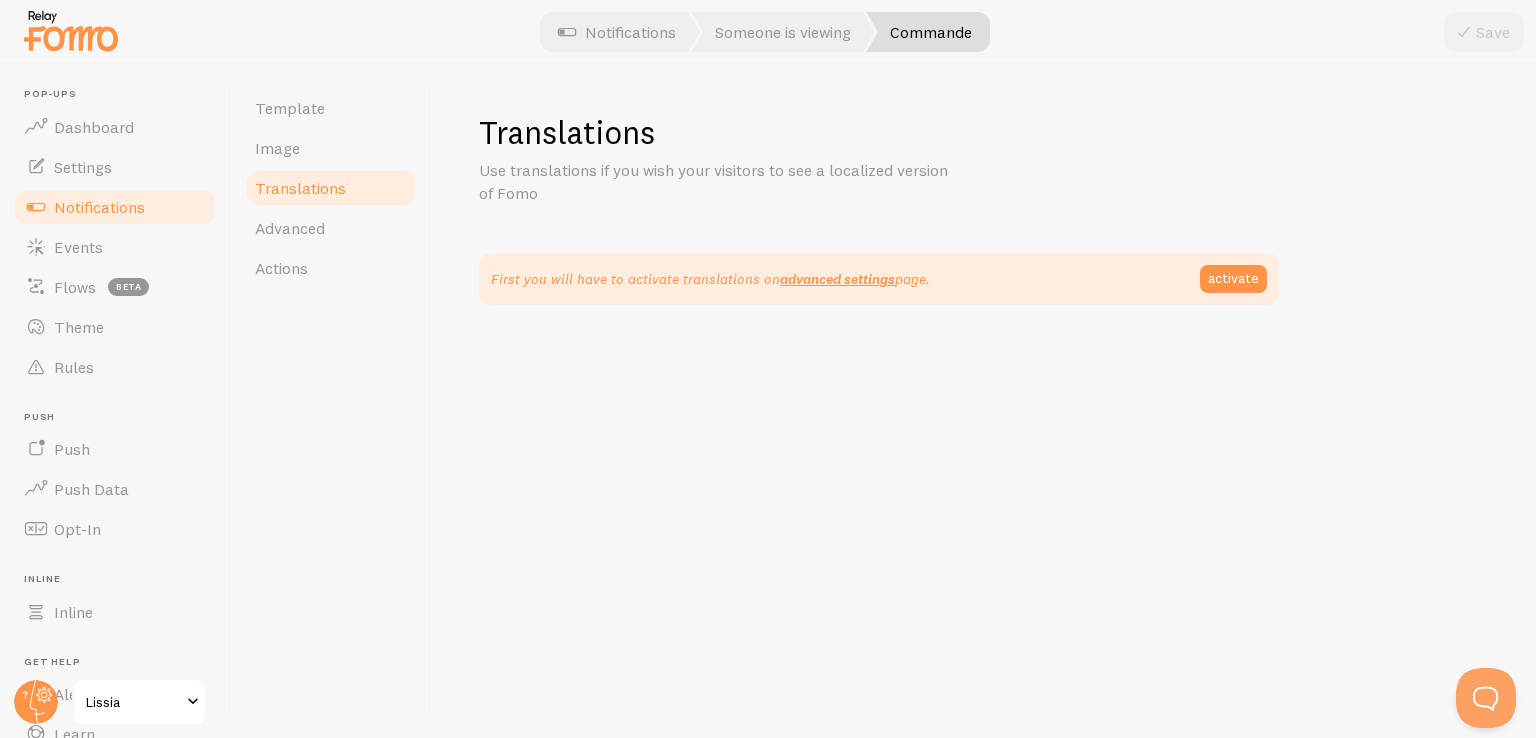 click on "Pop-ups
Dashboard
Settings
Notifications
Events
Flows
beta
Theme
Rules
[GEOGRAPHIC_DATA]
[GEOGRAPHIC_DATA]
Push Data
Opt-In
Inline
Inline
Get Help
Alerts
Learn
Support
Lissia" at bounding box center (115, 401) 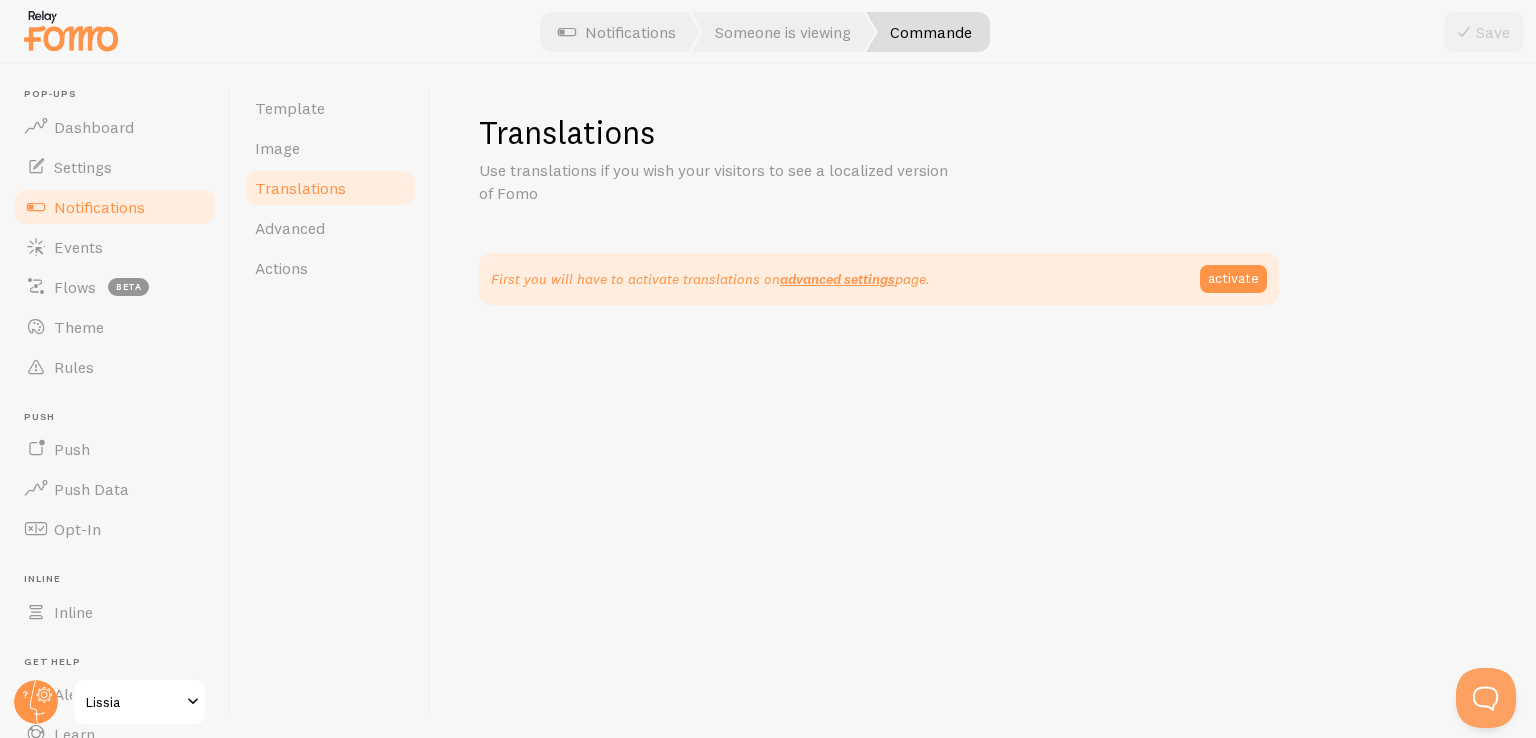 click on "Notifications" at bounding box center [115, 207] 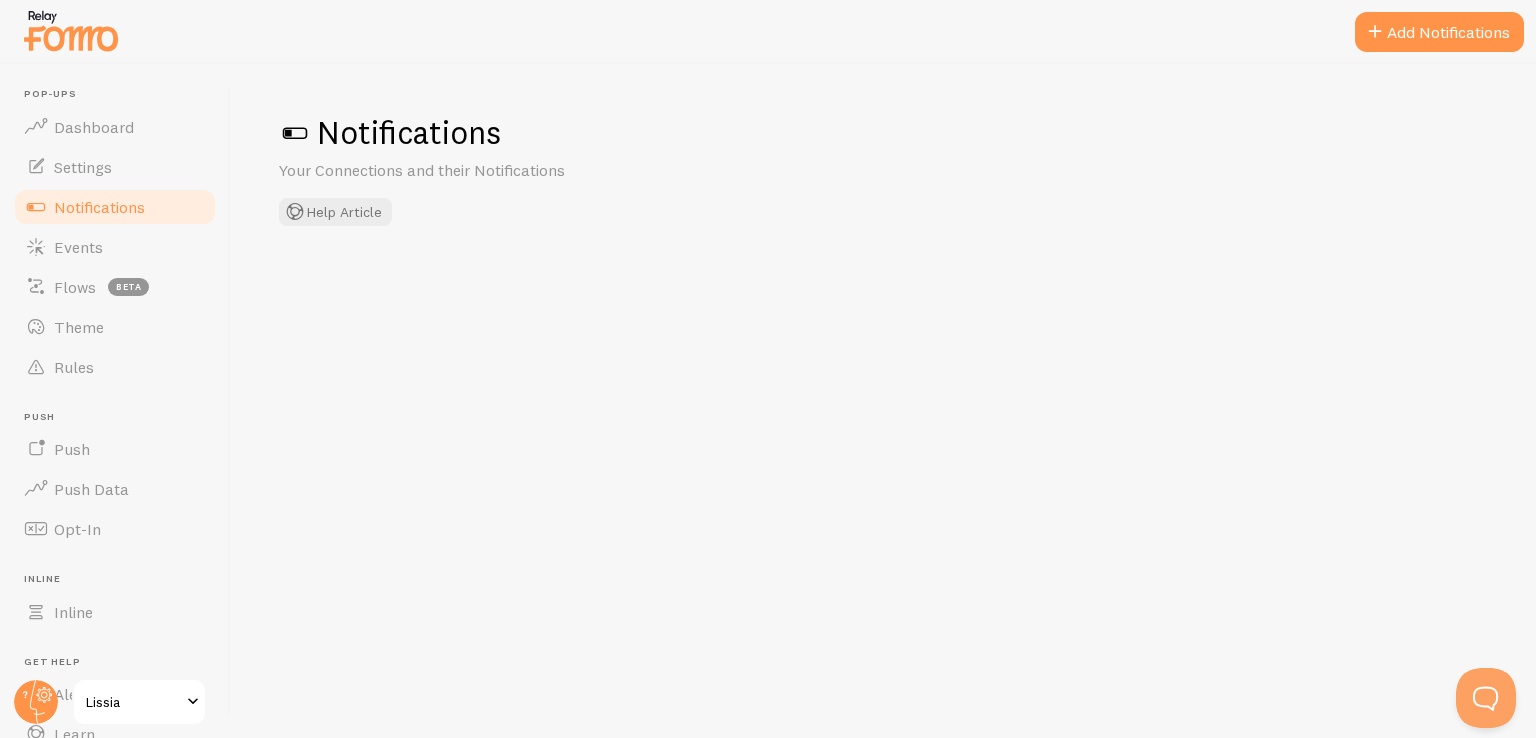 checkbox on "false" 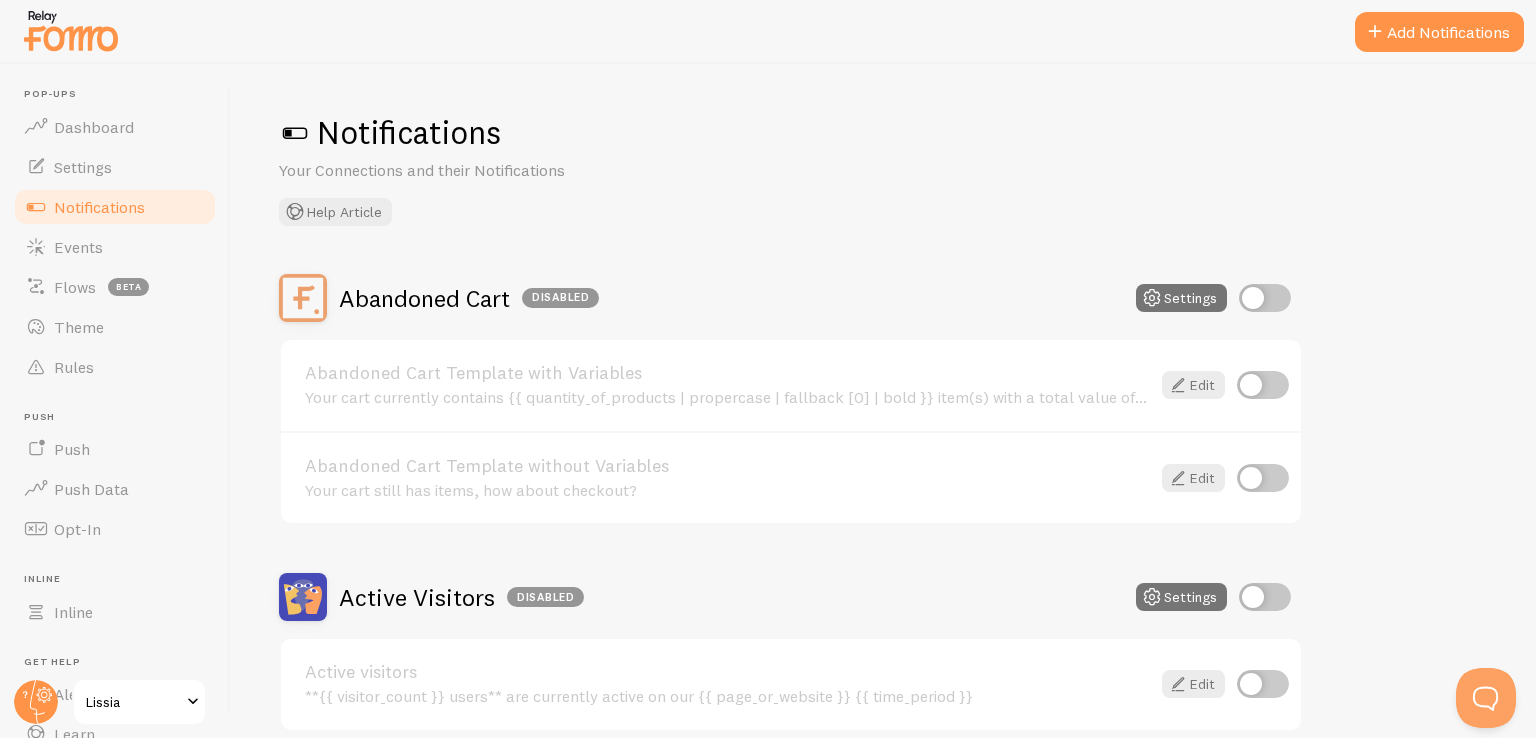 click on "Notifications" at bounding box center (115, 207) 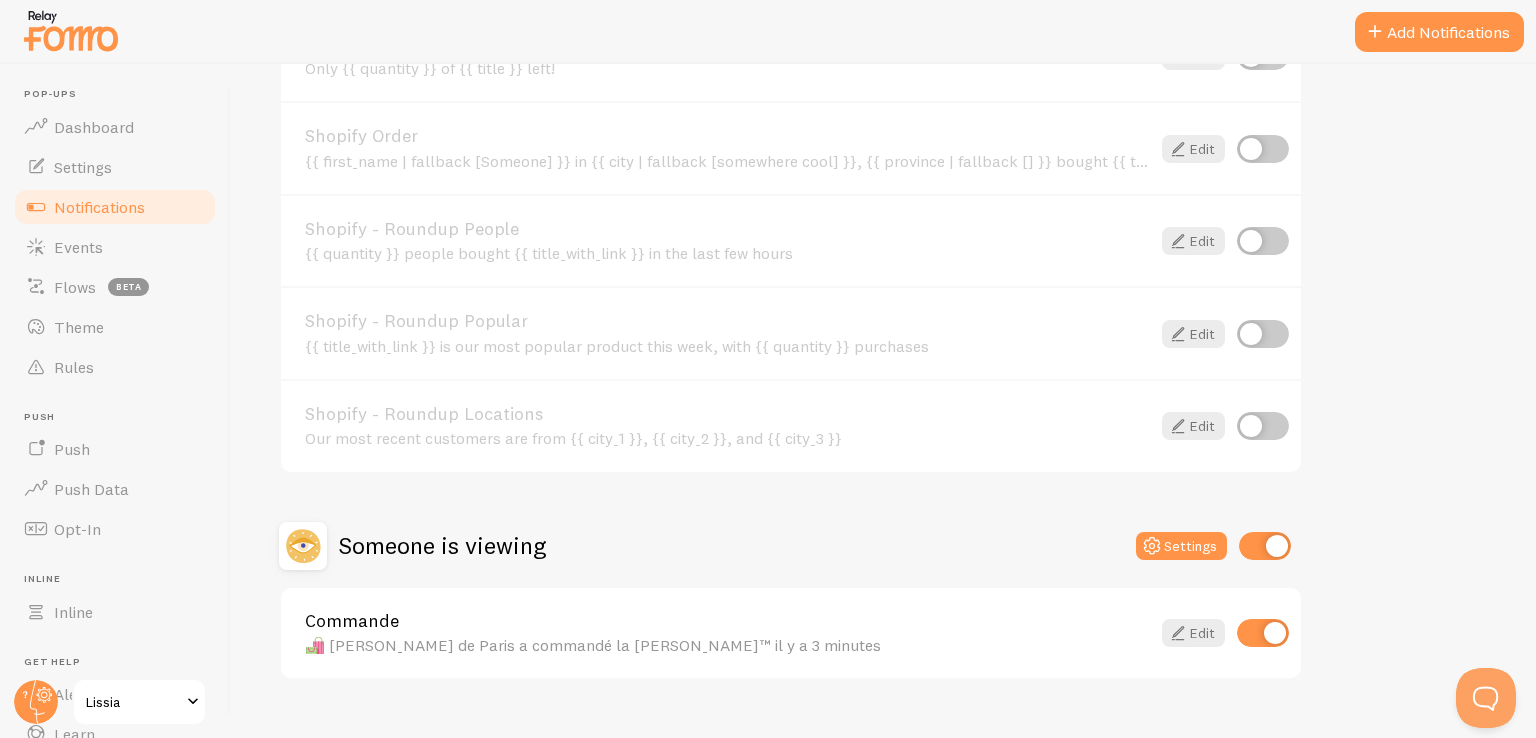 scroll, scrollTop: 868, scrollLeft: 0, axis: vertical 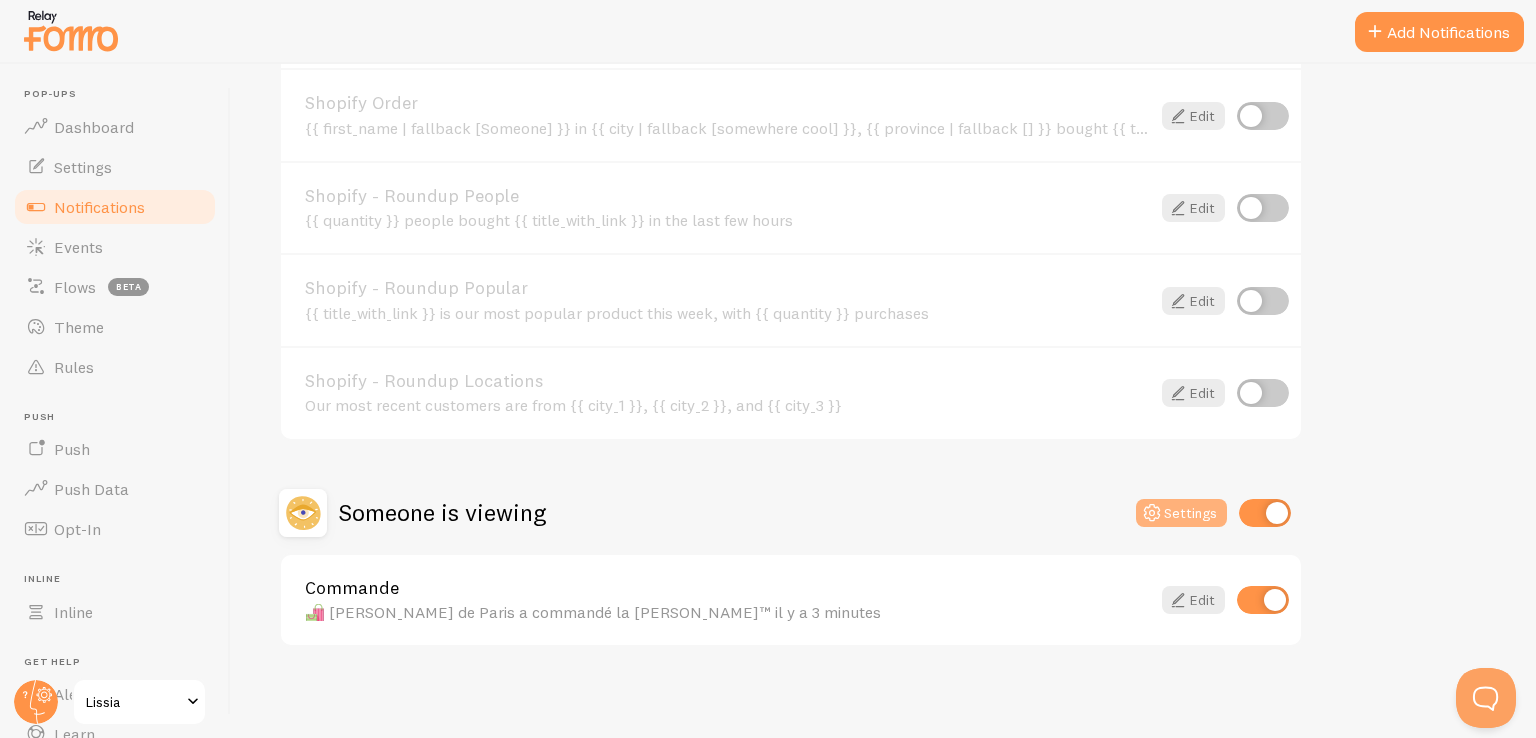 click on "Settings" at bounding box center (1181, 513) 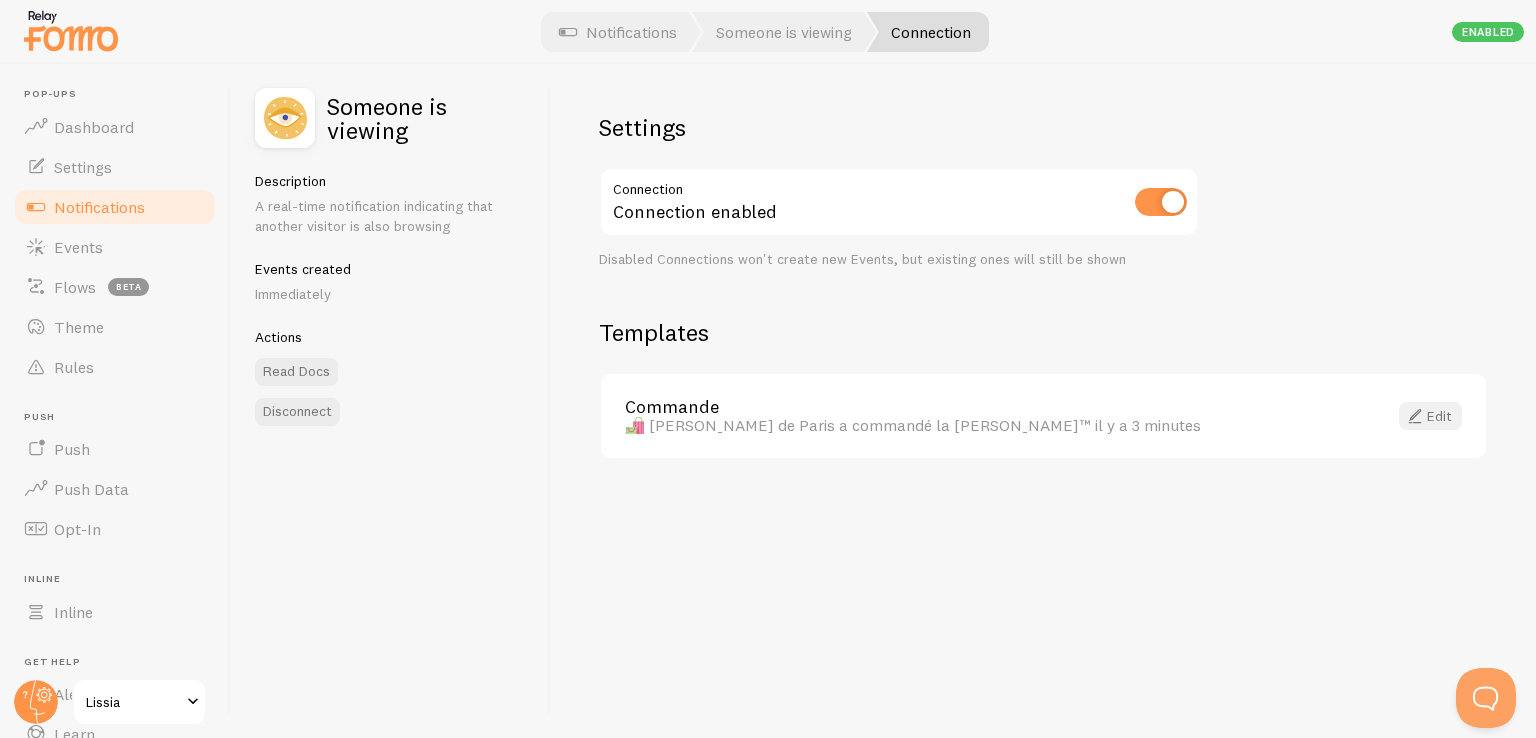 click on "Edit" at bounding box center (1430, 416) 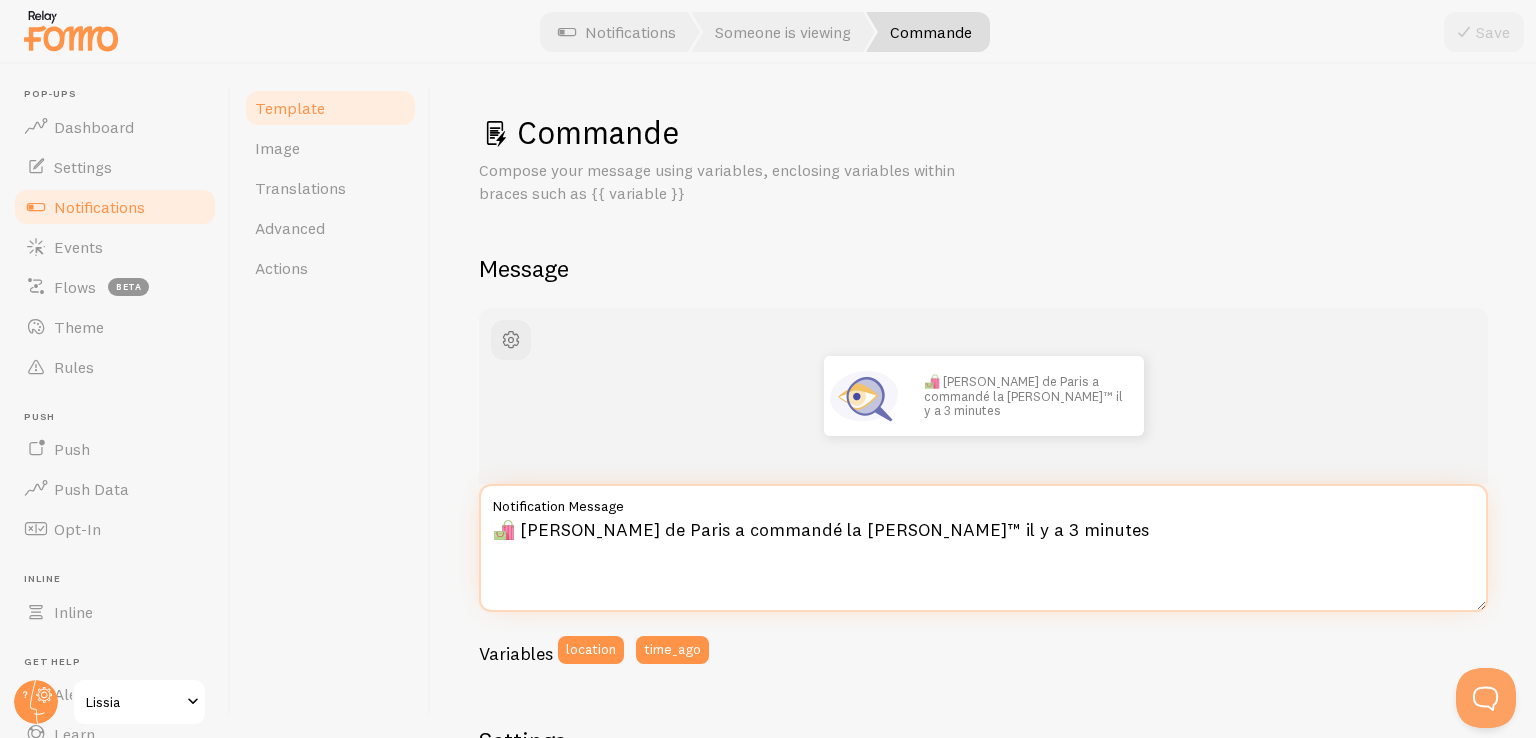 click on "🛍️ [PERSON_NAME] de Paris a commandé la [PERSON_NAME]™ il y a 3 minutes" at bounding box center [983, 548] 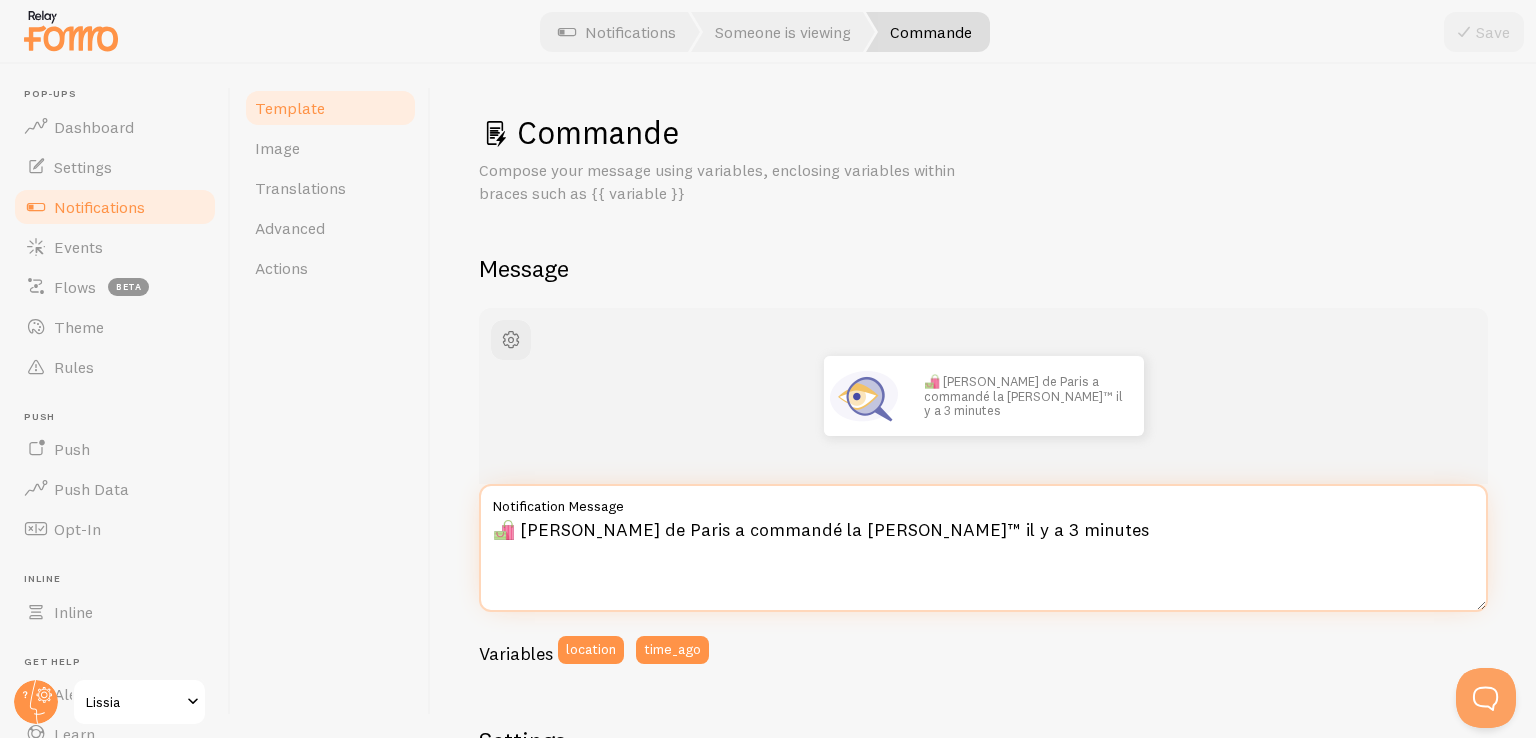 click on "🛍️ [PERSON_NAME] de Paris a commandé la [PERSON_NAME]™ il y a 3 minutes" at bounding box center (983, 548) 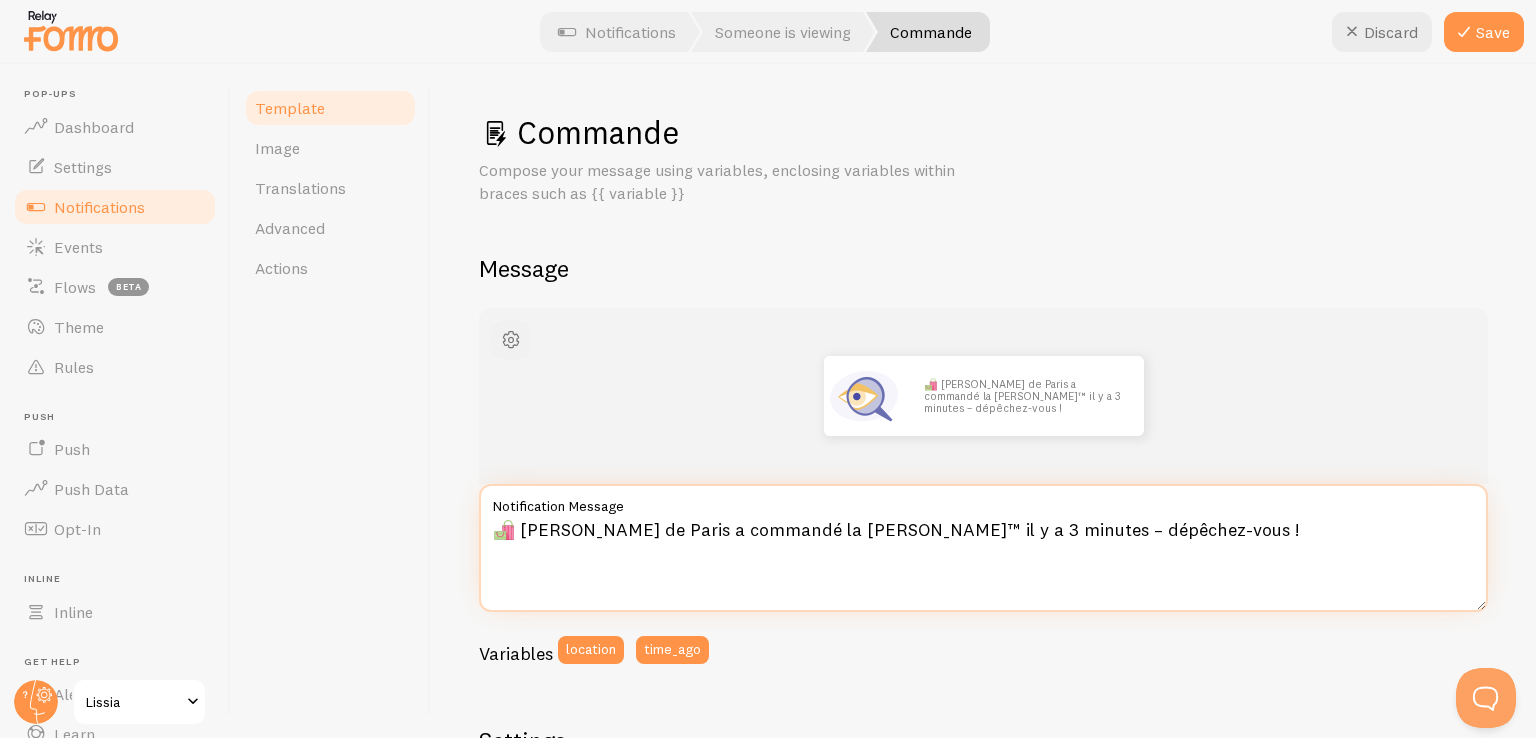 type on "🛍️ [PERSON_NAME] de Paris a commandé la [PERSON_NAME]™ il y a 3 minutes – dépêchez-vous !" 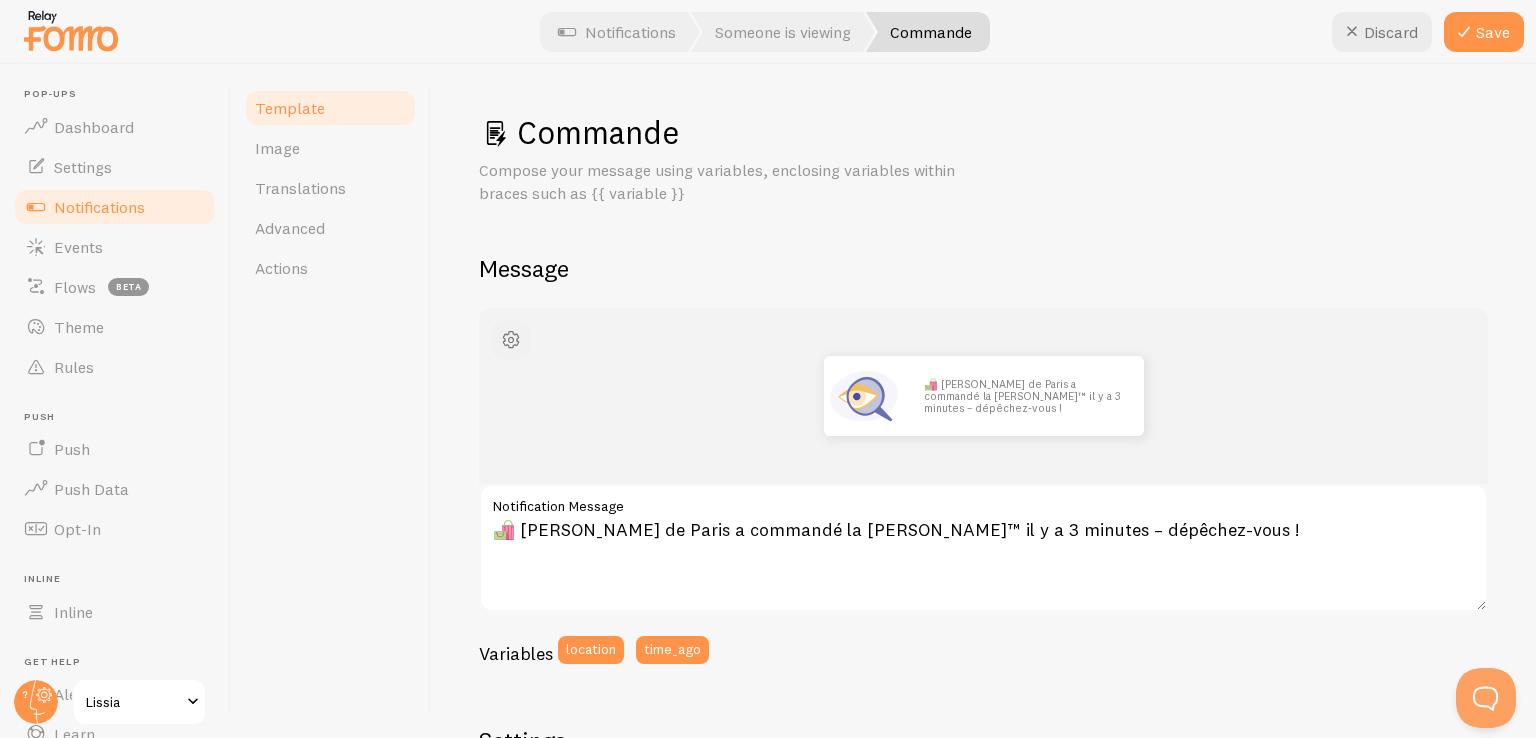 click at bounding box center (511, 340) 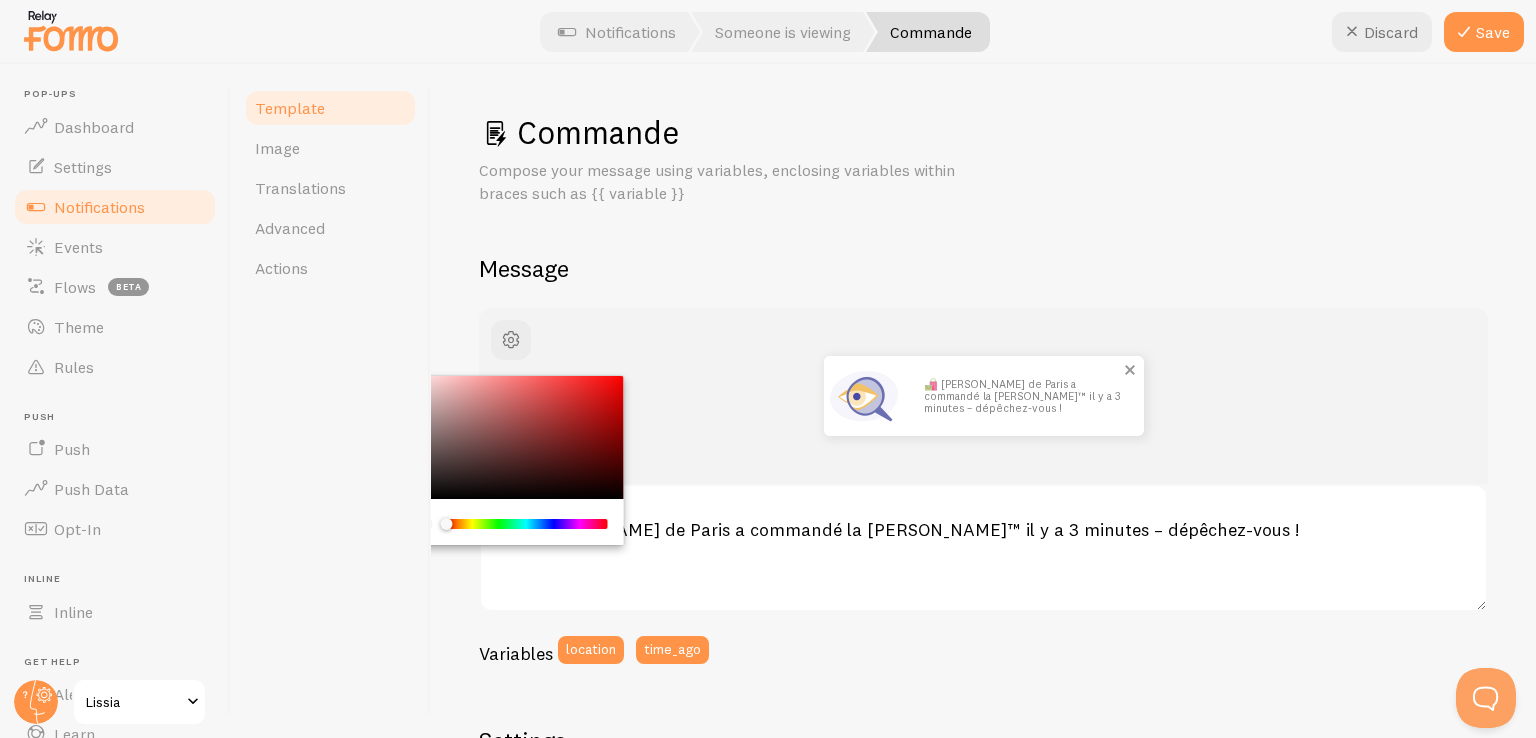 click on "🛍️ [PERSON_NAME] de Paris a commandé la [PERSON_NAME]™ il y a 3 minutes – dépêchez-vous !" at bounding box center [1024, 396] 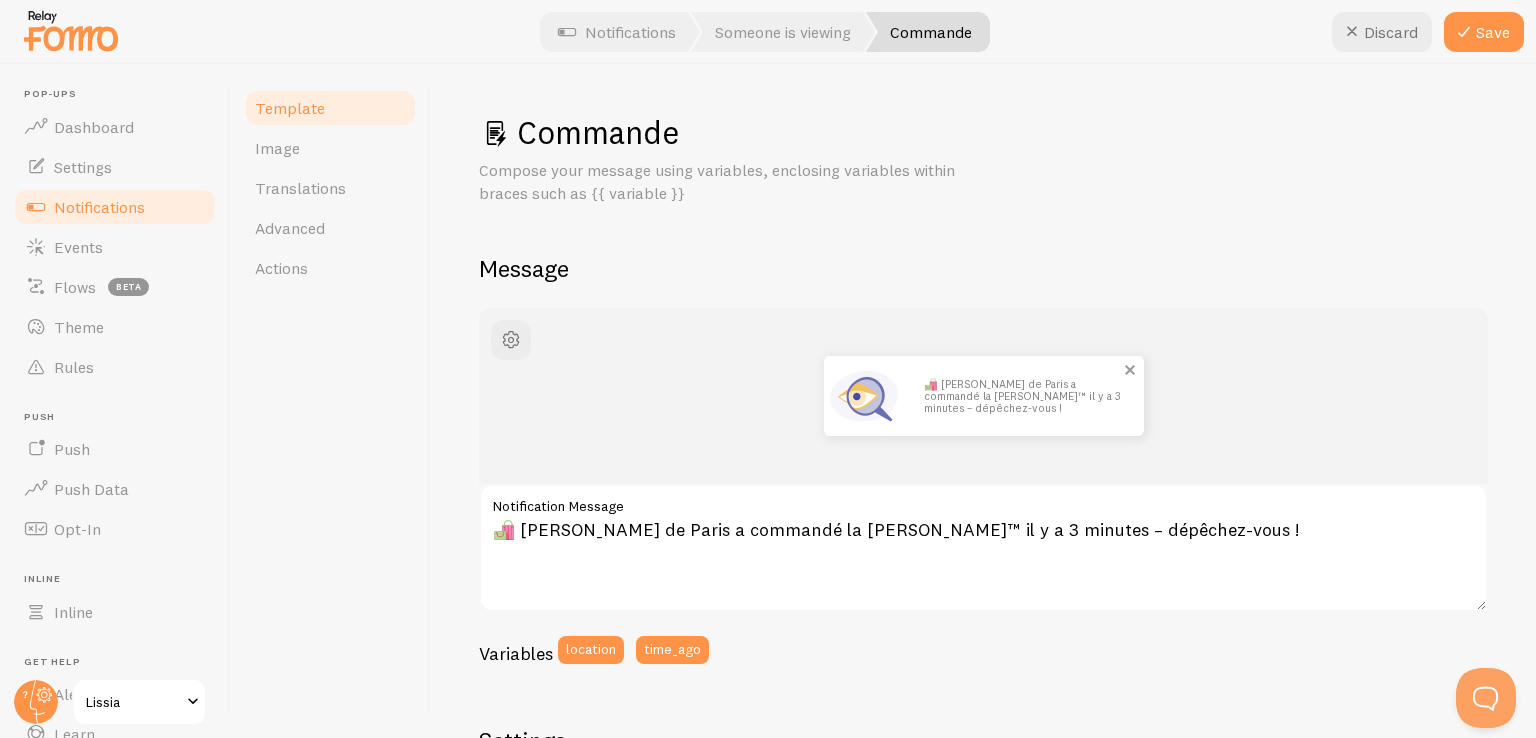 click at bounding box center (864, 396) 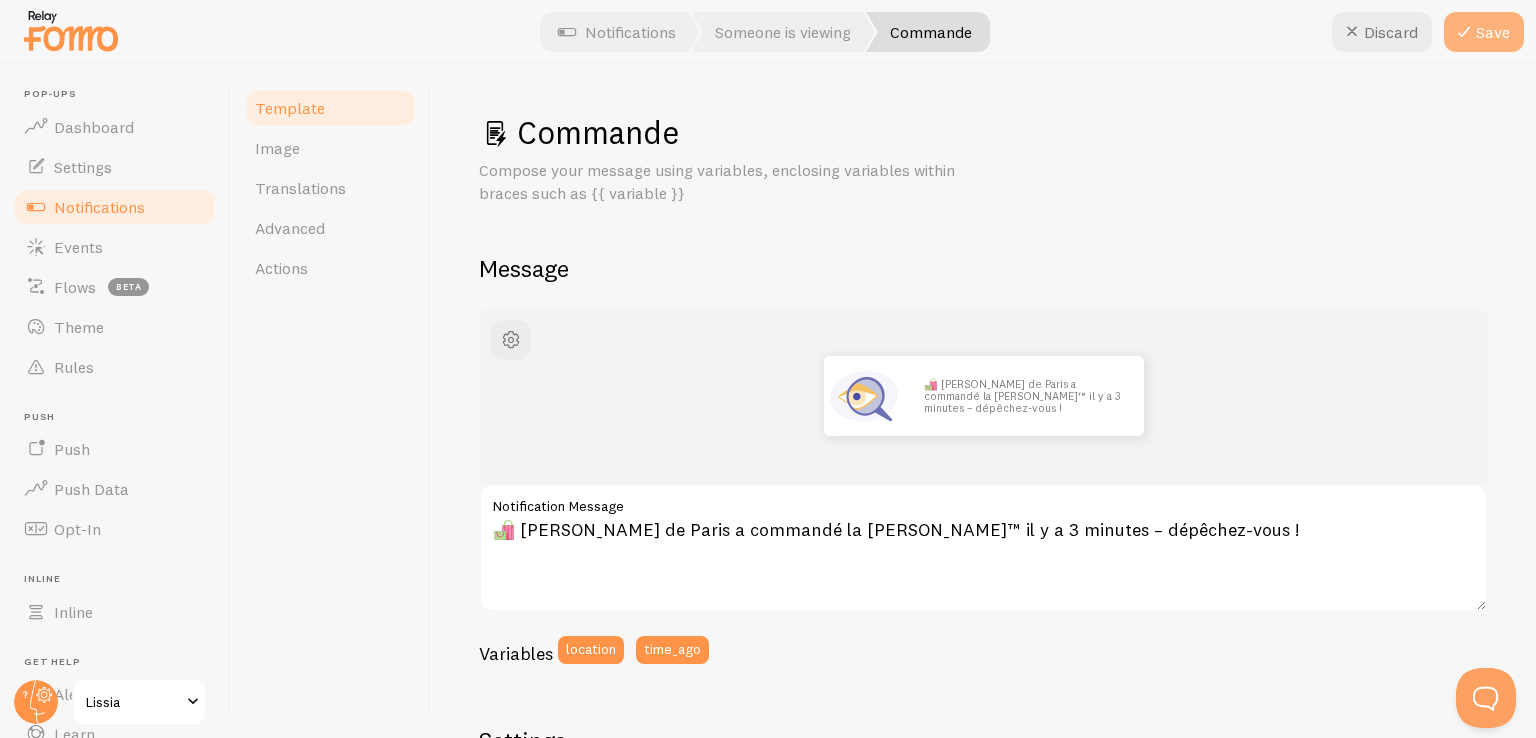 click at bounding box center (1464, 32) 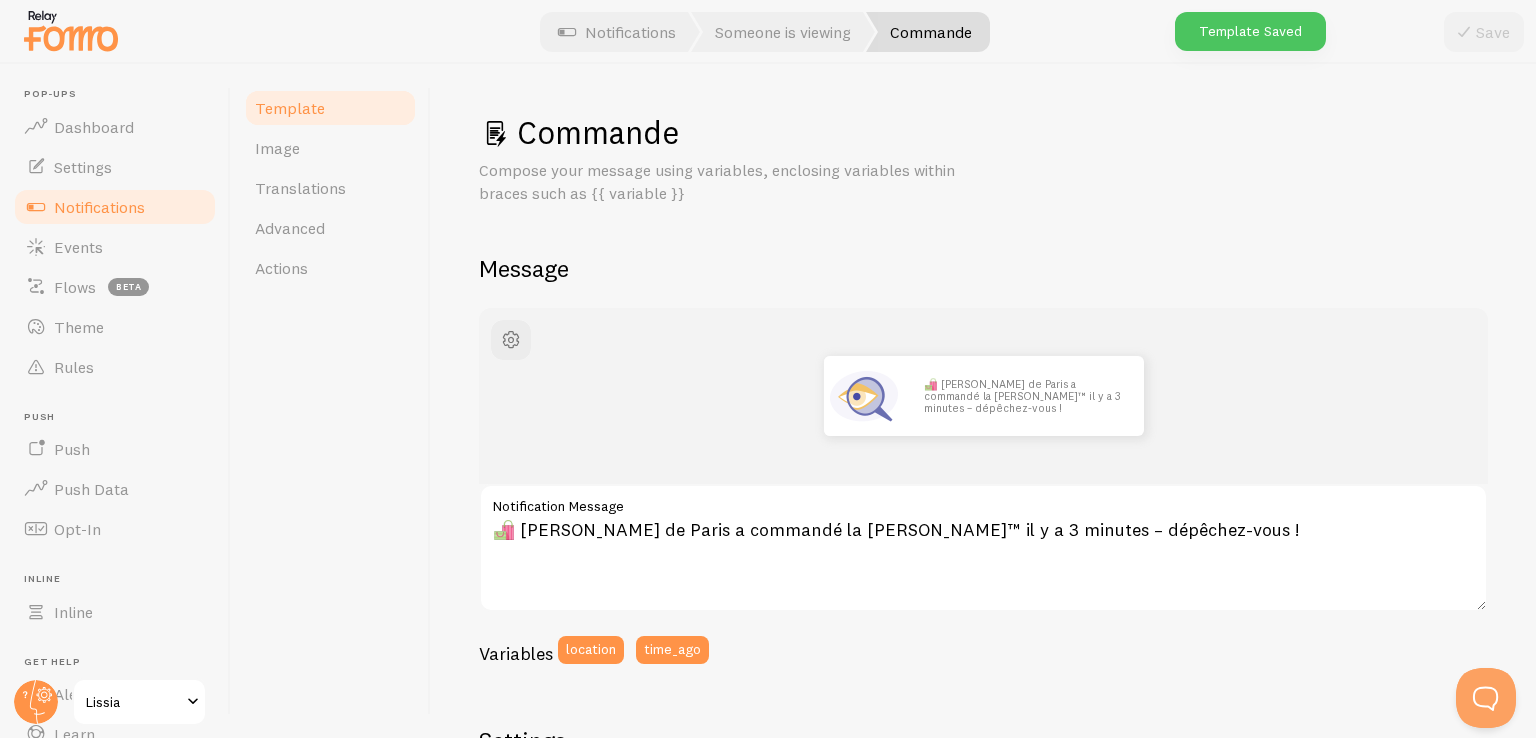 click on "Template" at bounding box center (330, 108) 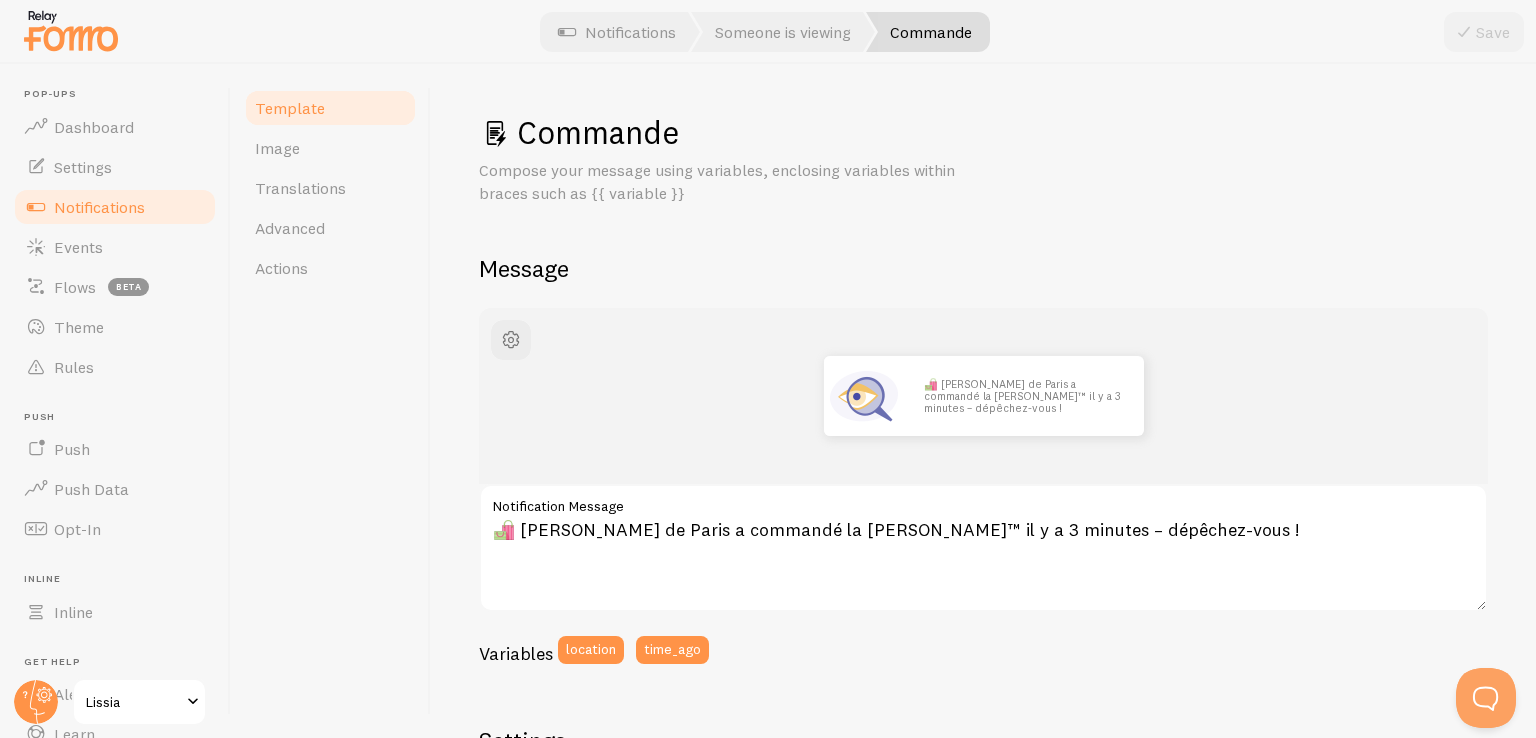 click on "Template" at bounding box center (290, 108) 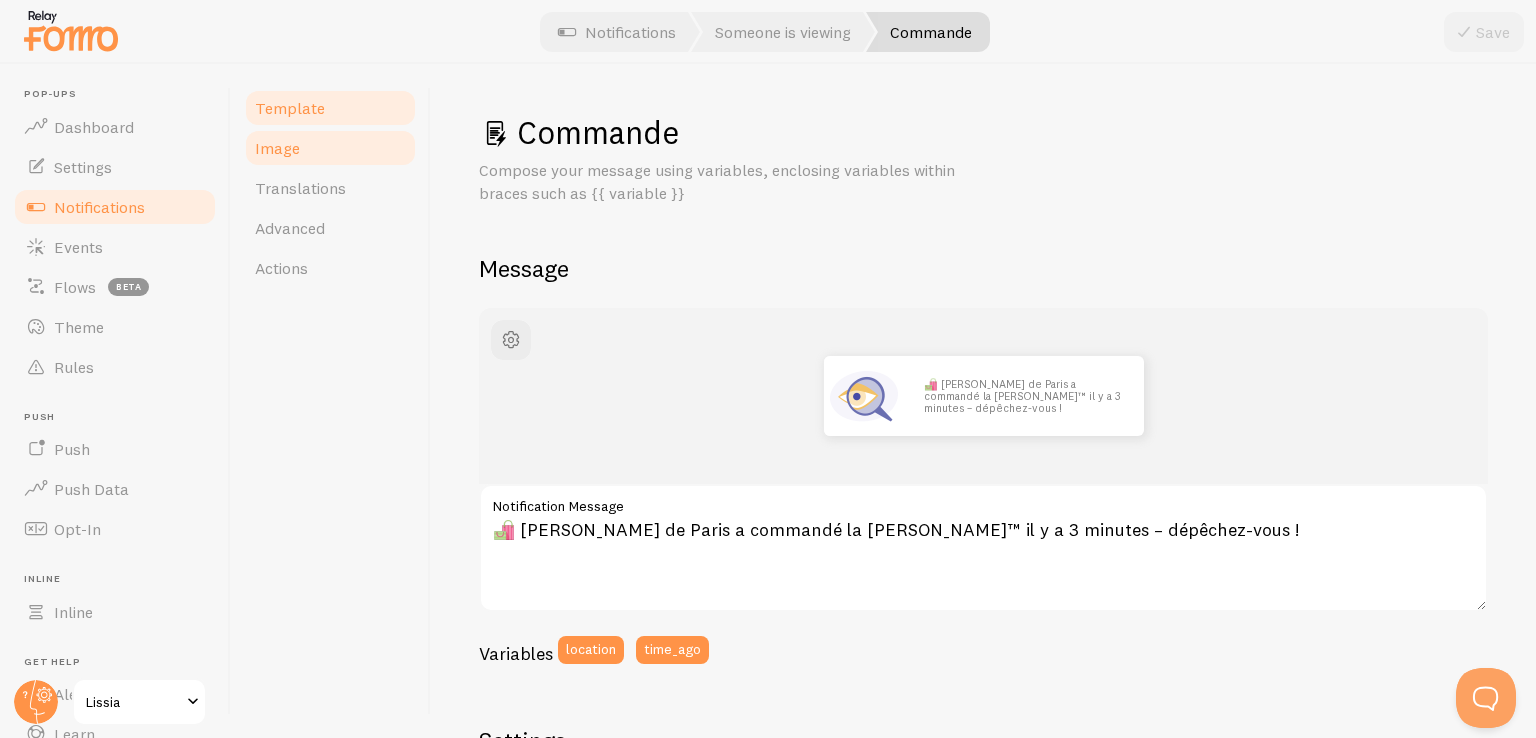 drag, startPoint x: 268, startPoint y: 101, endPoint x: 268, endPoint y: 130, distance: 29 